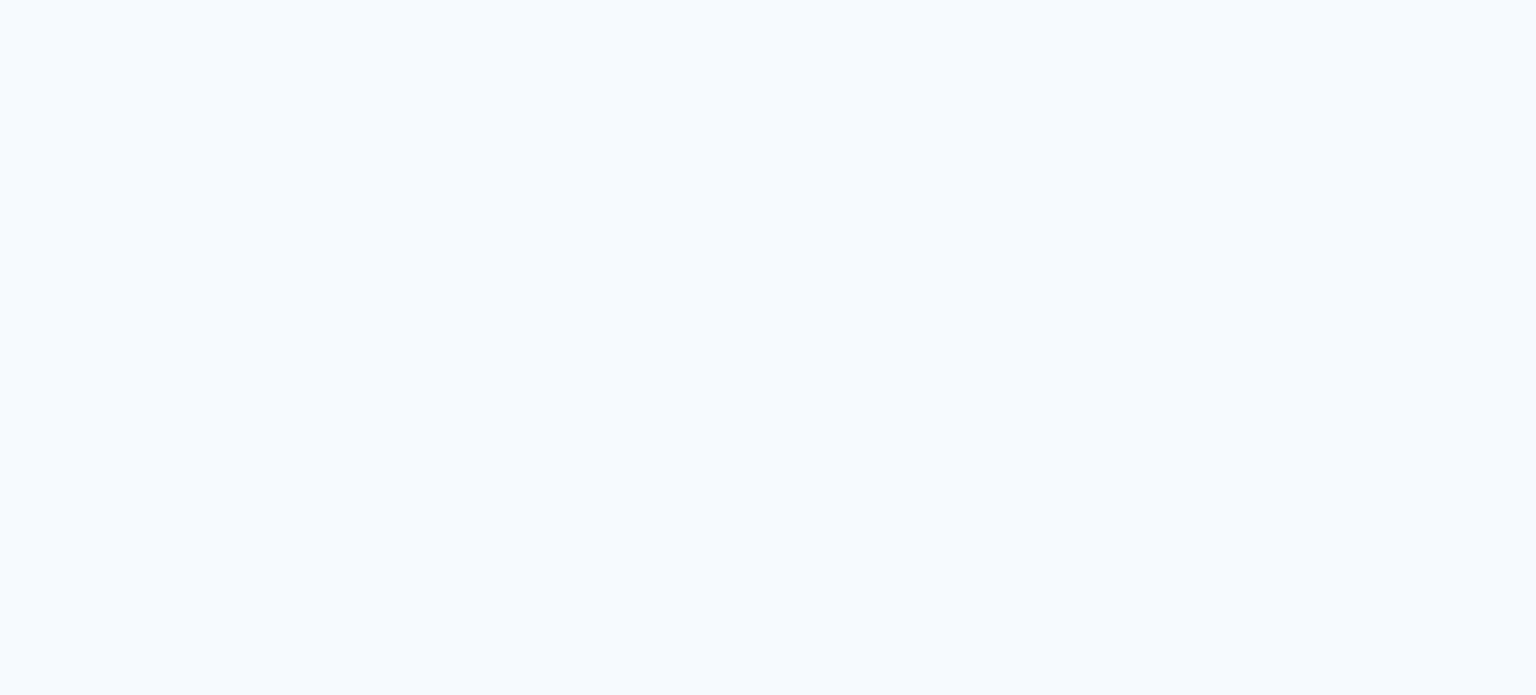 scroll, scrollTop: 0, scrollLeft: 0, axis: both 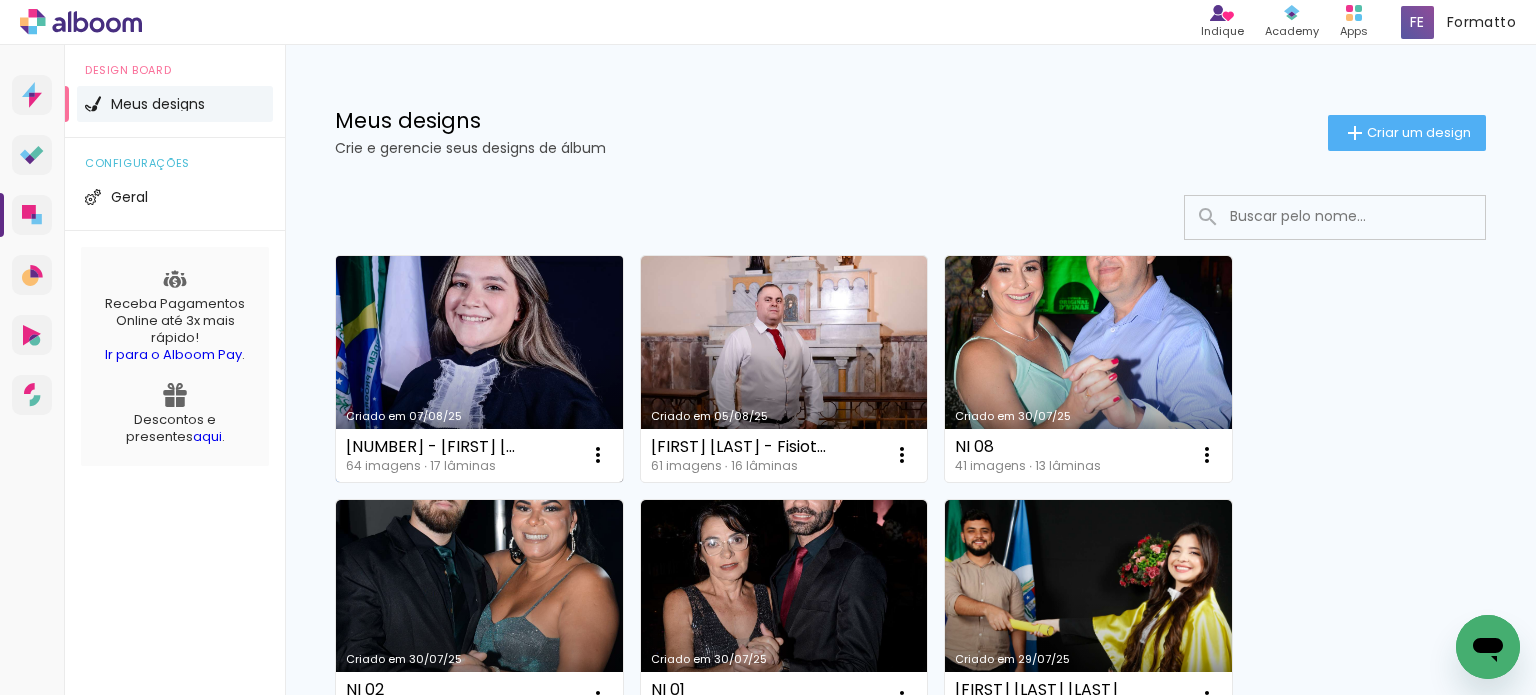 click on "Criado em 07/08/25" at bounding box center (479, 369) 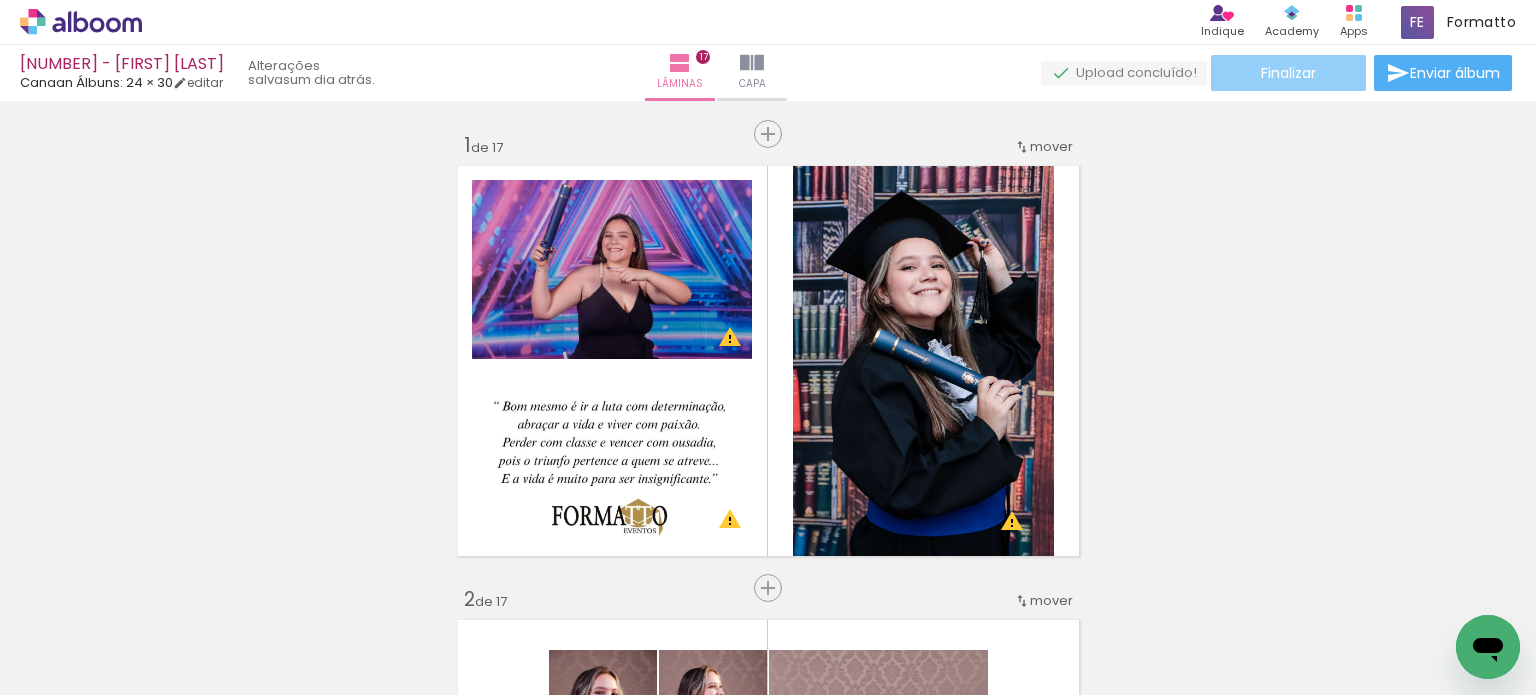 click on "Finalizar" 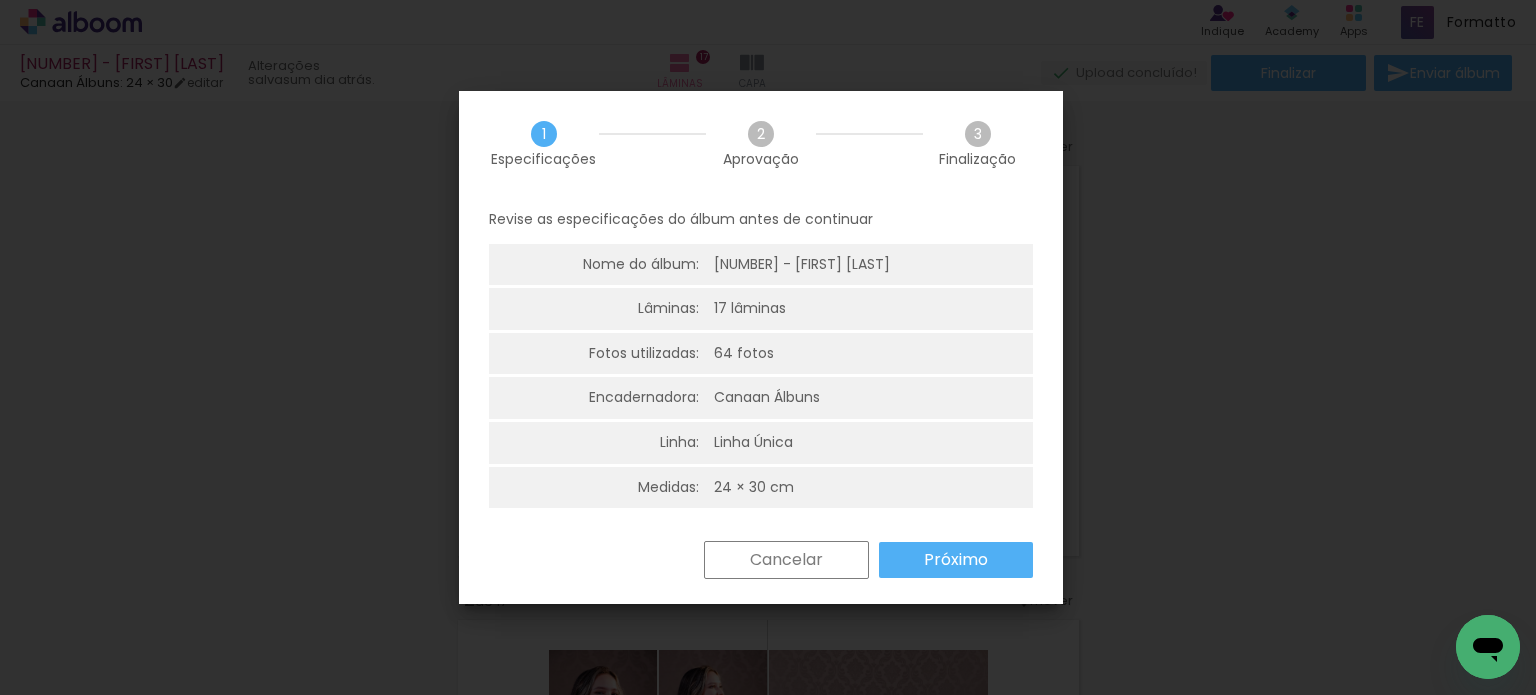 click on "Próximo" at bounding box center [0, 0] 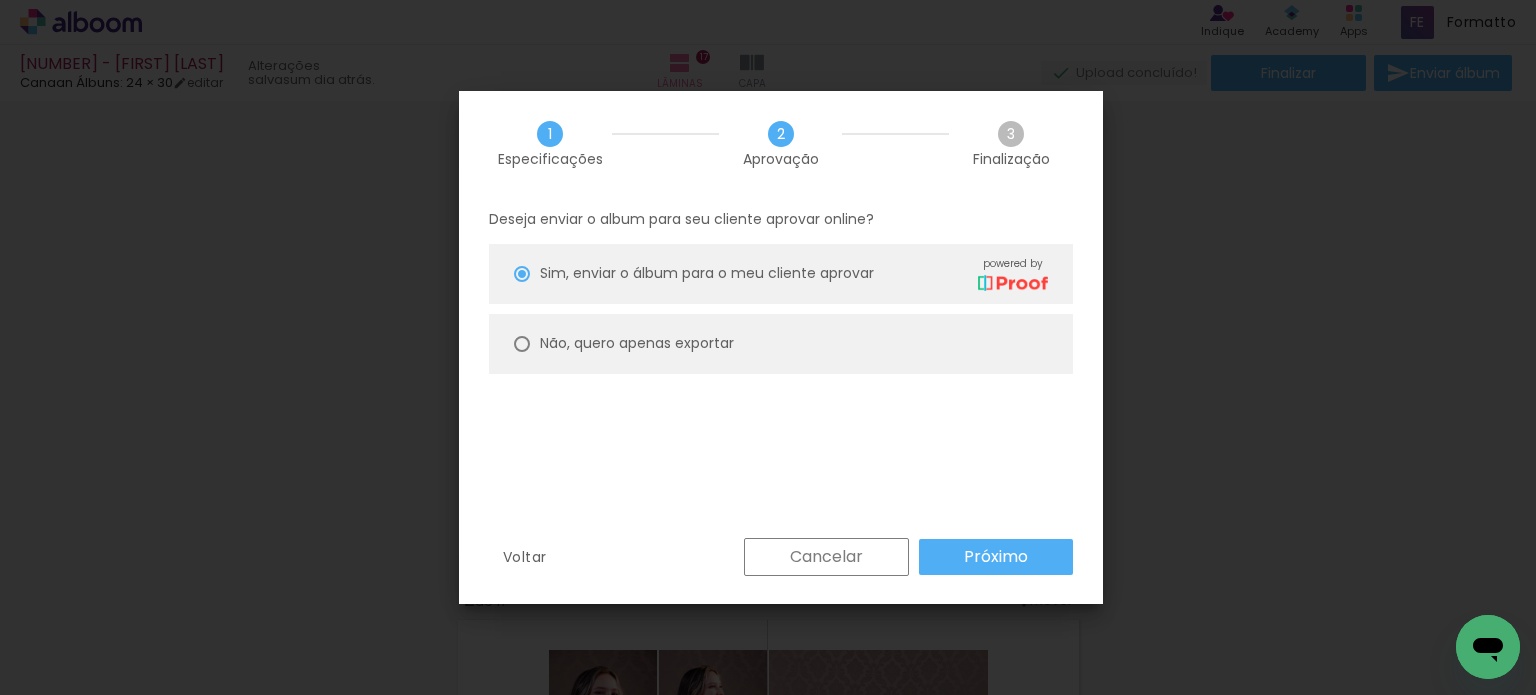 click at bounding box center [522, 274] 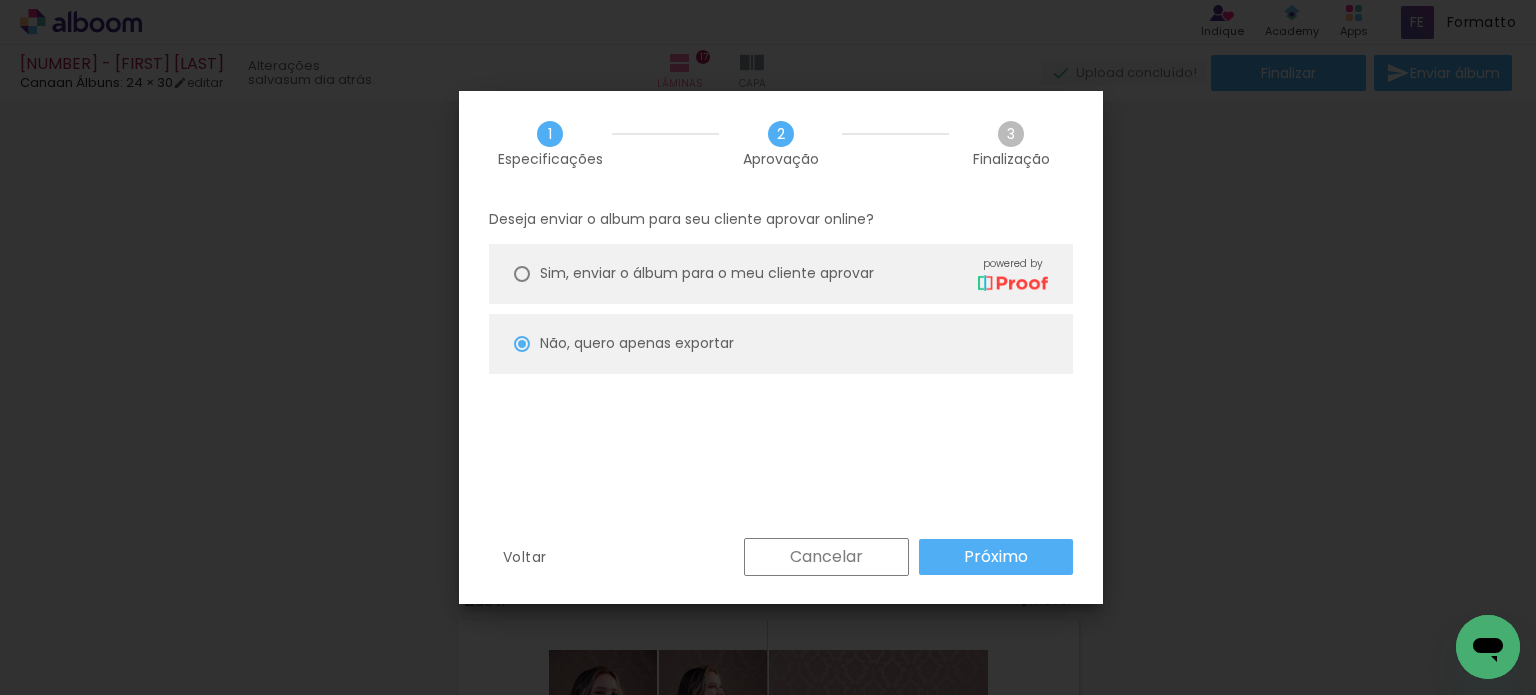 click on "Próximo" at bounding box center [0, 0] 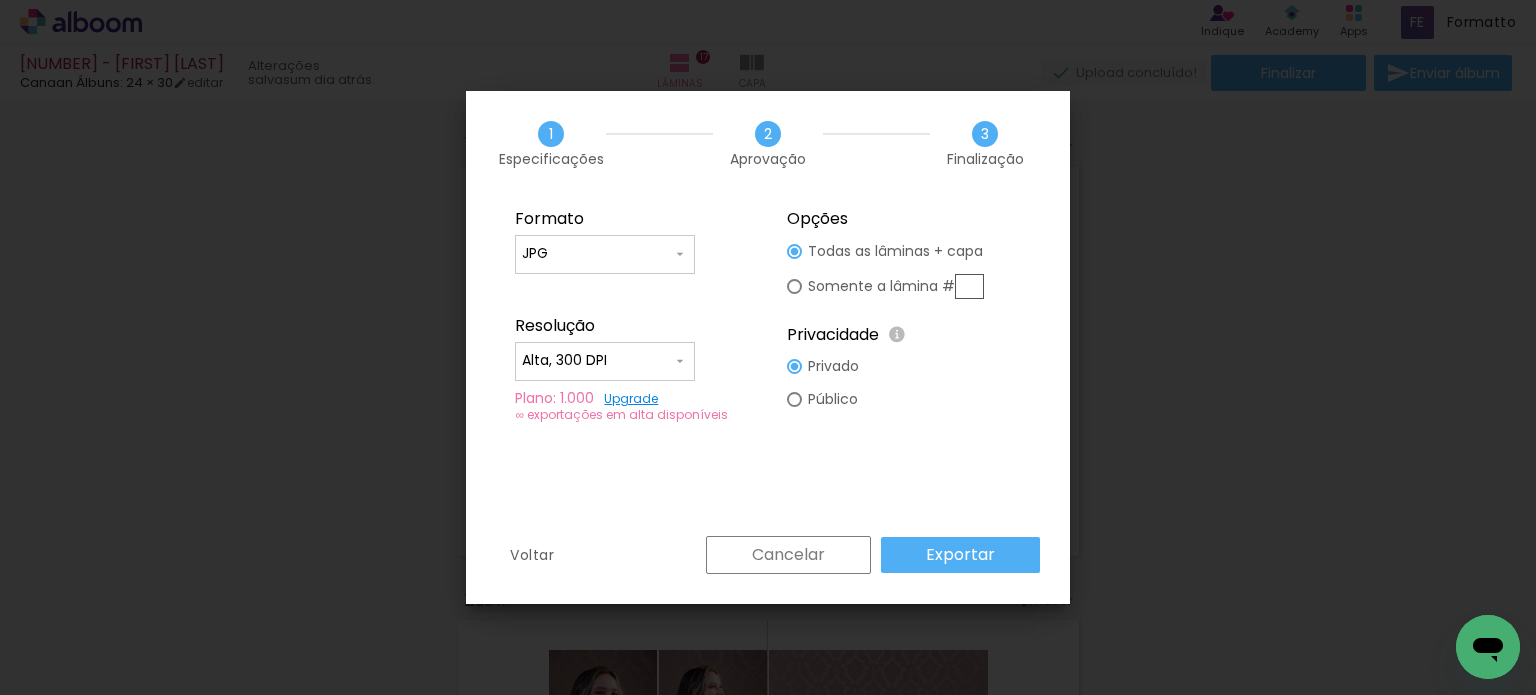 click on "Exportar" at bounding box center [0, 0] 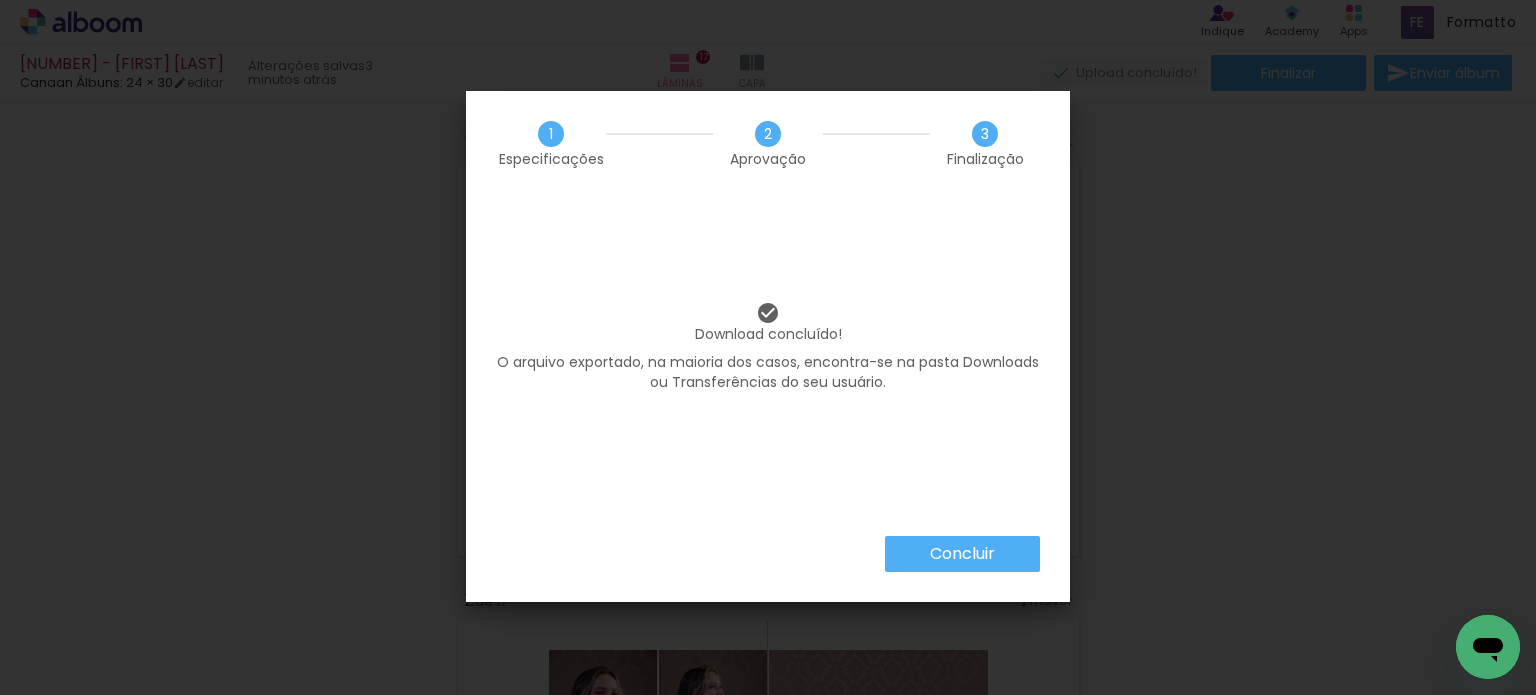 scroll, scrollTop: 0, scrollLeft: 0, axis: both 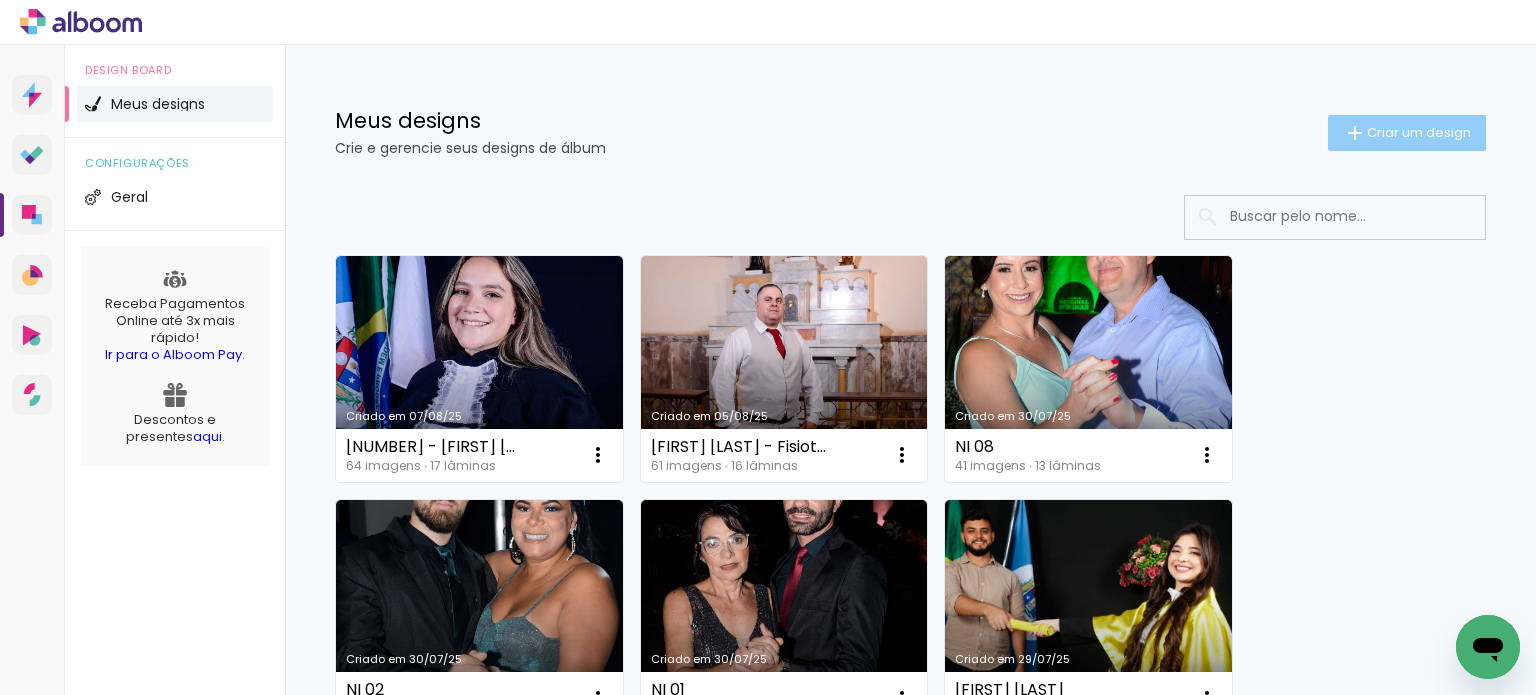 click on "Criar um design" 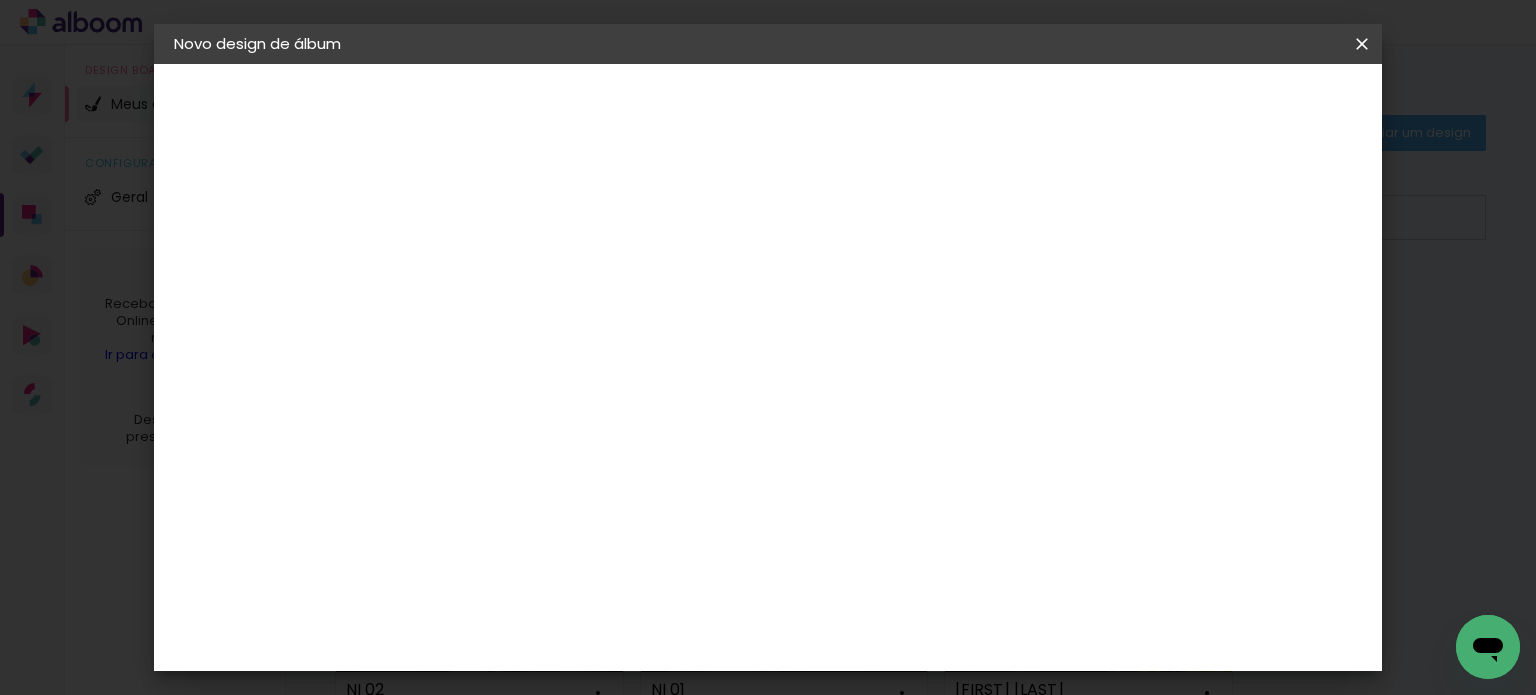click at bounding box center (501, 268) 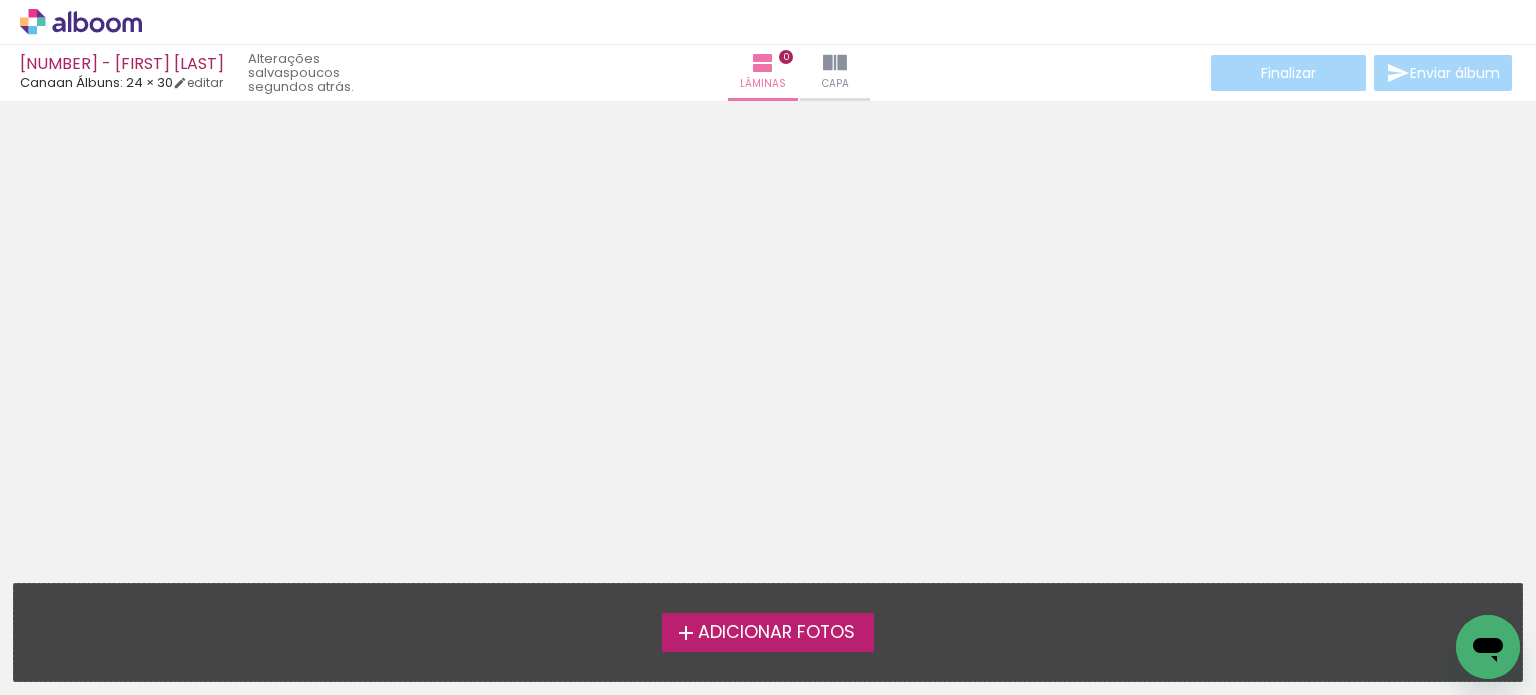 click on "Adicionar Fotos" at bounding box center [768, 632] 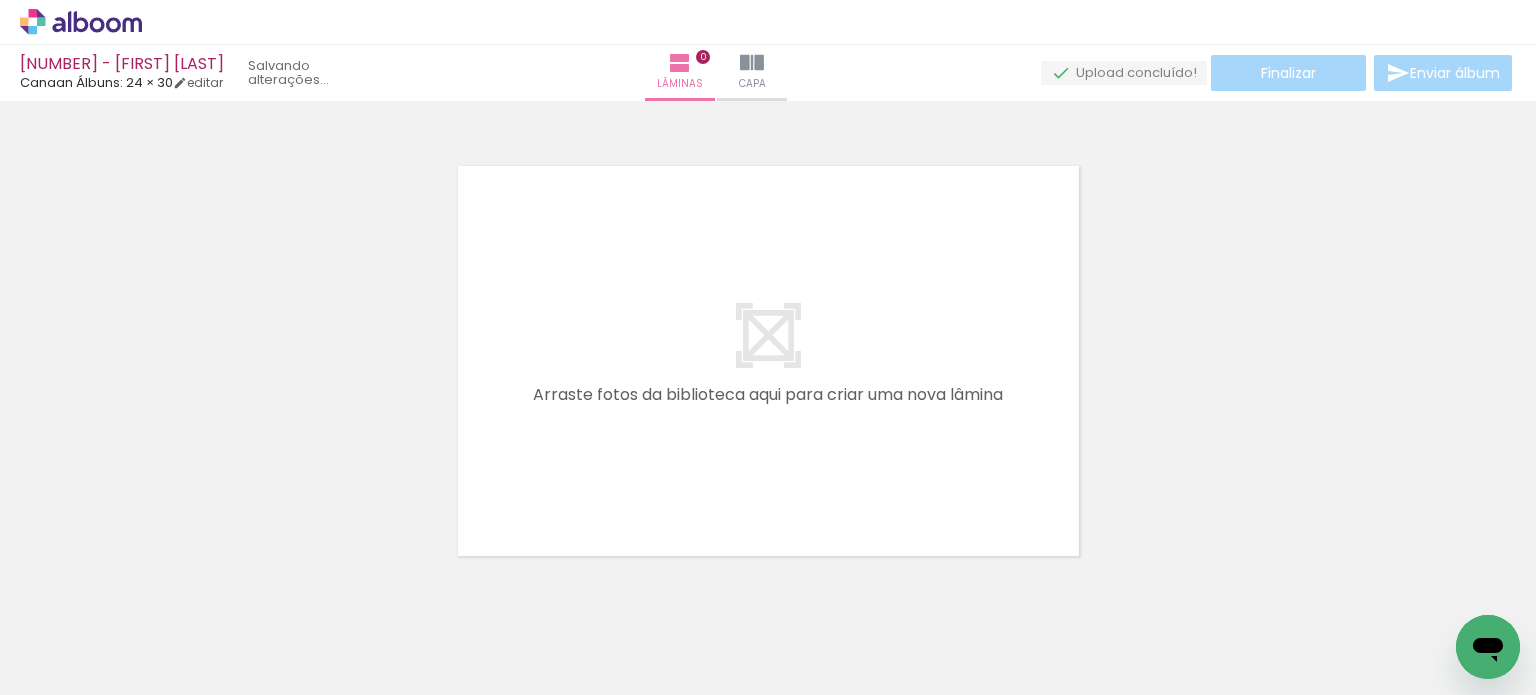 scroll, scrollTop: 25, scrollLeft: 0, axis: vertical 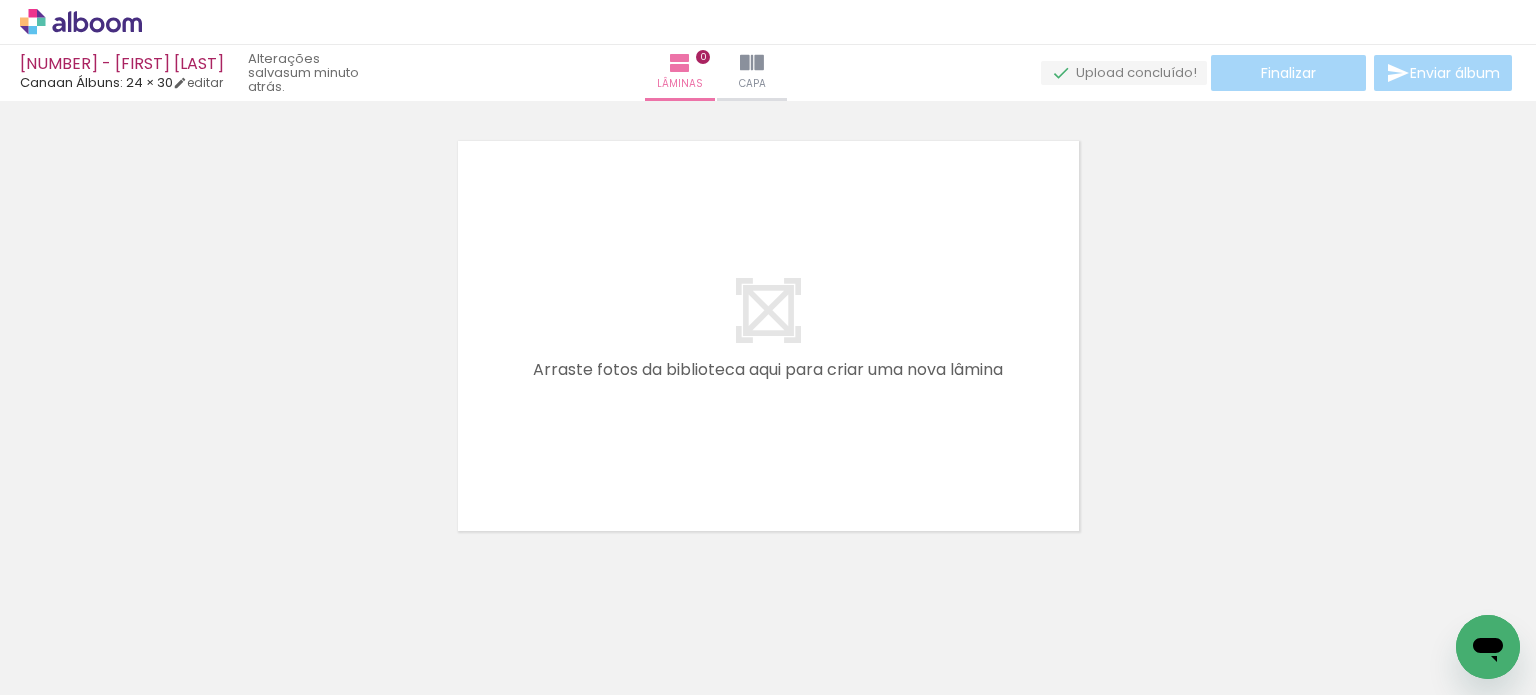 click on "Adicionar
Fotos" at bounding box center (71, 668) 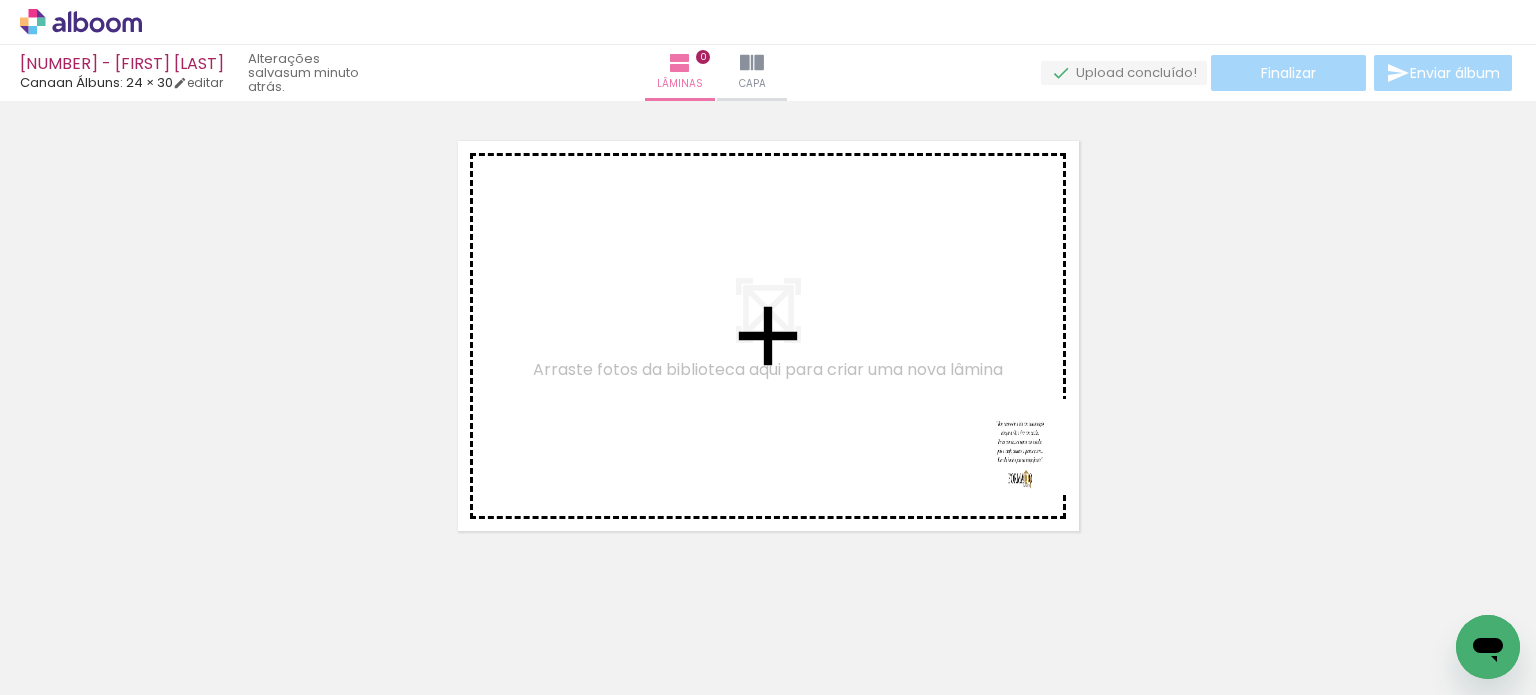 drag, startPoint x: 1436, startPoint y: 640, endPoint x: 819, endPoint y: 688, distance: 618.86426 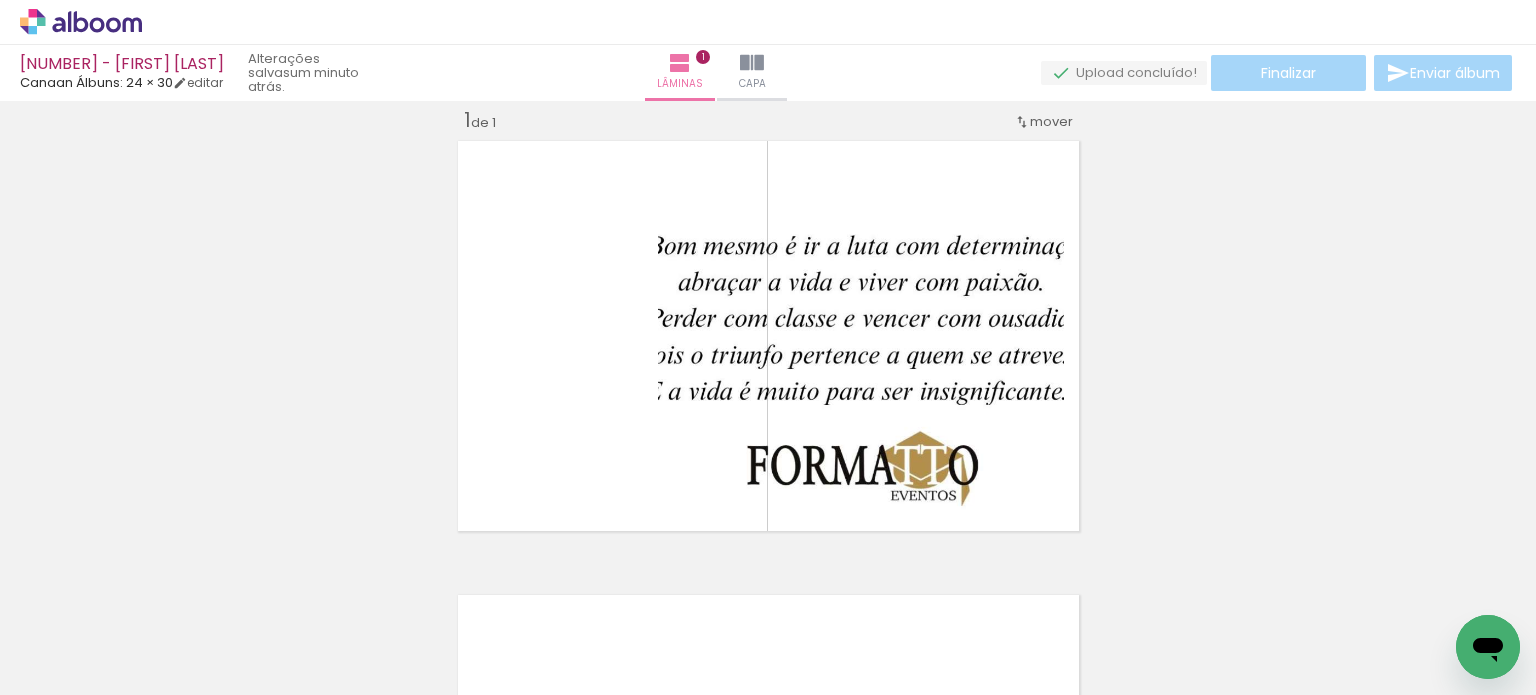 scroll, scrollTop: 25, scrollLeft: 0, axis: vertical 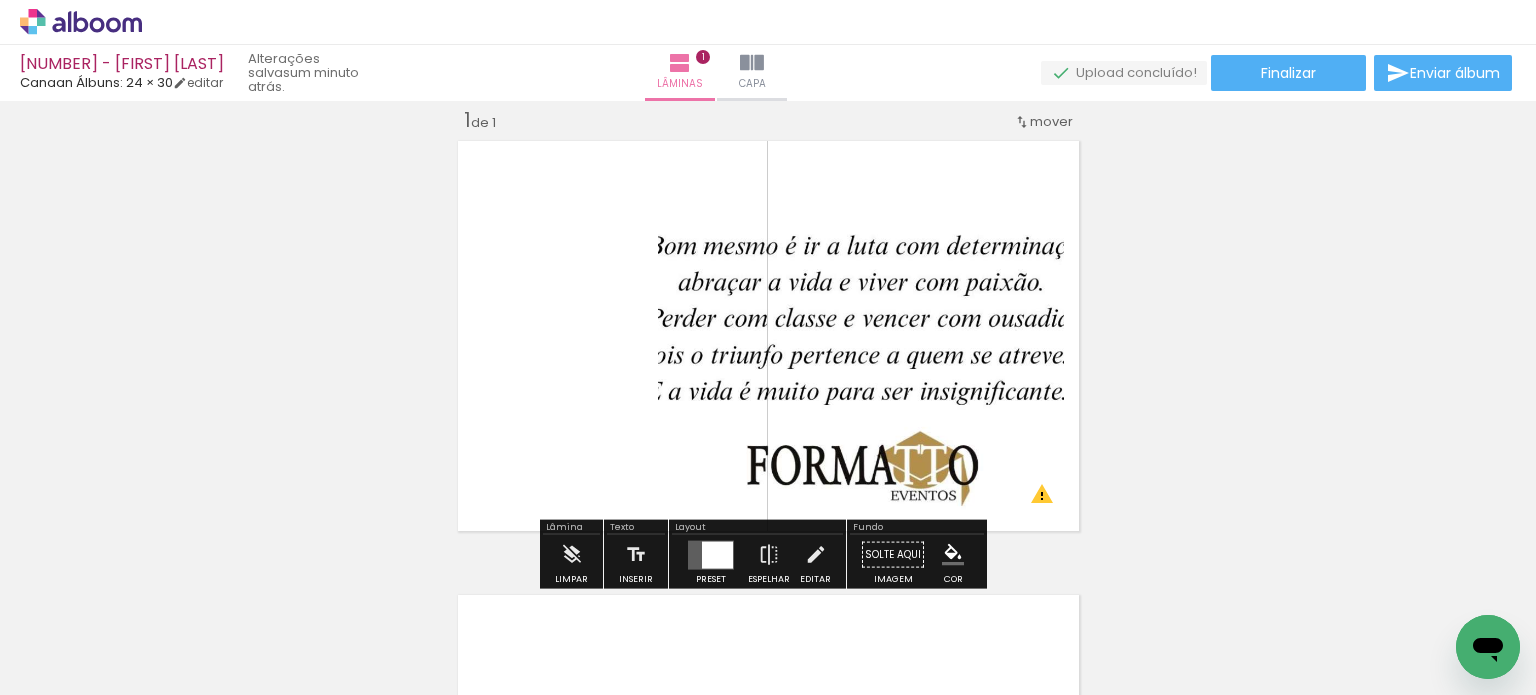 click on "Todas as fotos" at bounding box center (56, 634) 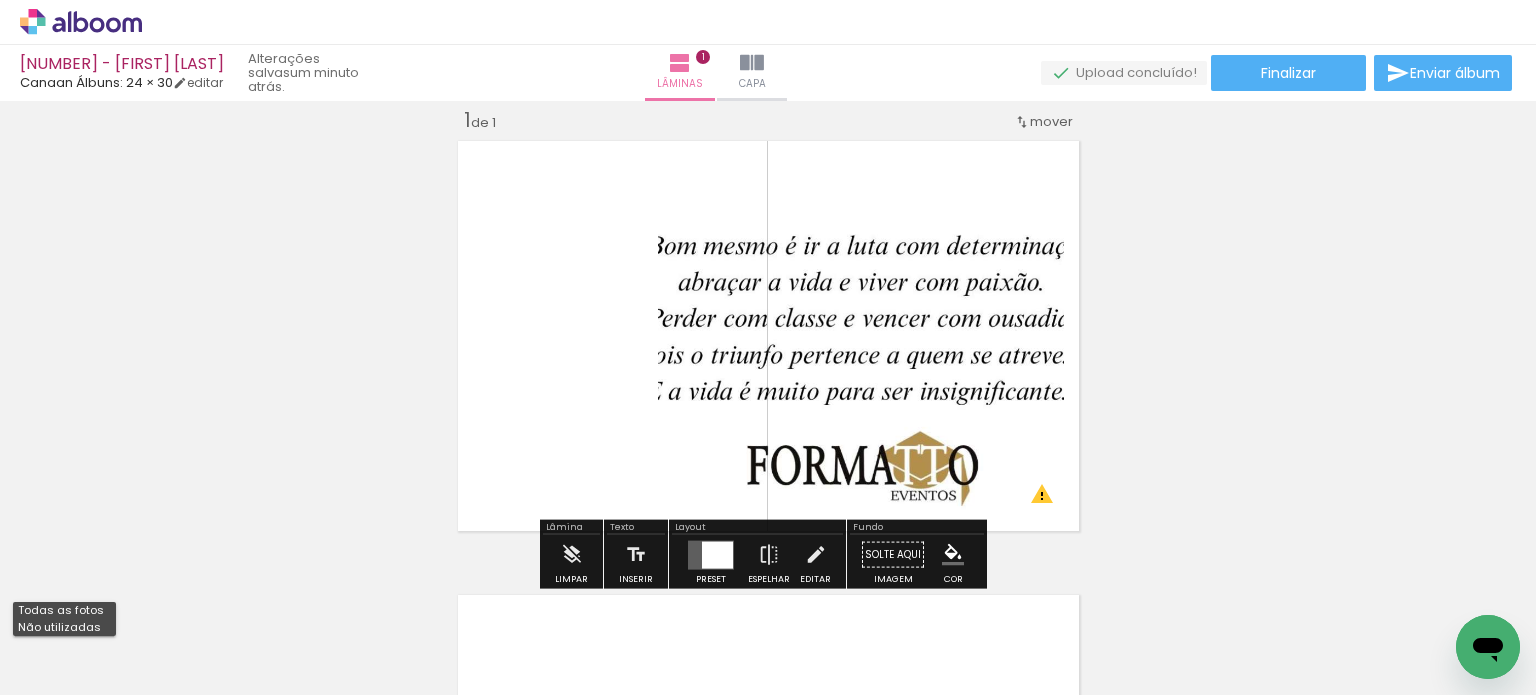 click on "Não utilizadas" at bounding box center [0, 0] 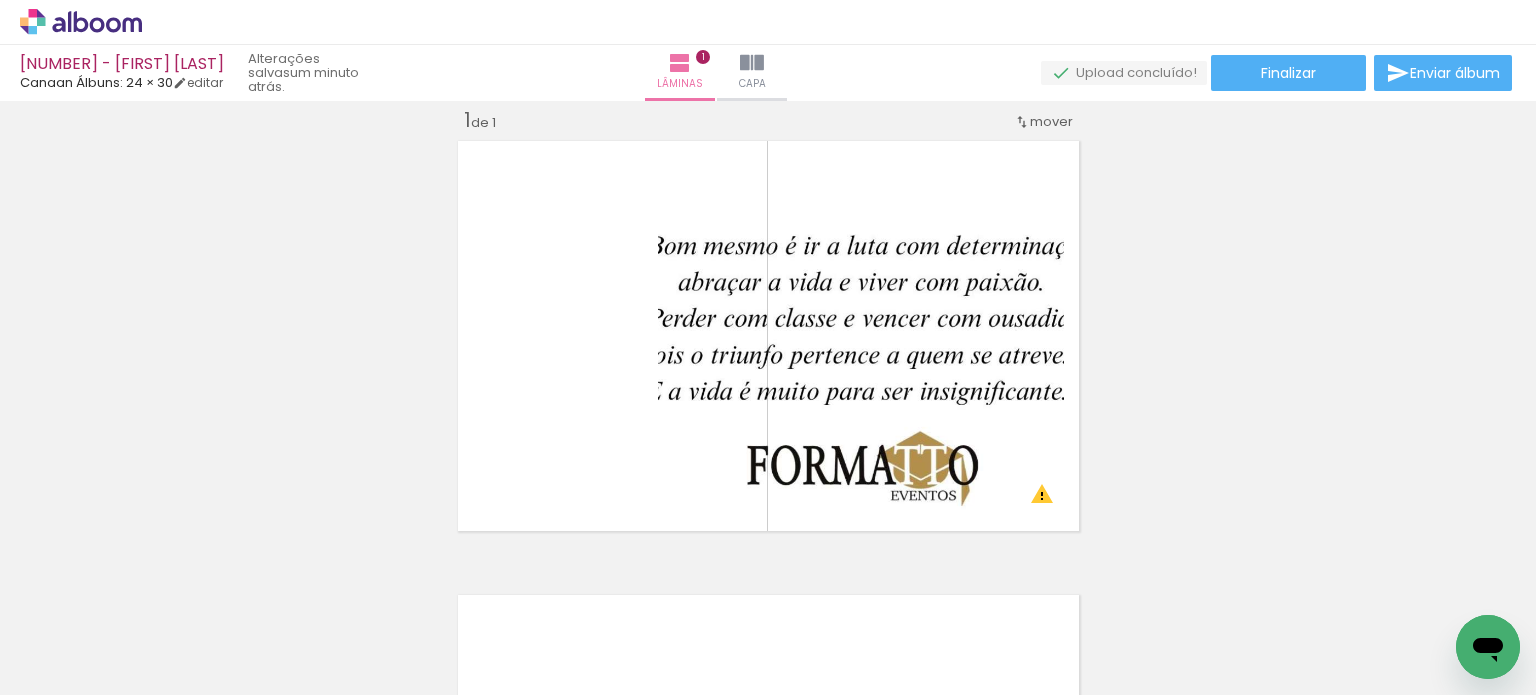 scroll, scrollTop: 0, scrollLeft: 15809, axis: horizontal 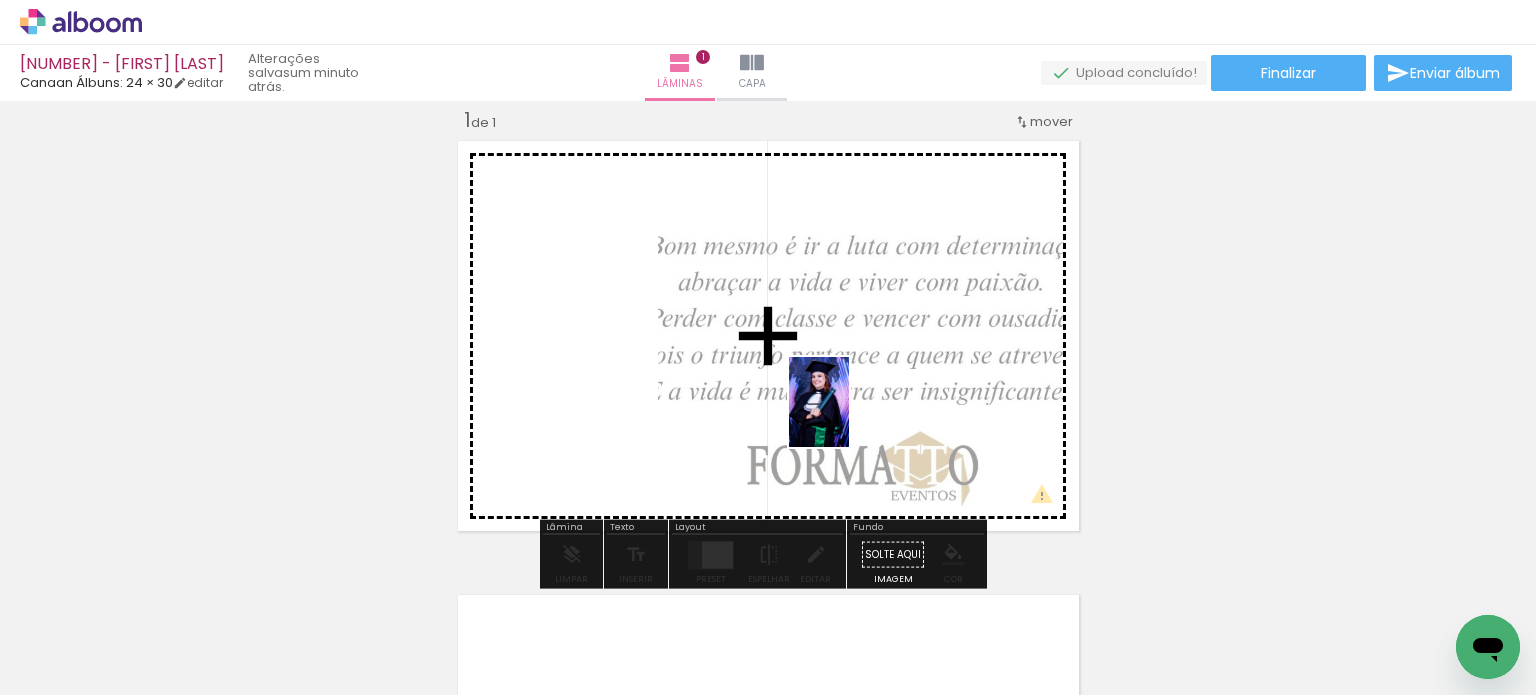 drag, startPoint x: 481, startPoint y: 643, endPoint x: 849, endPoint y: 417, distance: 431.85645 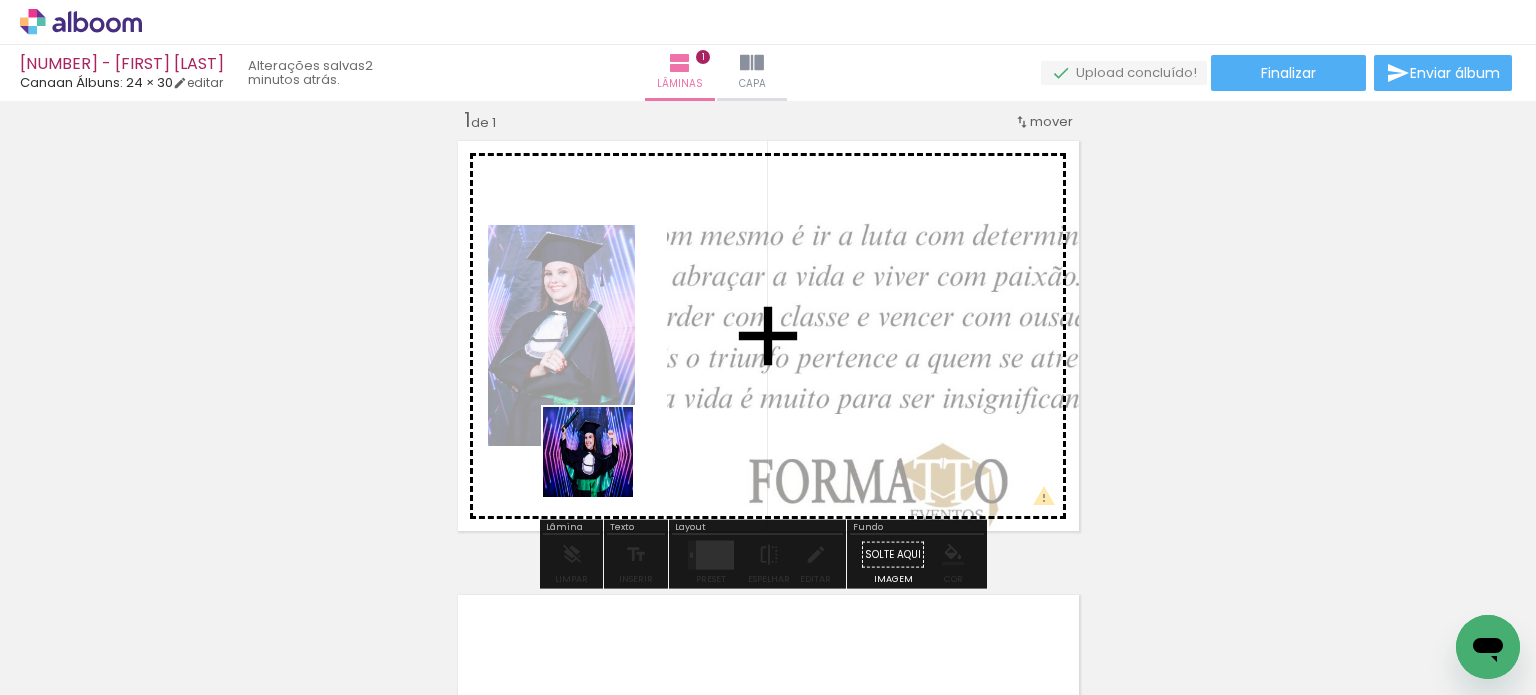 drag, startPoint x: 606, startPoint y: 623, endPoint x: 600, endPoint y: 459, distance: 164.10973 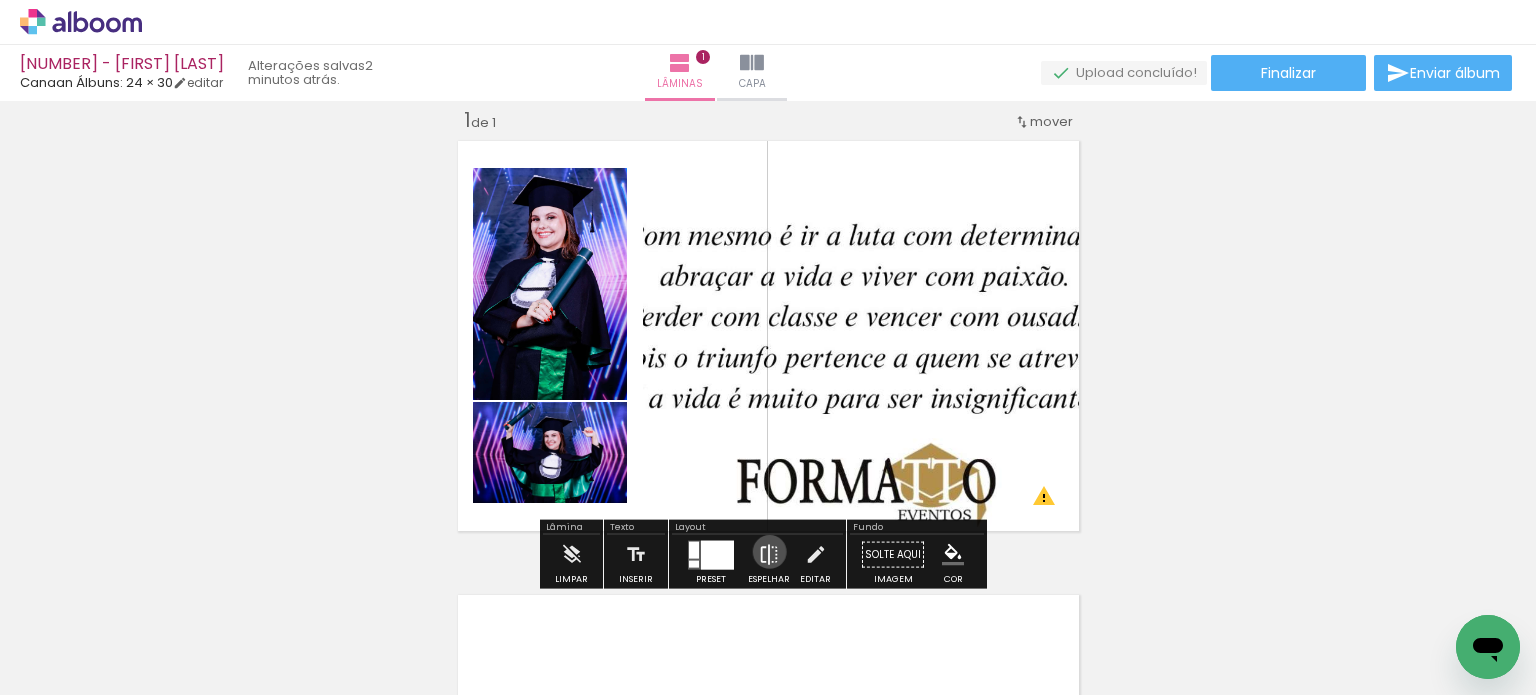click at bounding box center (769, 555) 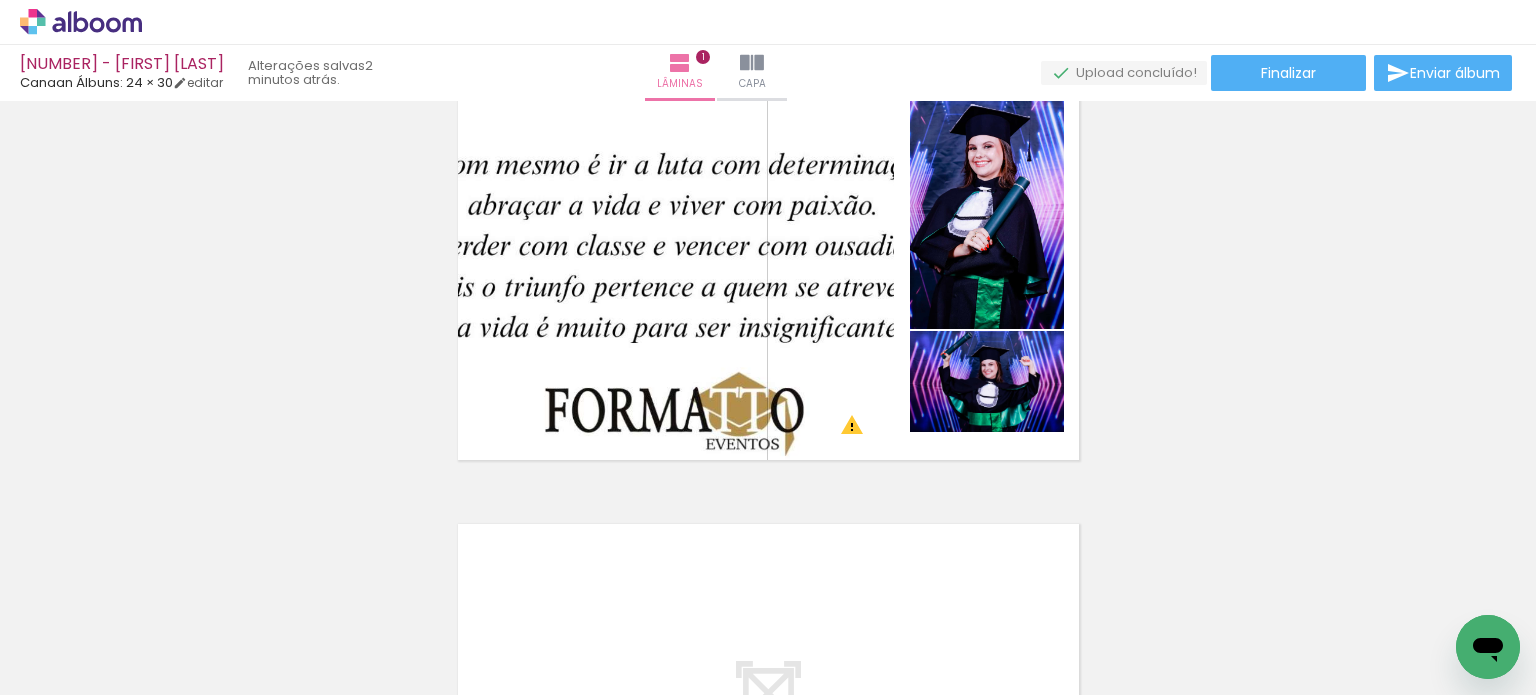 scroll, scrollTop: 0, scrollLeft: 0, axis: both 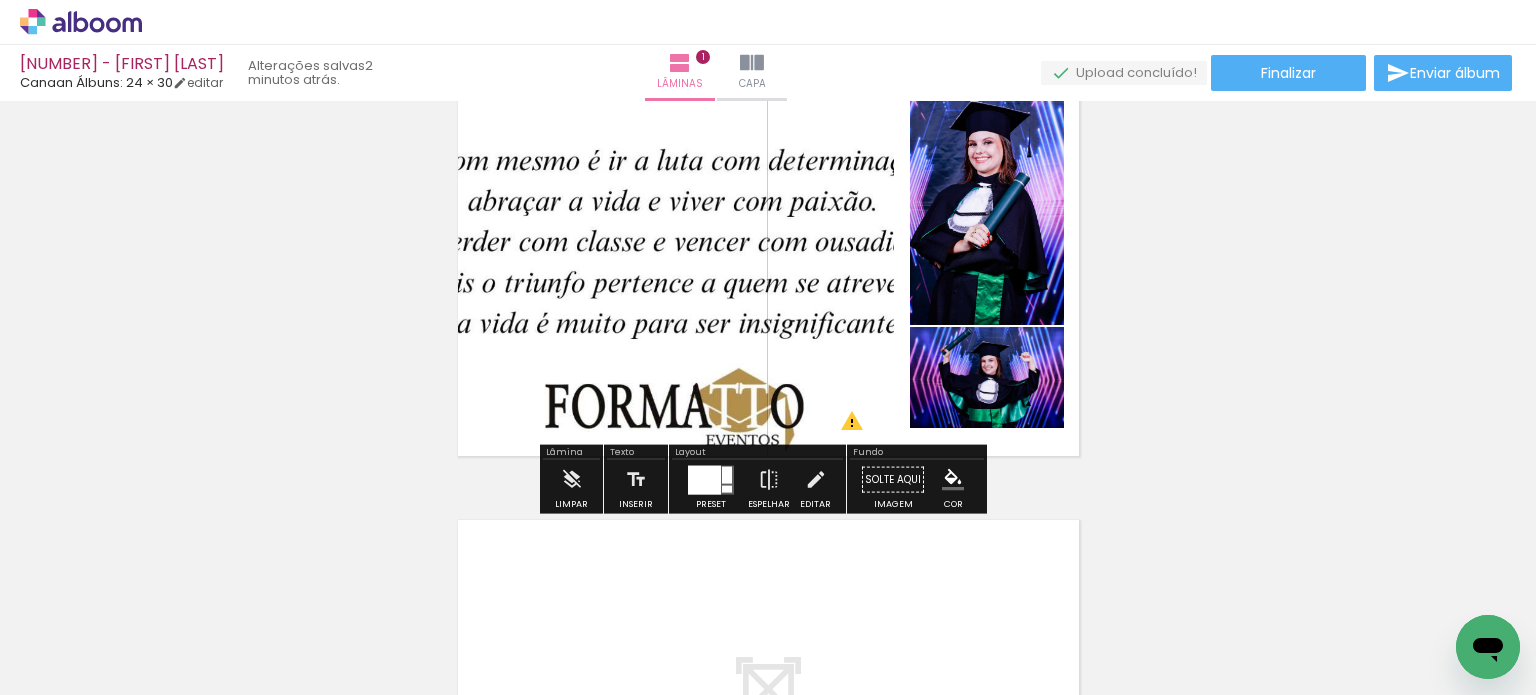 click at bounding box center [704, 479] 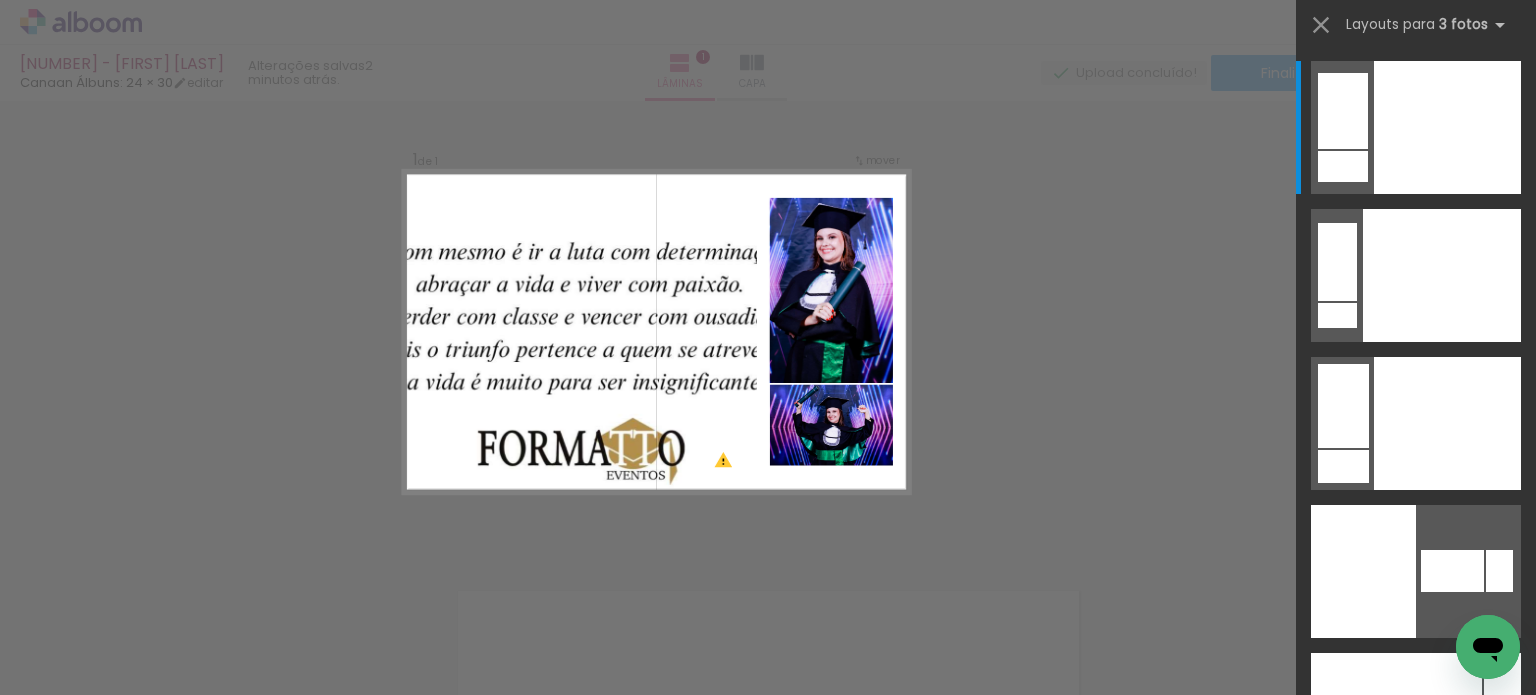scroll, scrollTop: 25, scrollLeft: 0, axis: vertical 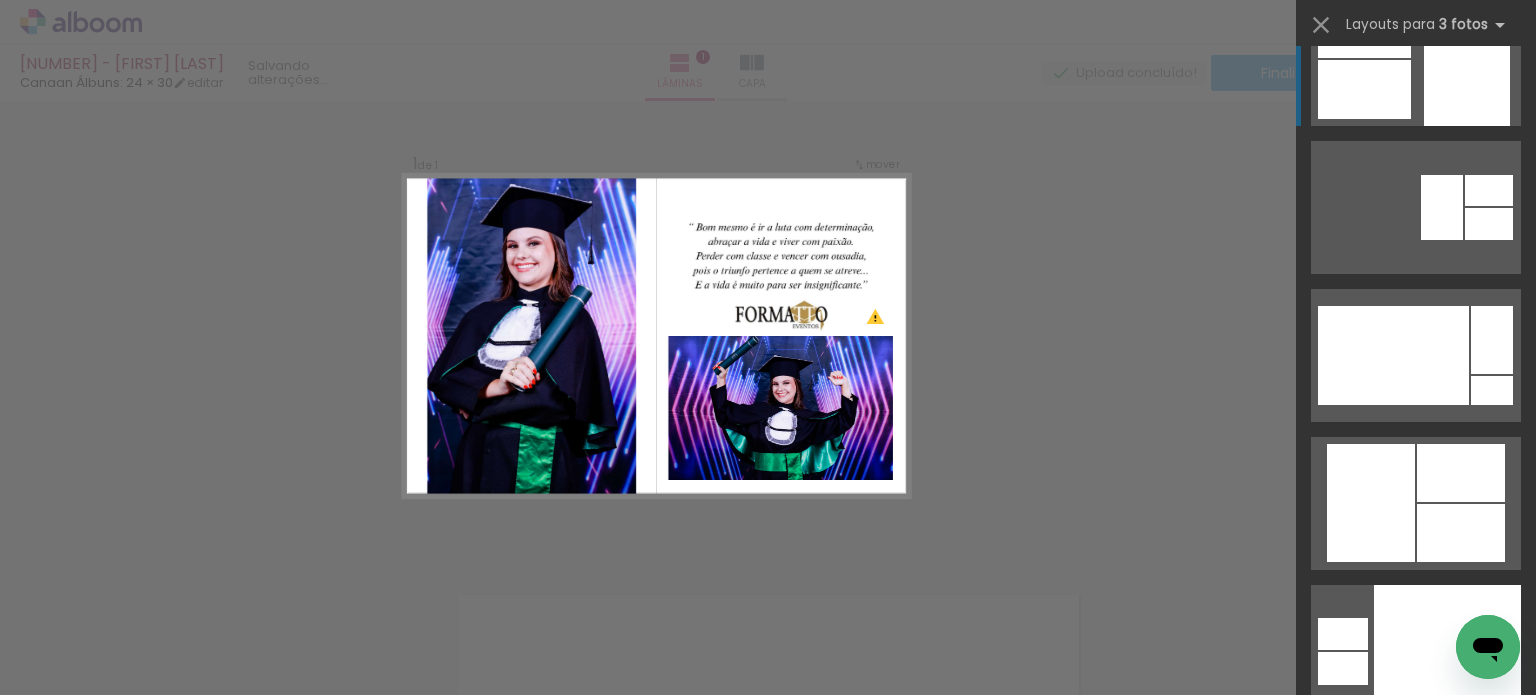 click at bounding box center [1447, -14973] 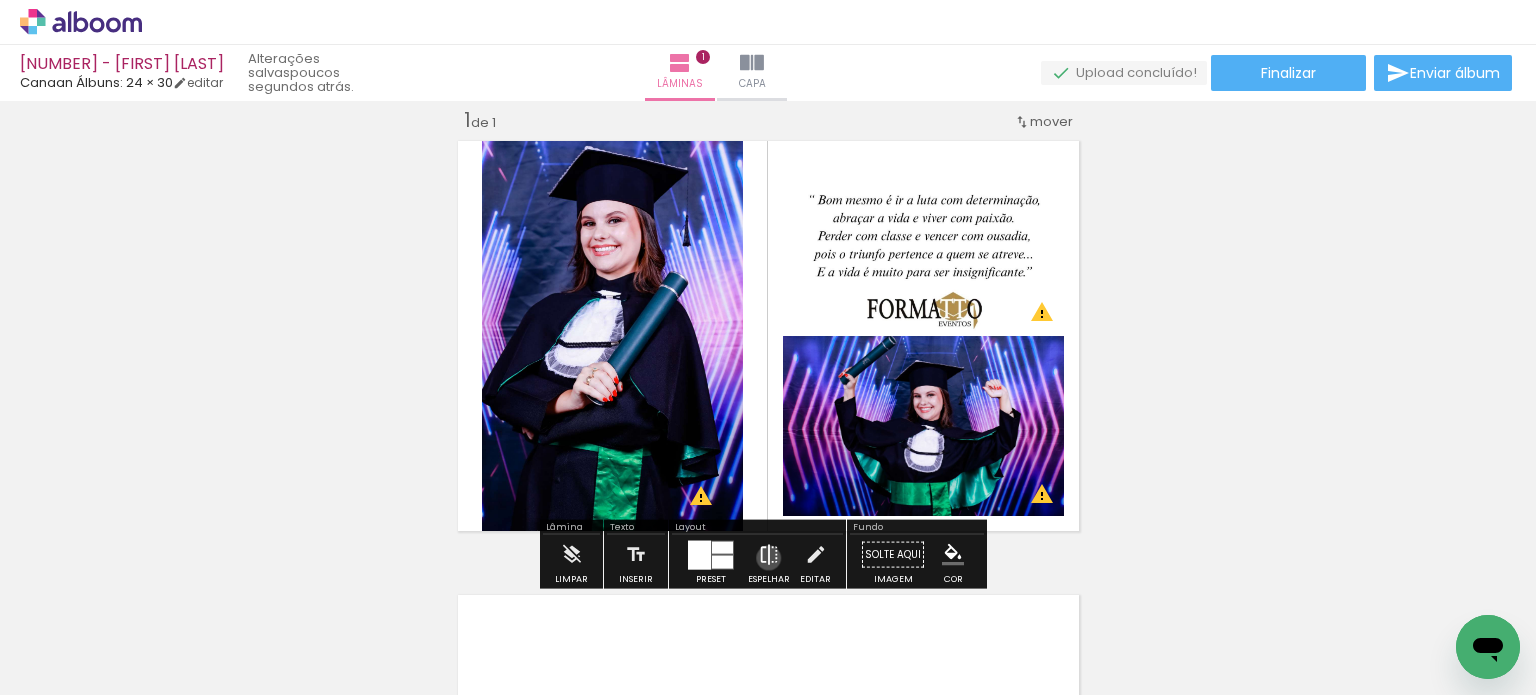 click at bounding box center (769, 555) 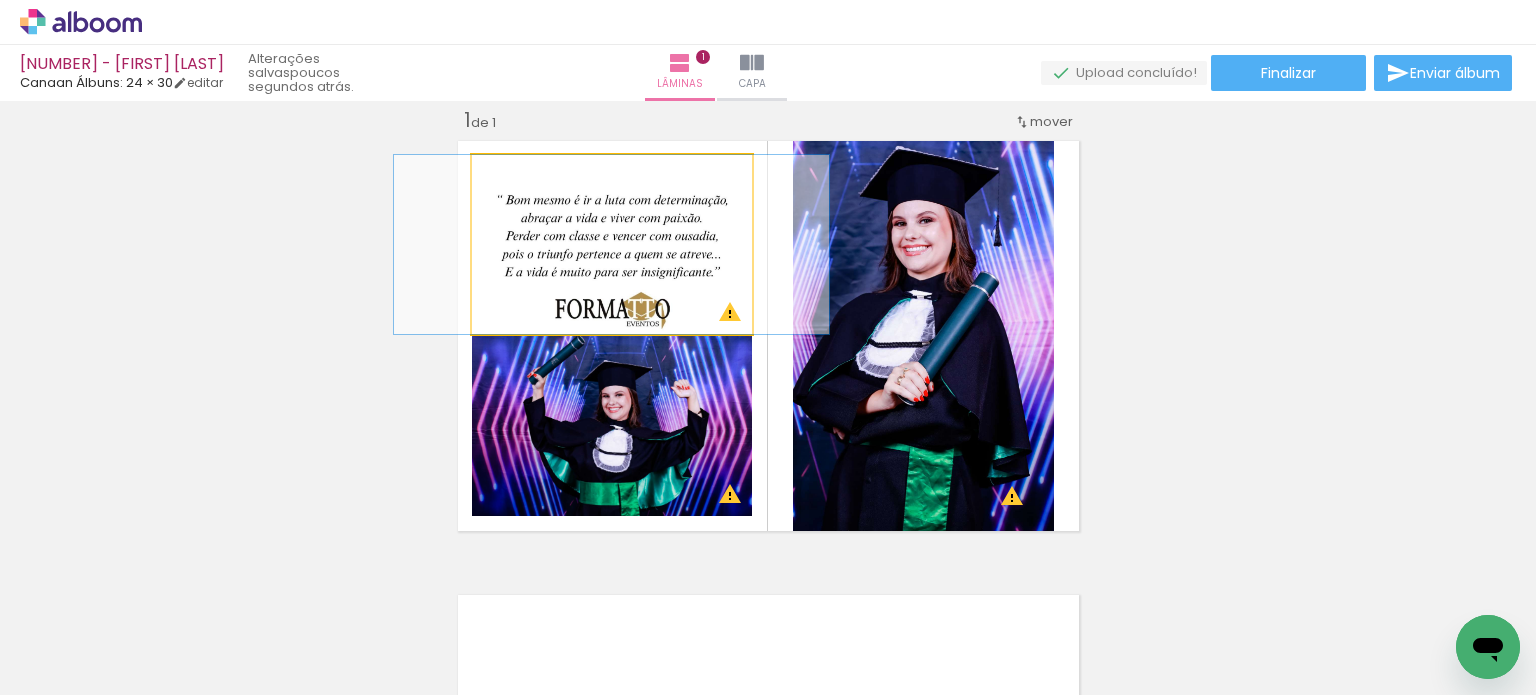 drag, startPoint x: 602, startPoint y: 207, endPoint x: 599, endPoint y: 431, distance: 224.0201 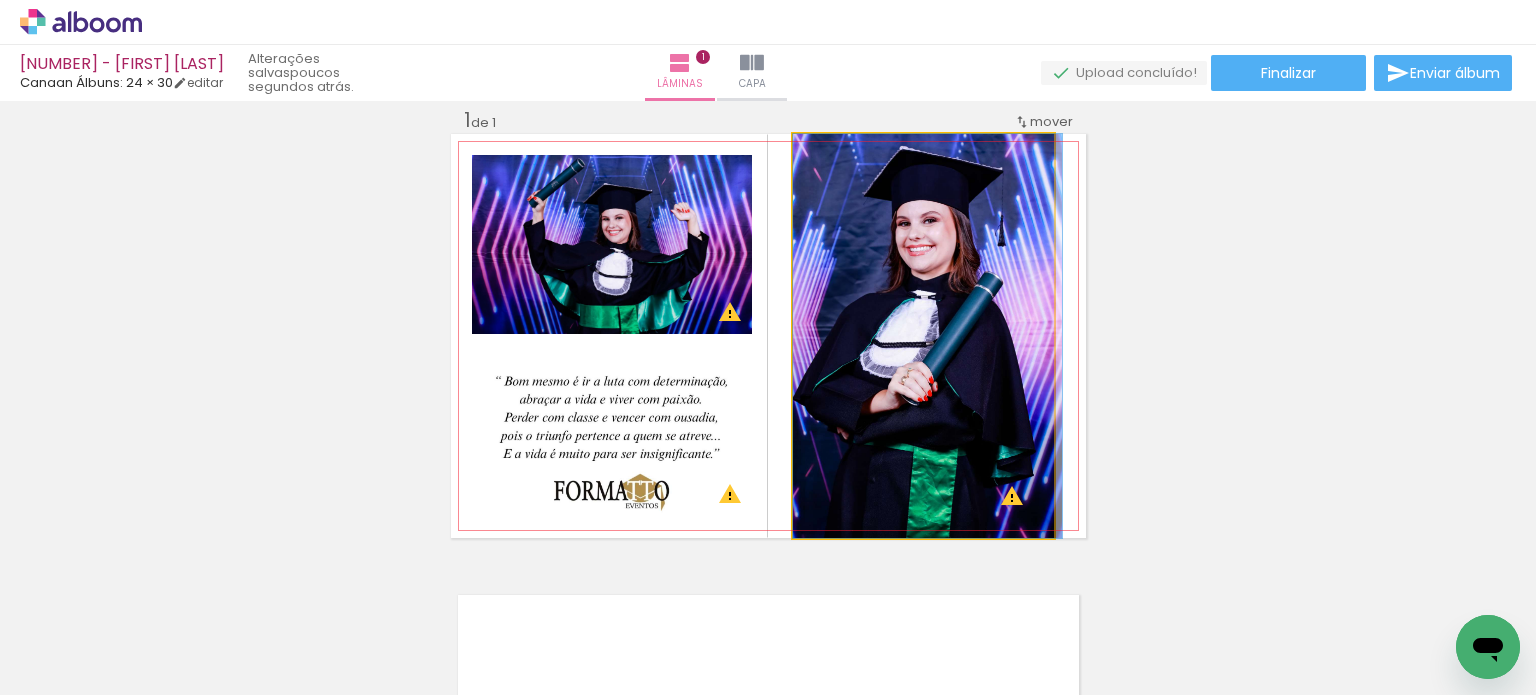drag, startPoint x: 969, startPoint y: 395, endPoint x: 1004, endPoint y: 395, distance: 35 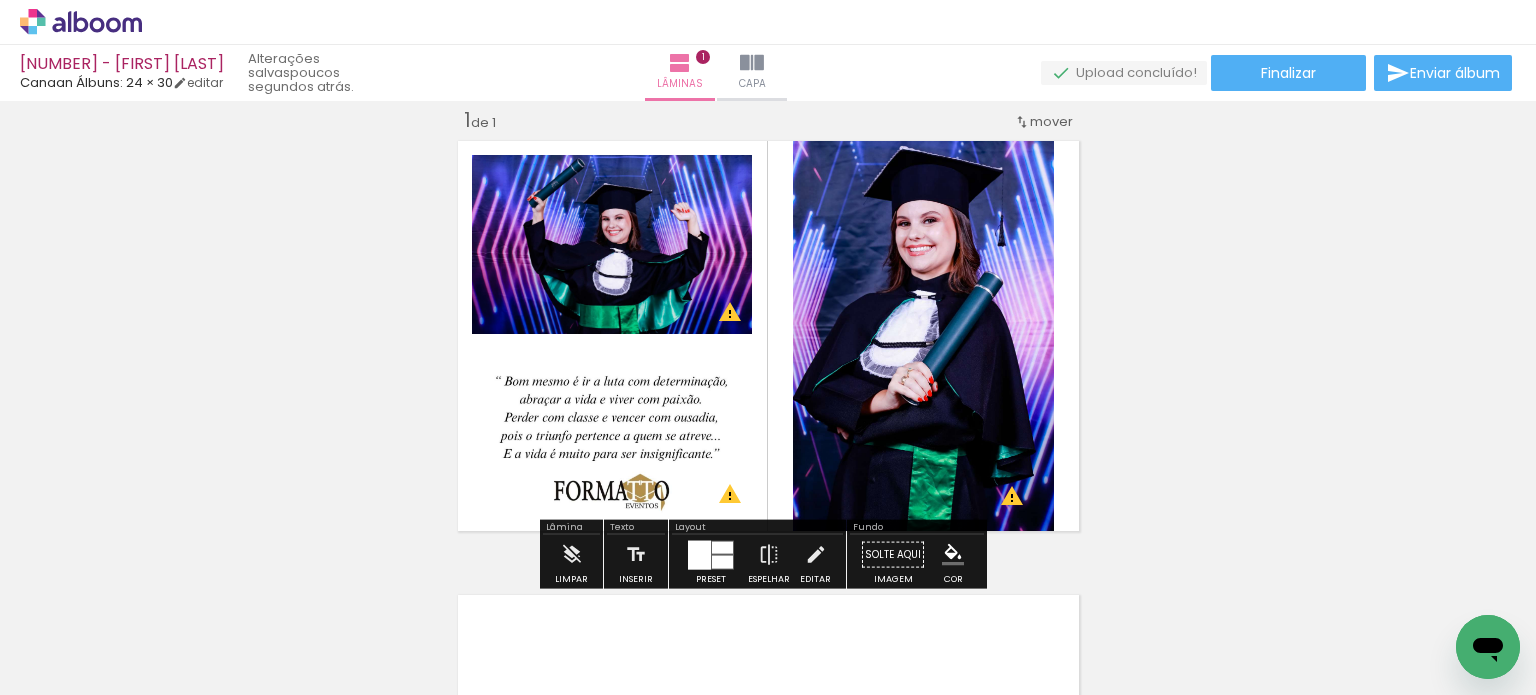 click on "Inserir lâmina 1  de 1 O Designbox precisará aumentar a sua imagem em 248% para exportar para impressão. O Designbox precisará aumentar a sua imagem em 176% para exportar para impressão. O Designbox precisará aumentar a sua imagem em 167% para exportar para impressão." at bounding box center [768, 537] 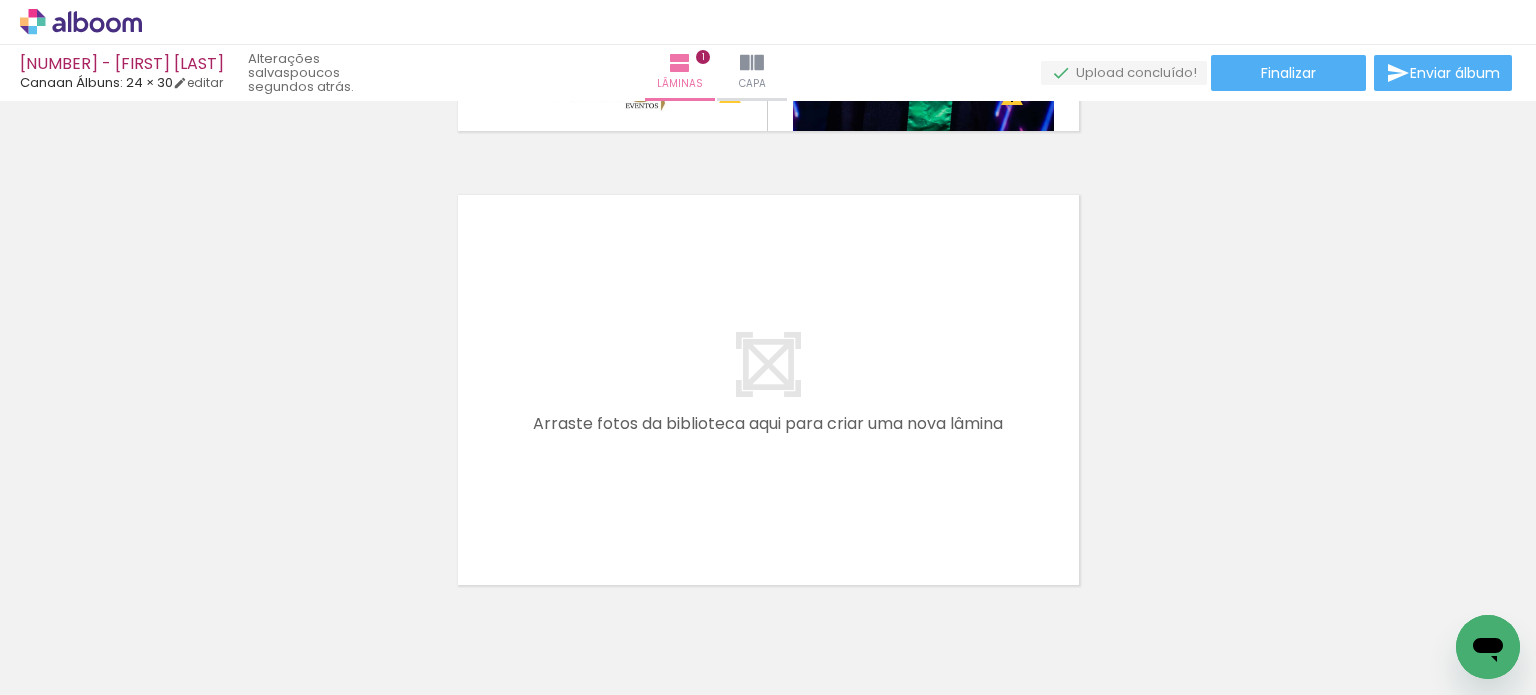 scroll, scrollTop: 516, scrollLeft: 0, axis: vertical 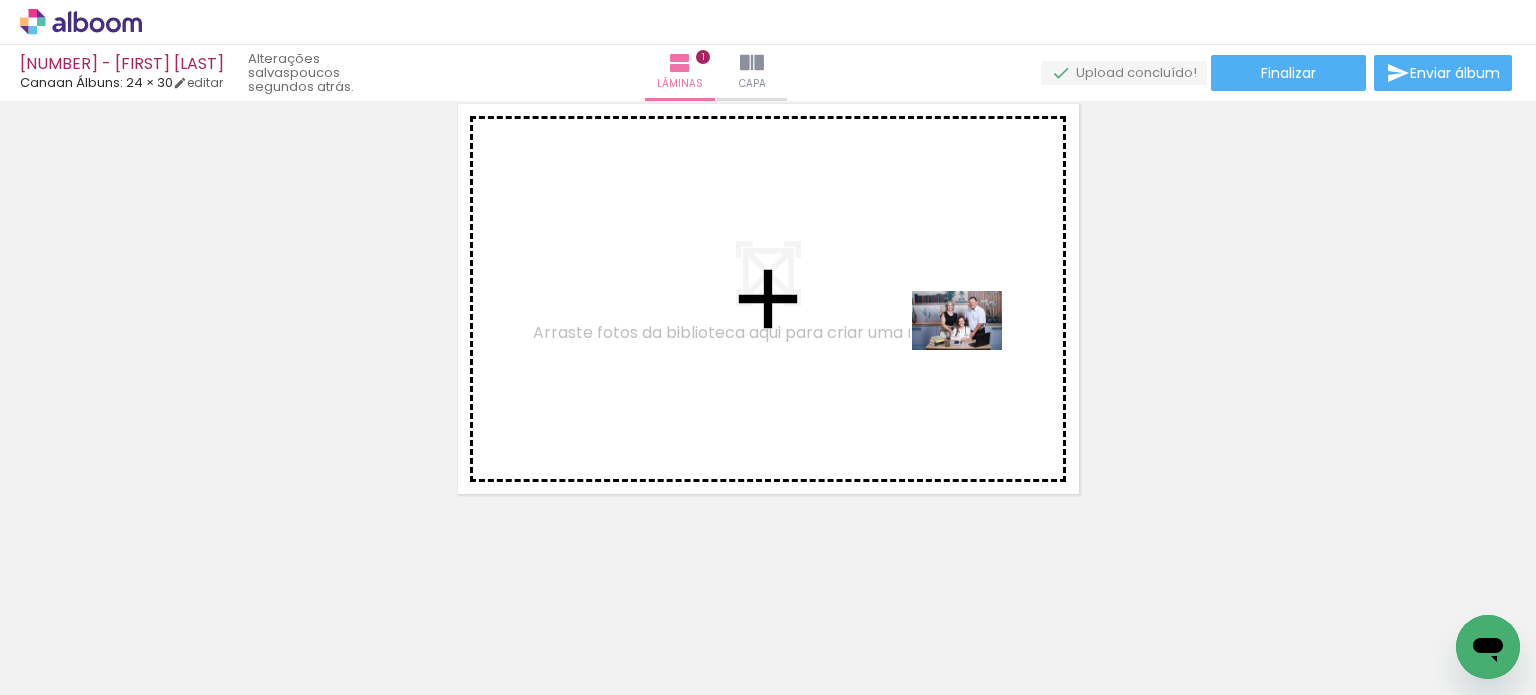 drag, startPoint x: 1227, startPoint y: 631, endPoint x: 972, endPoint y: 351, distance: 378.71494 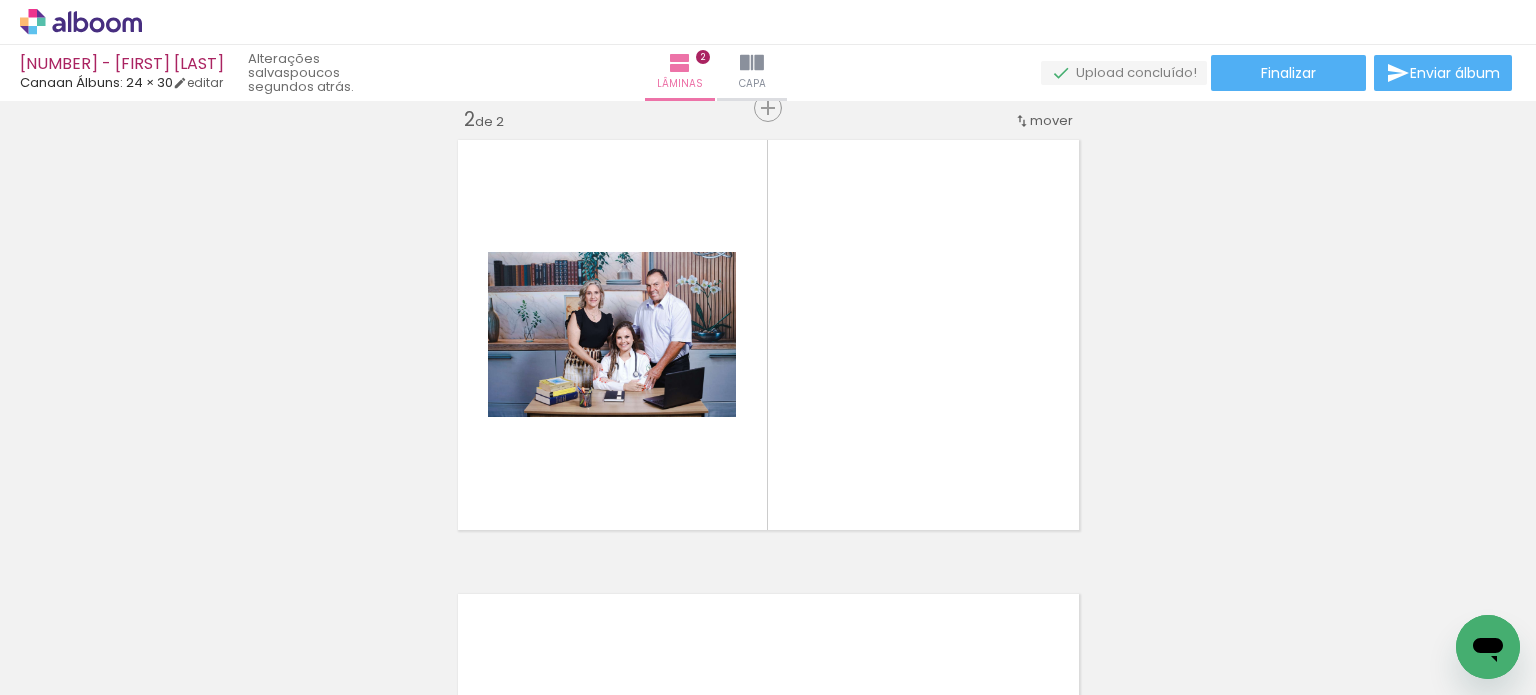 scroll, scrollTop: 479, scrollLeft: 0, axis: vertical 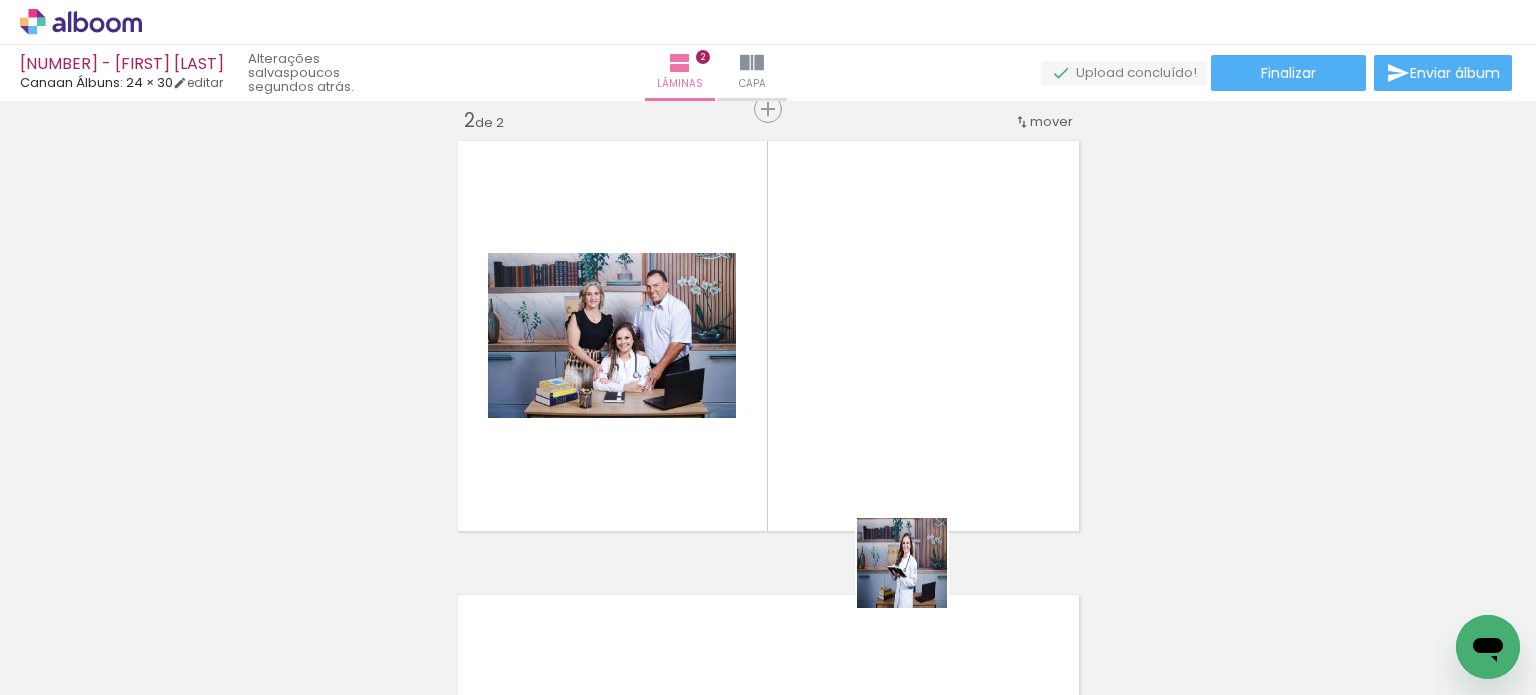 drag, startPoint x: 924, startPoint y: 630, endPoint x: 896, endPoint y: 459, distance: 173.27724 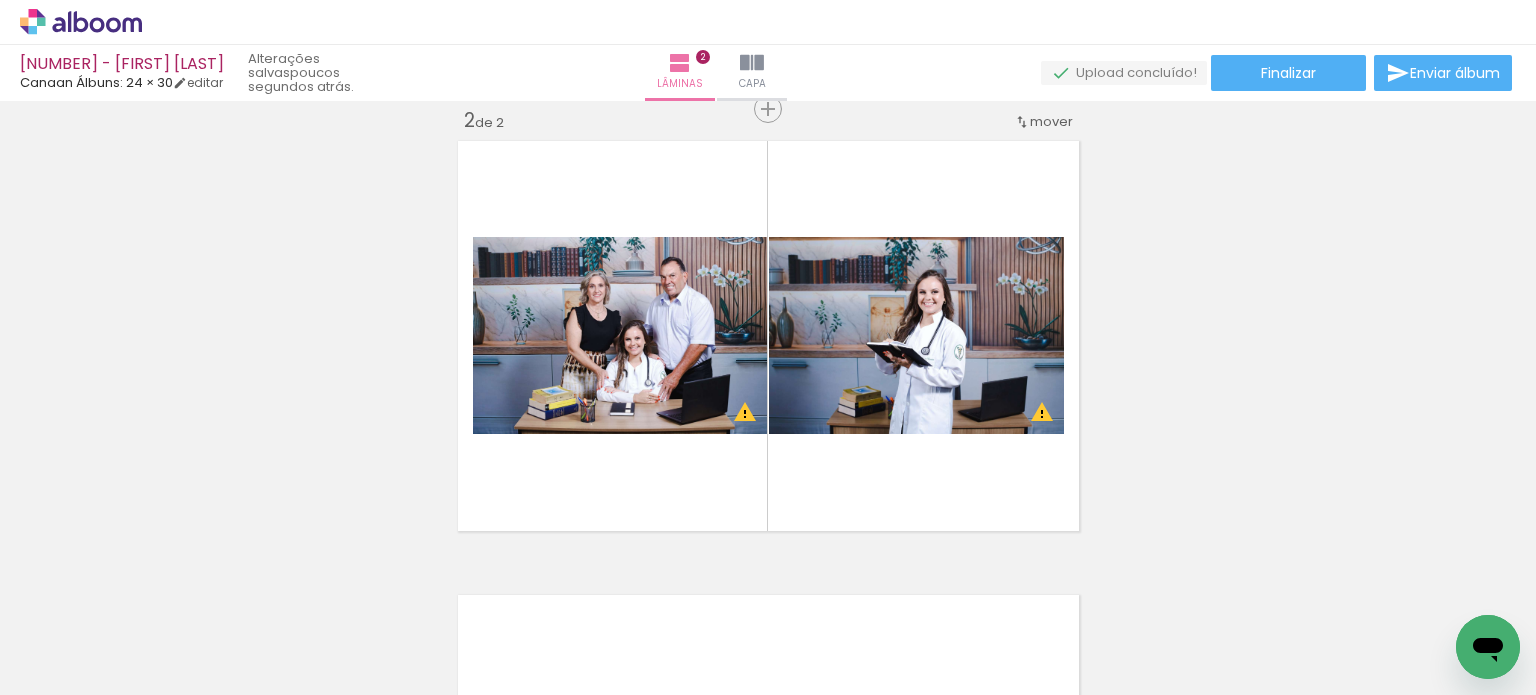 scroll, scrollTop: 0, scrollLeft: 13, axis: horizontal 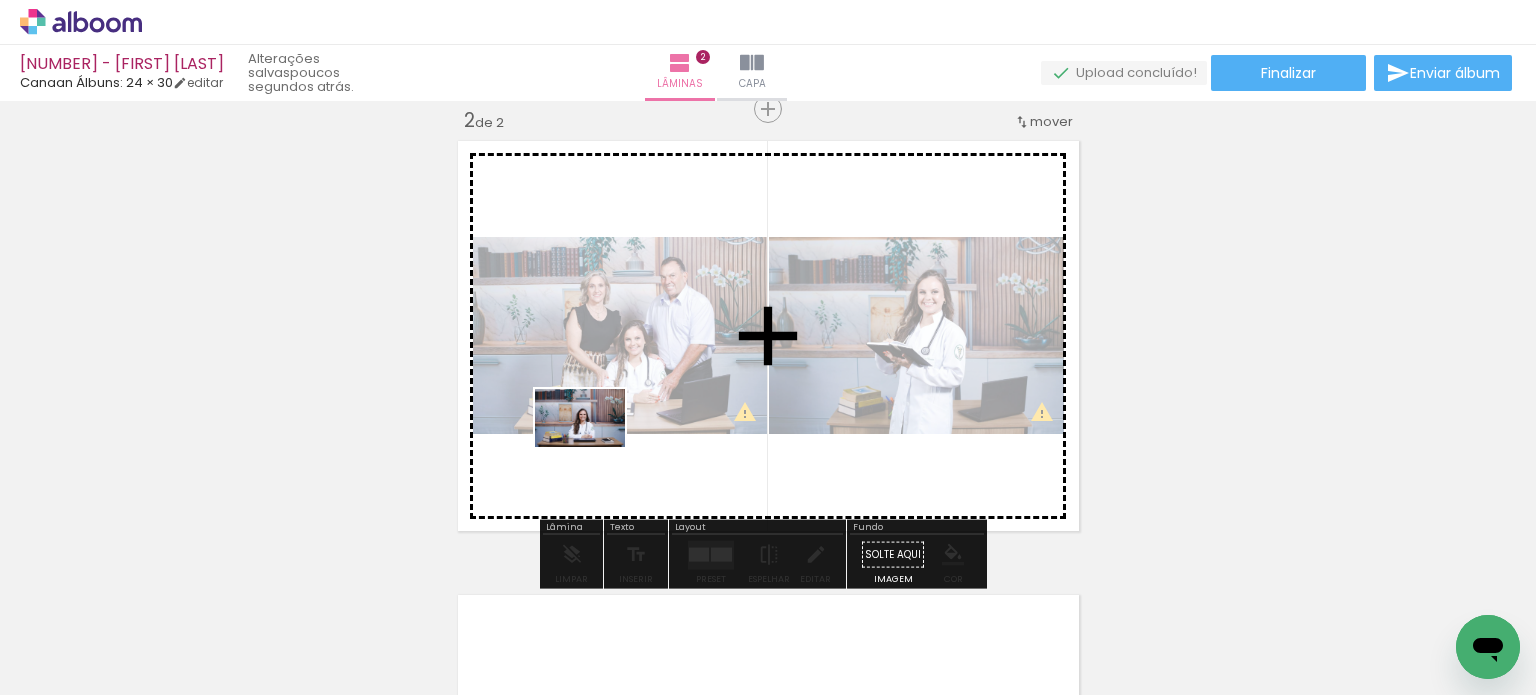 drag, startPoint x: 305, startPoint y: 631, endPoint x: 596, endPoint y: 448, distance: 343.75864 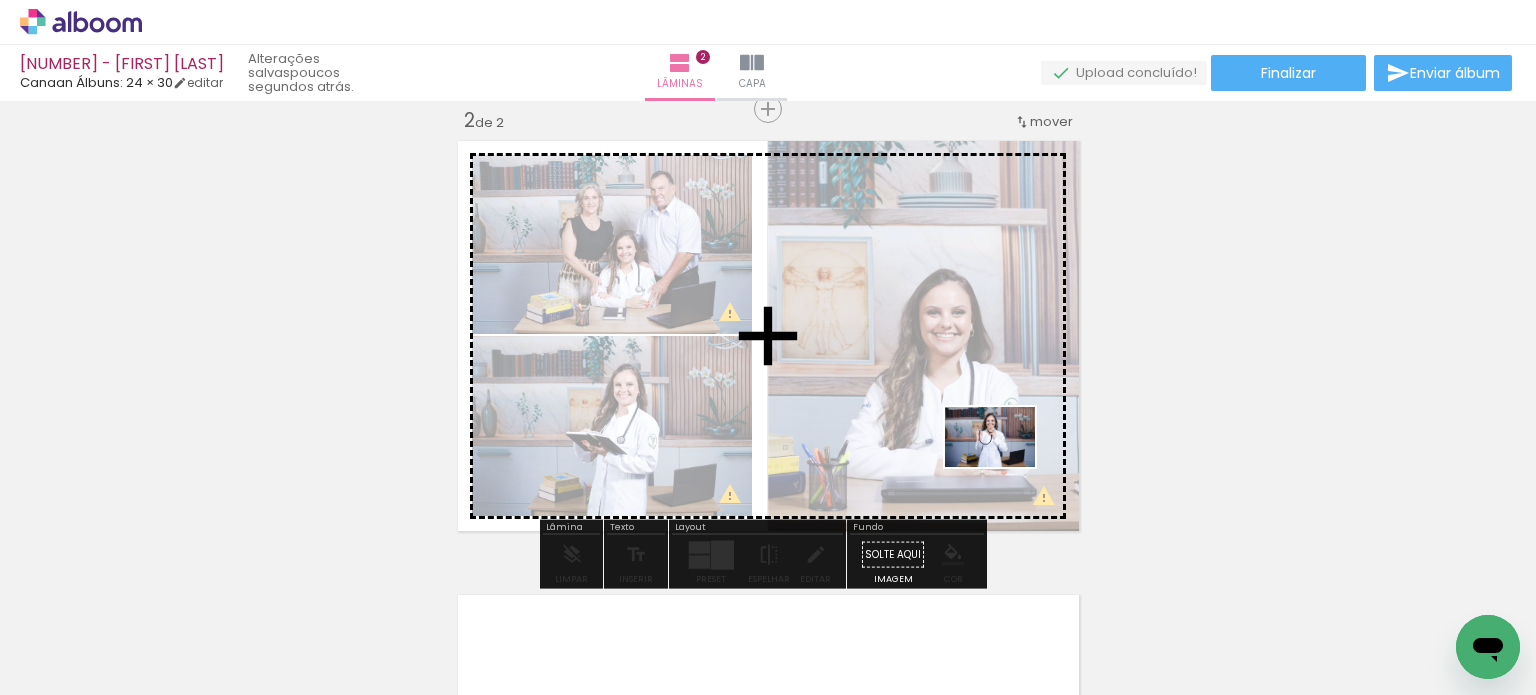 drag, startPoint x: 1203, startPoint y: 610, endPoint x: 1004, endPoint y: 467, distance: 245.05101 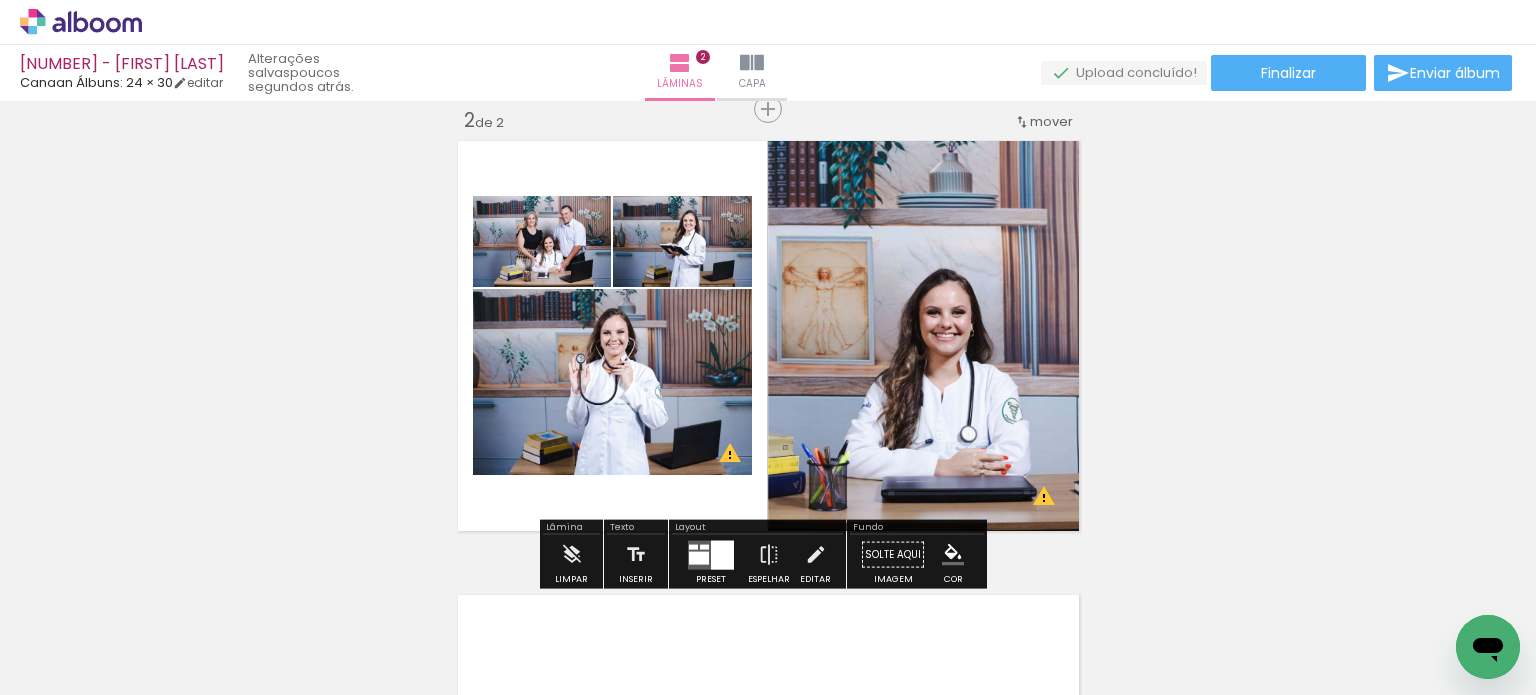 click at bounding box center (711, 554) 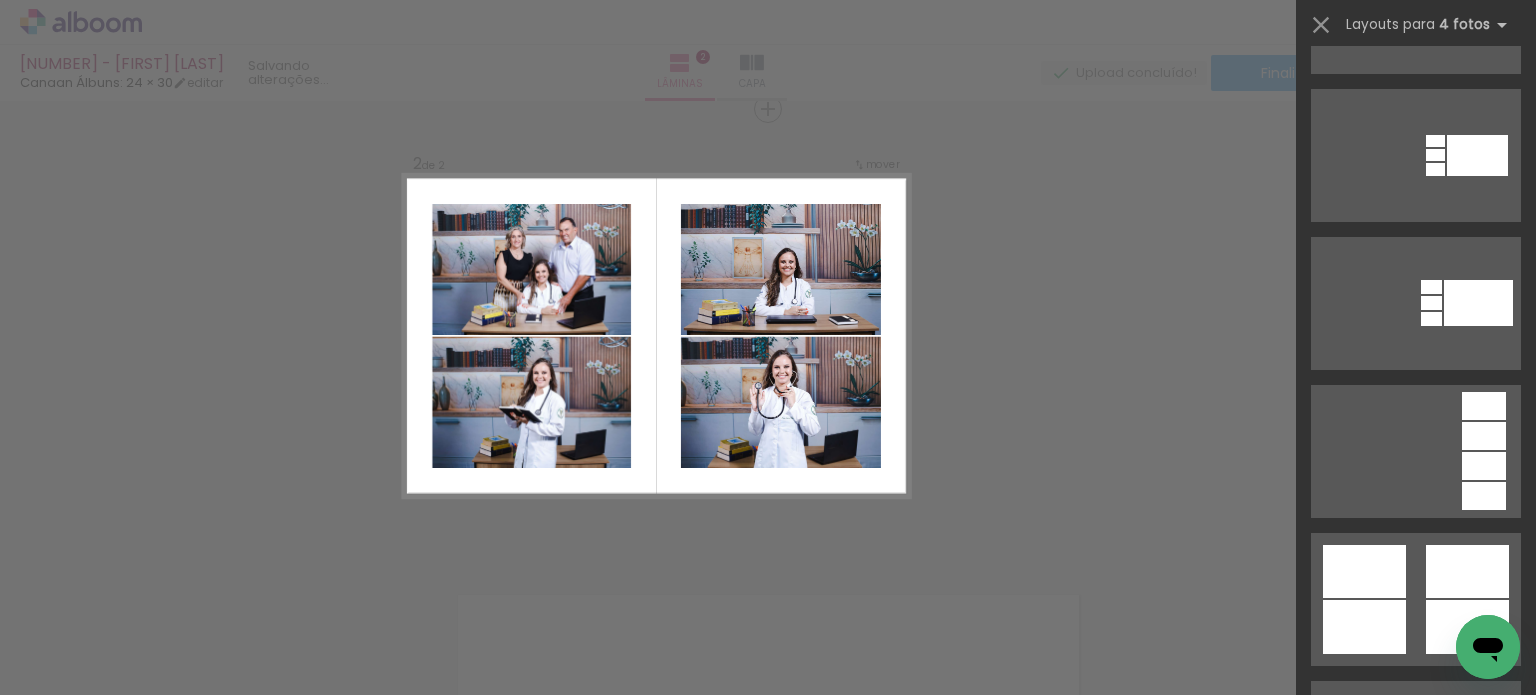 scroll, scrollTop: 1200, scrollLeft: 0, axis: vertical 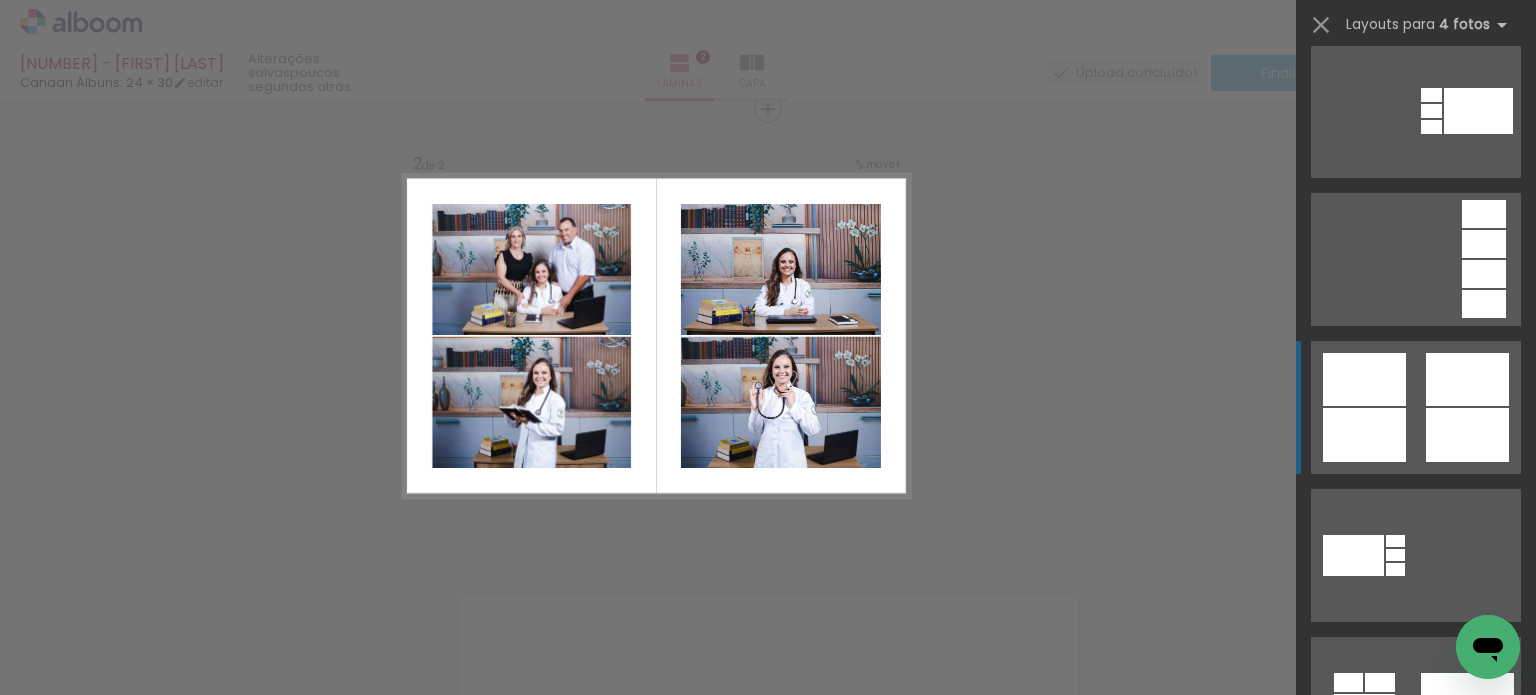 click at bounding box center [1380, 851] 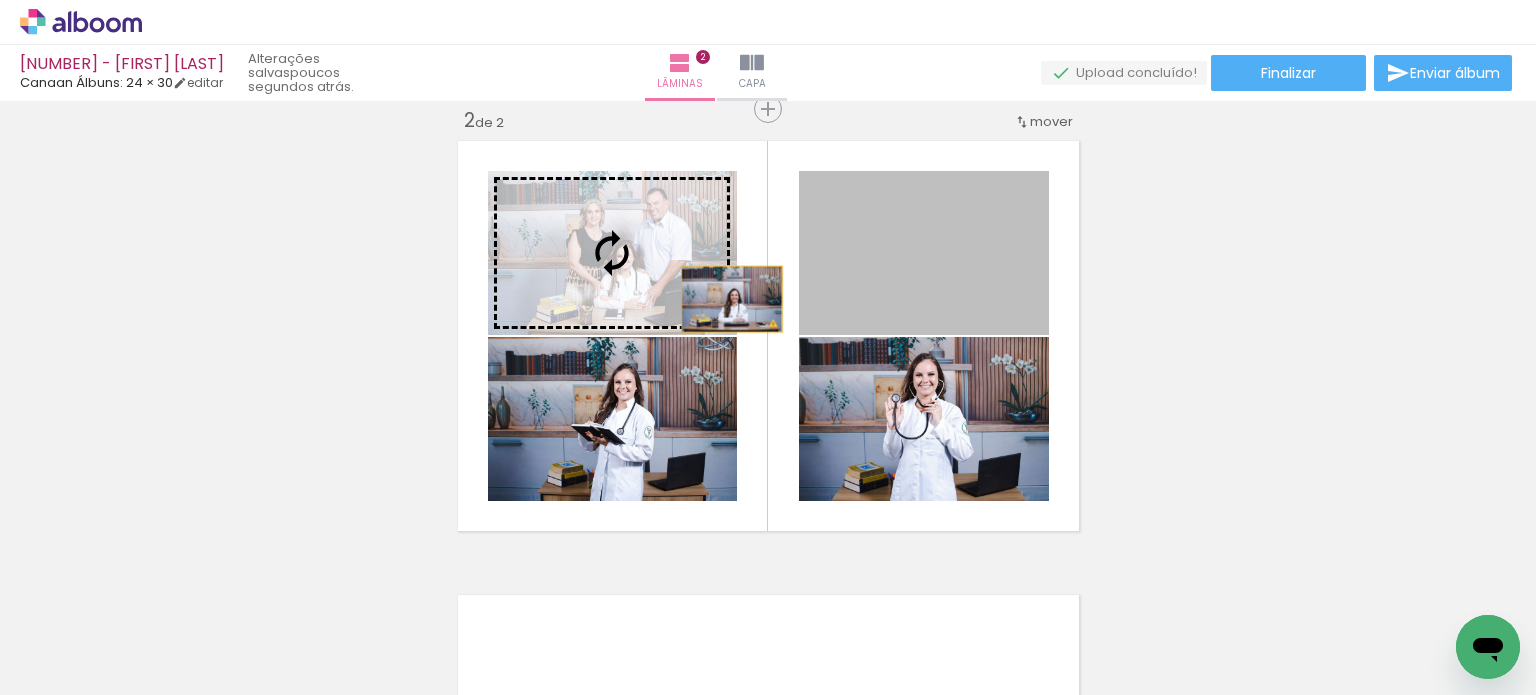 drag, startPoint x: 875, startPoint y: 302, endPoint x: 716, endPoint y: 299, distance: 159.0283 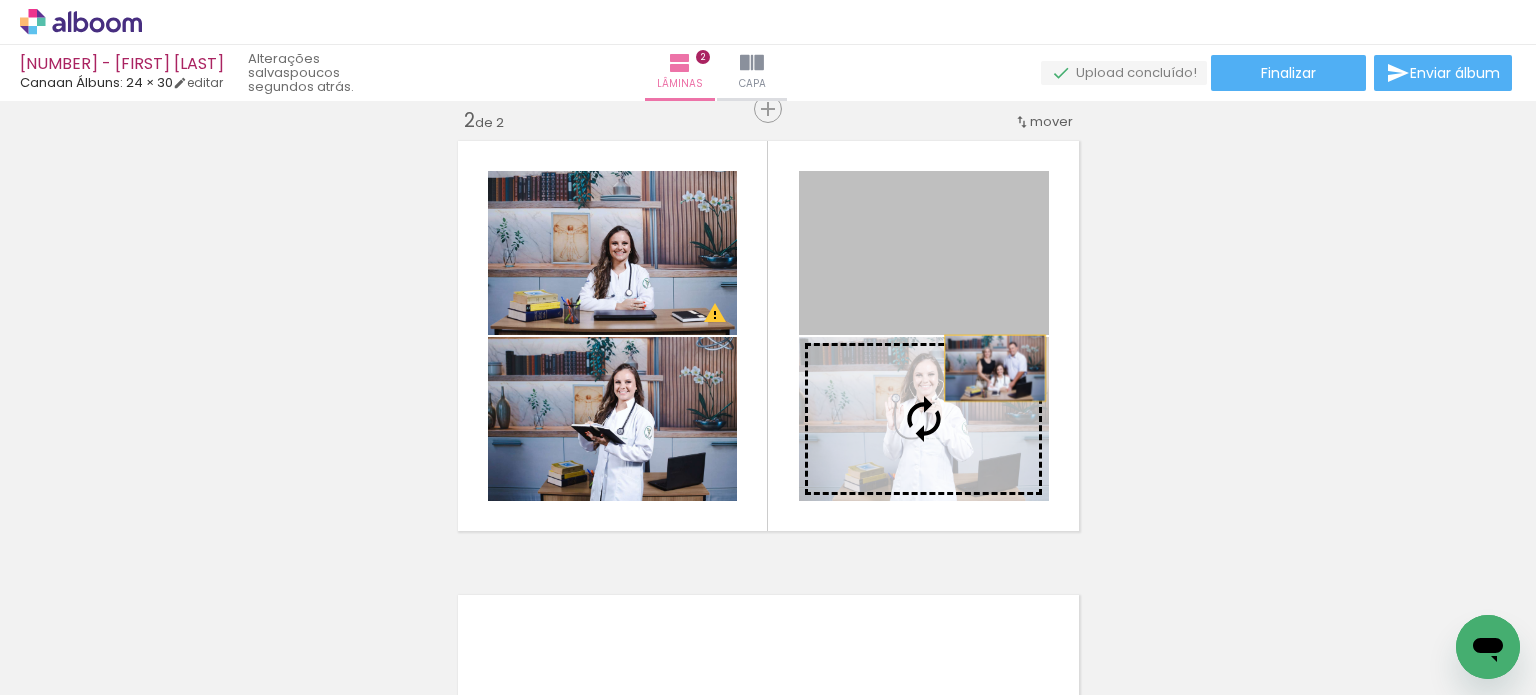 drag, startPoint x: 984, startPoint y: 291, endPoint x: 988, endPoint y: 373, distance: 82.0975 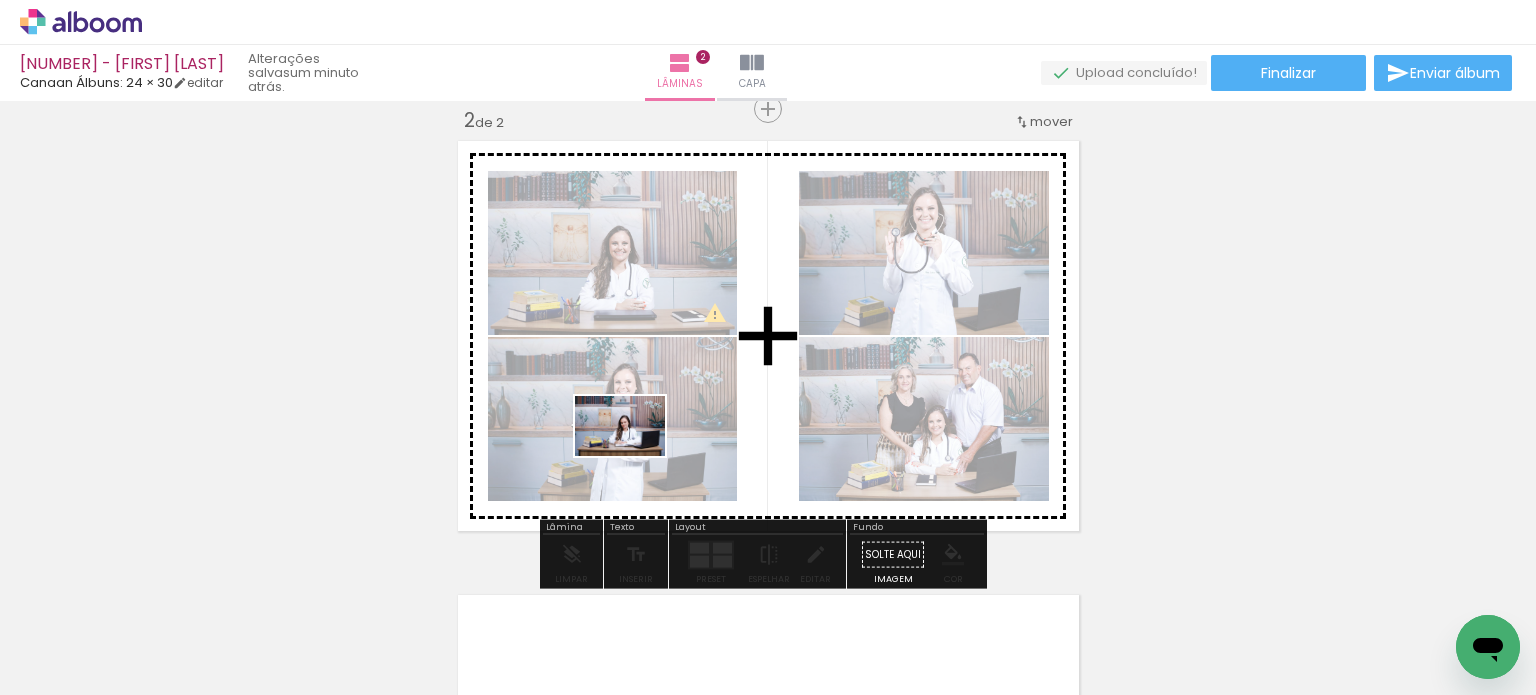 drag, startPoint x: 523, startPoint y: 634, endPoint x: 646, endPoint y: 435, distance: 233.94444 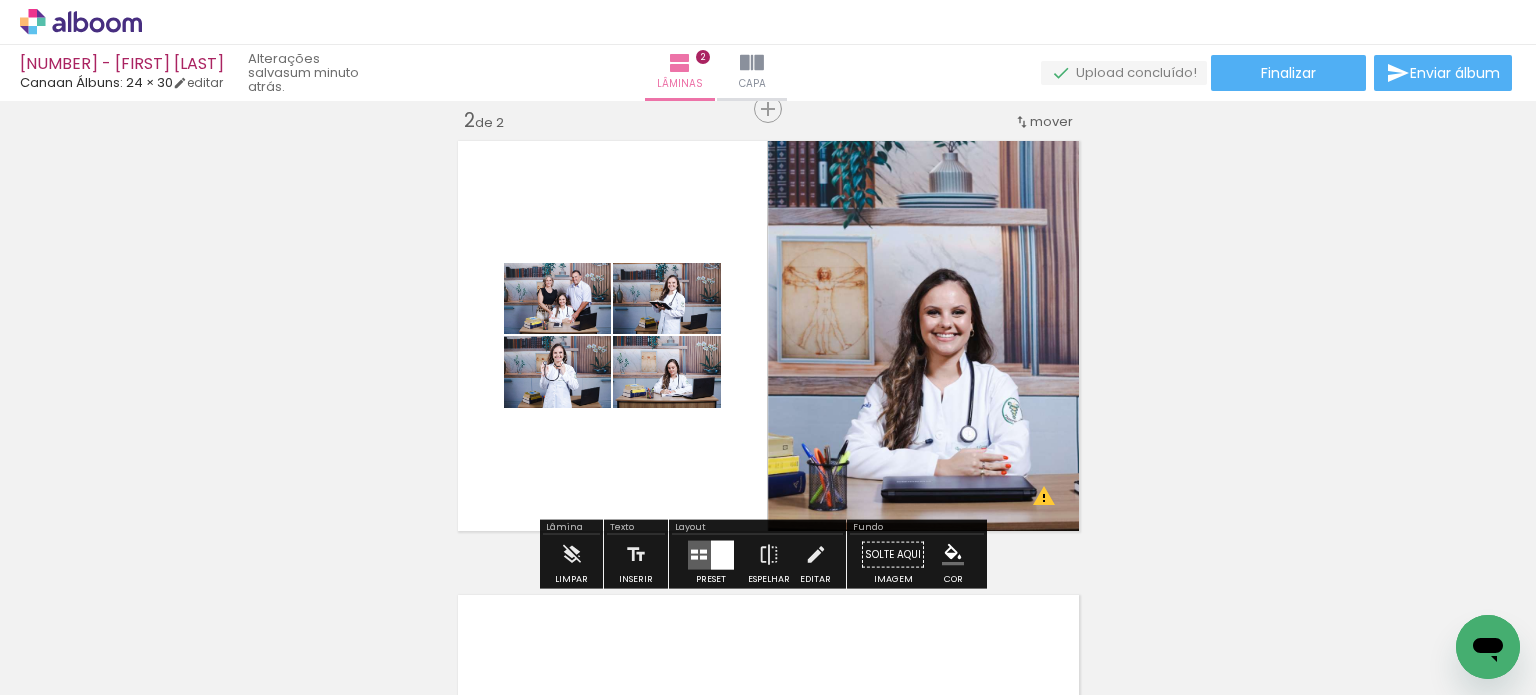 click at bounding box center [722, 554] 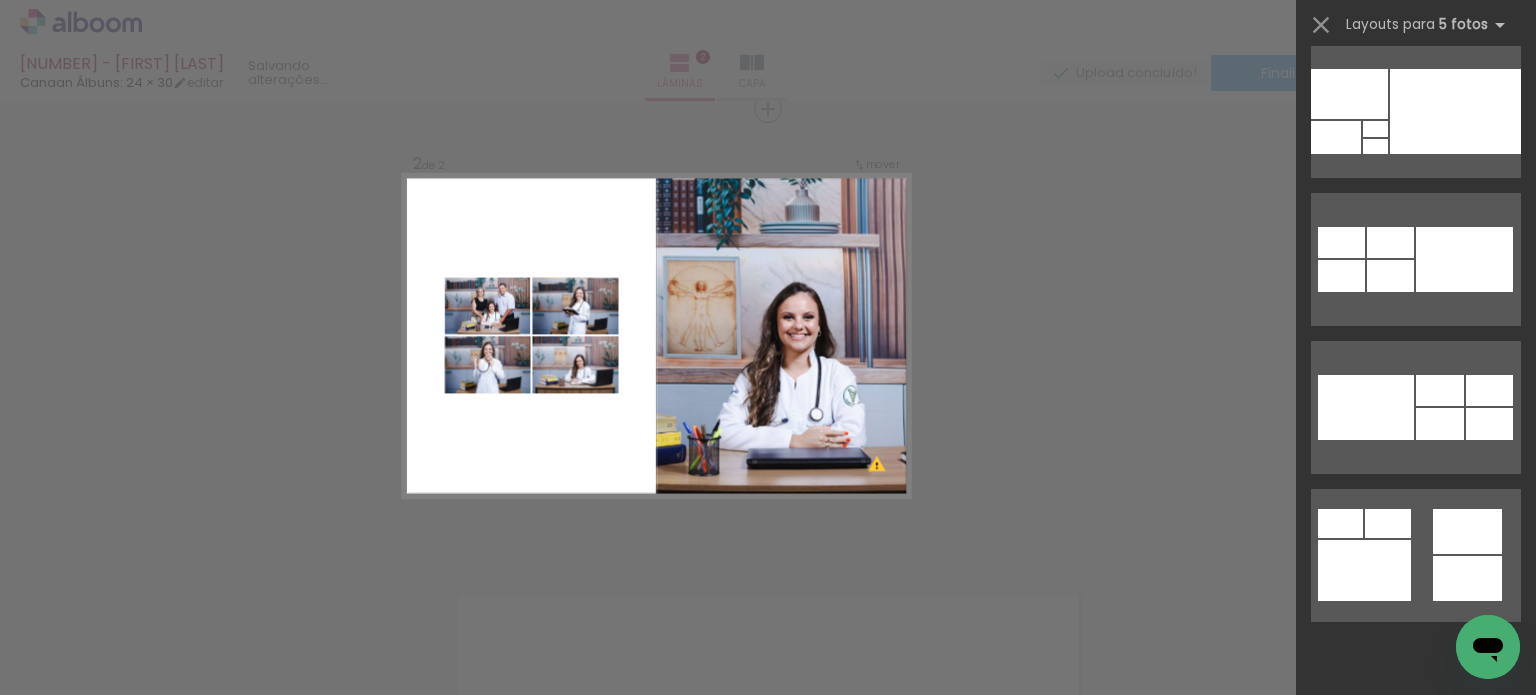 scroll, scrollTop: 0, scrollLeft: 0, axis: both 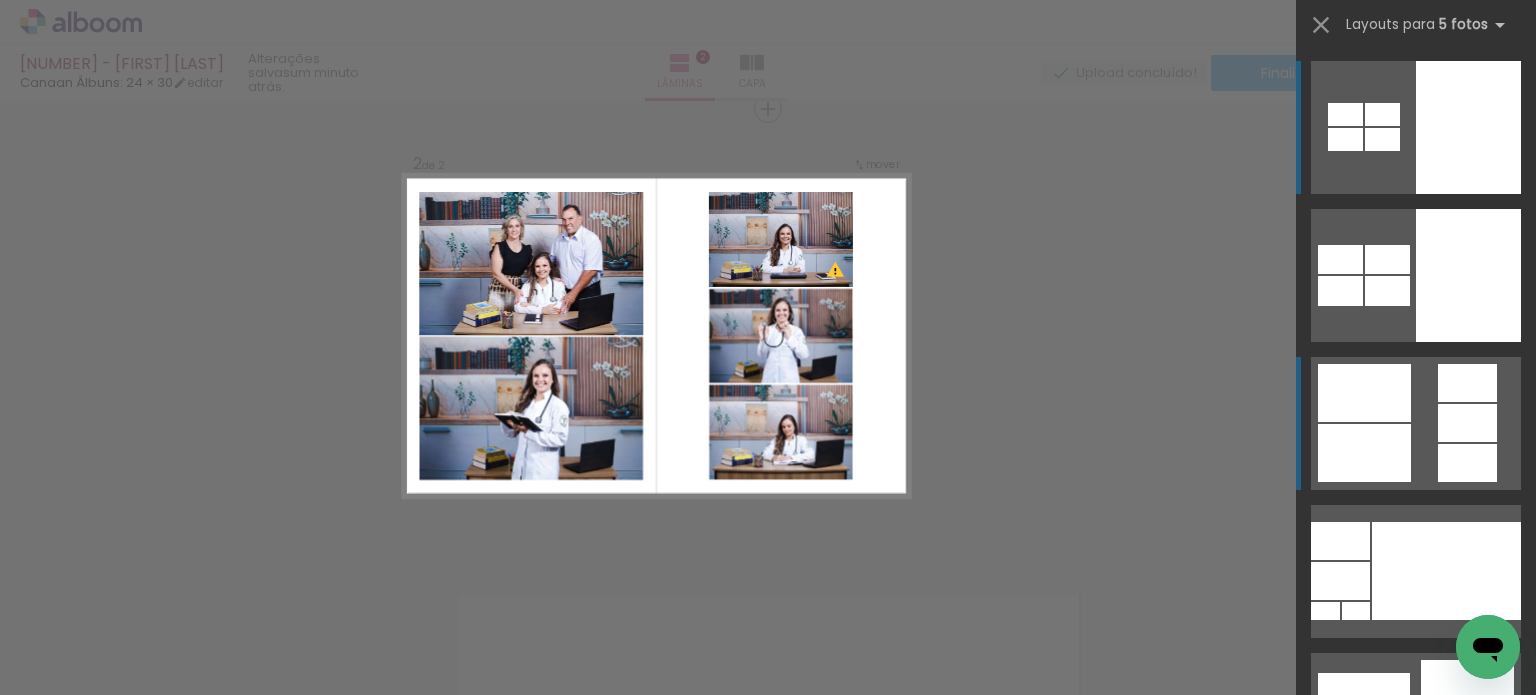 click at bounding box center (1387, 291) 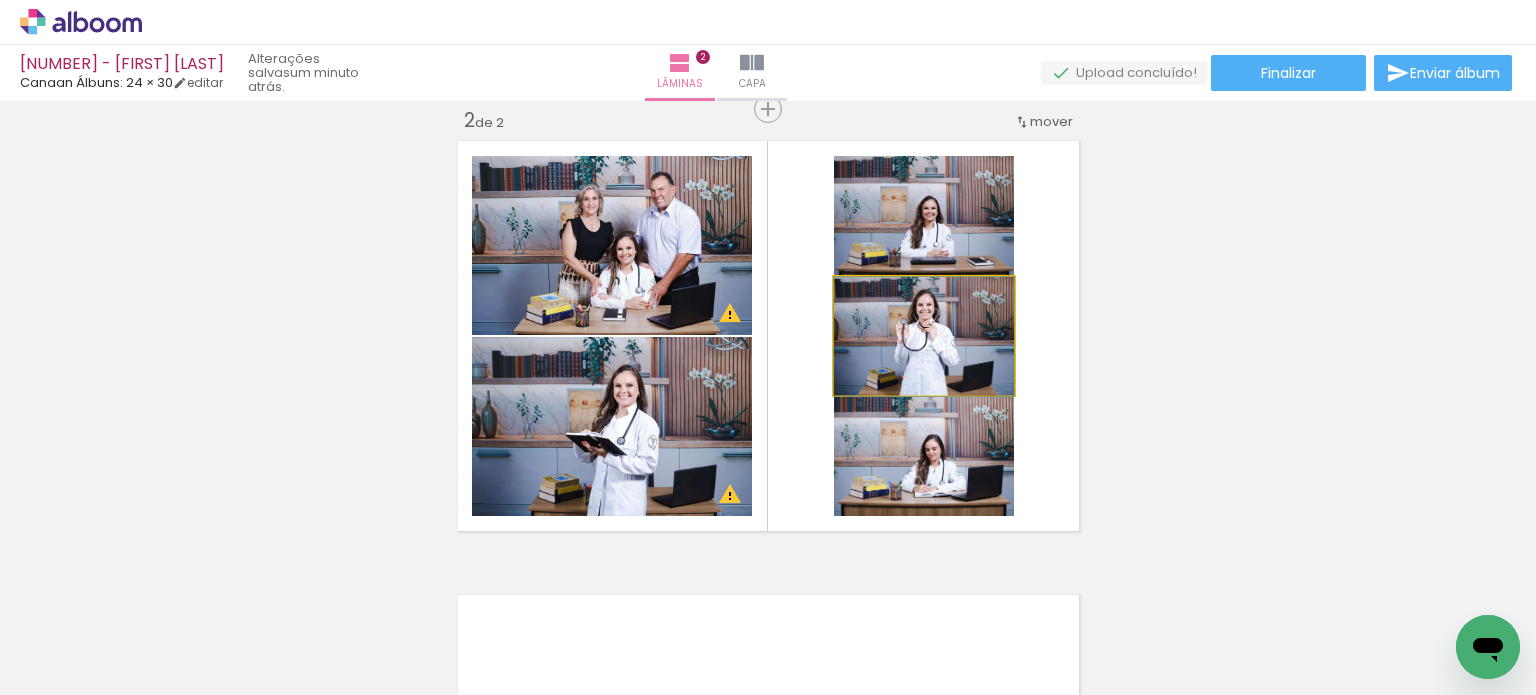 drag, startPoint x: 996, startPoint y: 338, endPoint x: 996, endPoint y: 426, distance: 88 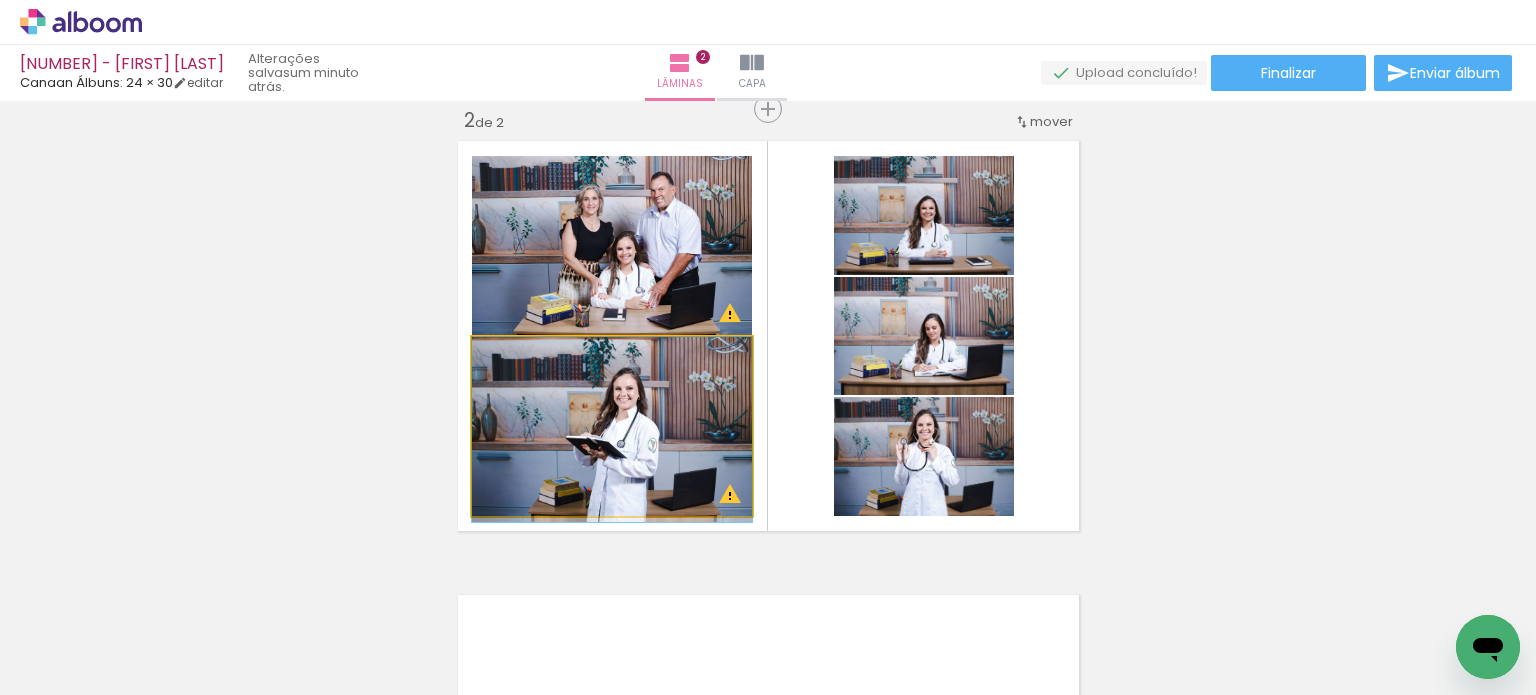 drag, startPoint x: 675, startPoint y: 450, endPoint x: 674, endPoint y: 465, distance: 15.033297 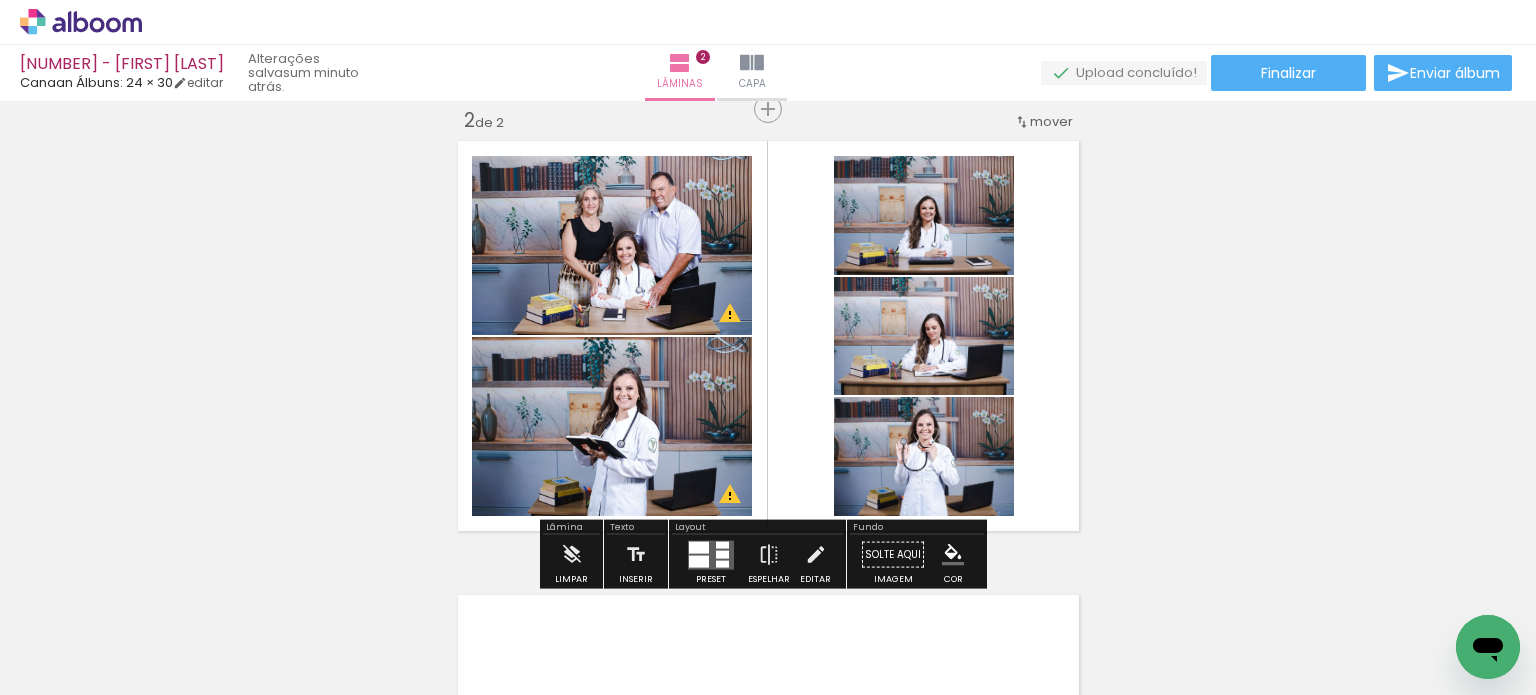click on "Inserir lâmina 1  de 2  Inserir lâmina 2  de 2 O Designbox precisará aumentar a sua imagem em 248% para exportar para impressão. O Designbox precisará aumentar a sua imagem em 176% para exportar para impressão. O Designbox precisará aumentar a sua imagem em 167% para exportar para impressão. O Designbox precisará aumentar a sua imagem em 167% para exportar para impressão. O Designbox precisará aumentar a sua imagem em 167% para exportar para impressão." at bounding box center [768, 310] 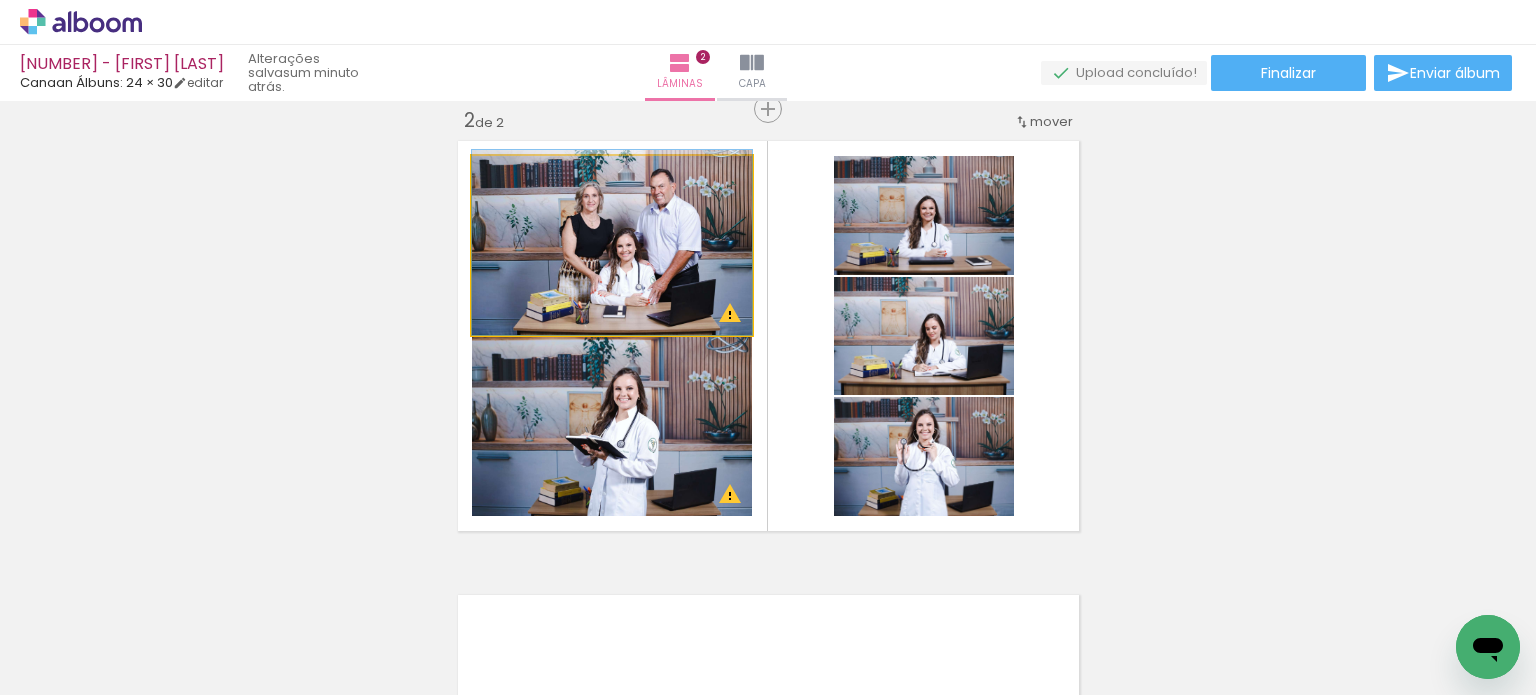 drag, startPoint x: 604, startPoint y: 271, endPoint x: 582, endPoint y: 265, distance: 22.803509 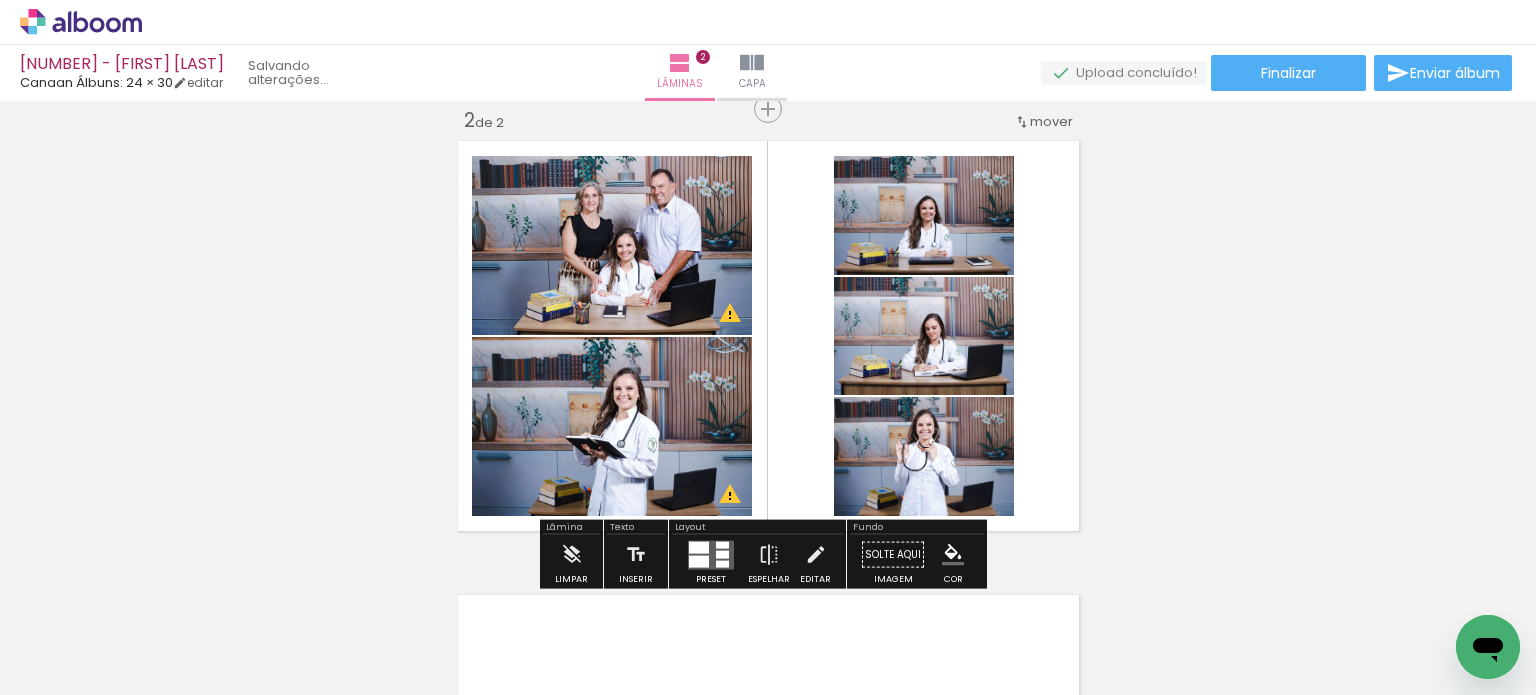 click on "Inserir lâmina 1  de 2  Inserir lâmina 2  de 2 O Designbox precisará aumentar a sua imagem em 248% para exportar para impressão. O Designbox precisará aumentar a sua imagem em 176% para exportar para impressão. O Designbox precisará aumentar a sua imagem em 167% para exportar para impressão. O Designbox precisará aumentar a sua imagem em 167% para exportar para impressão. O Designbox precisará aumentar a sua imagem em 167% para exportar para impressão." at bounding box center [768, 310] 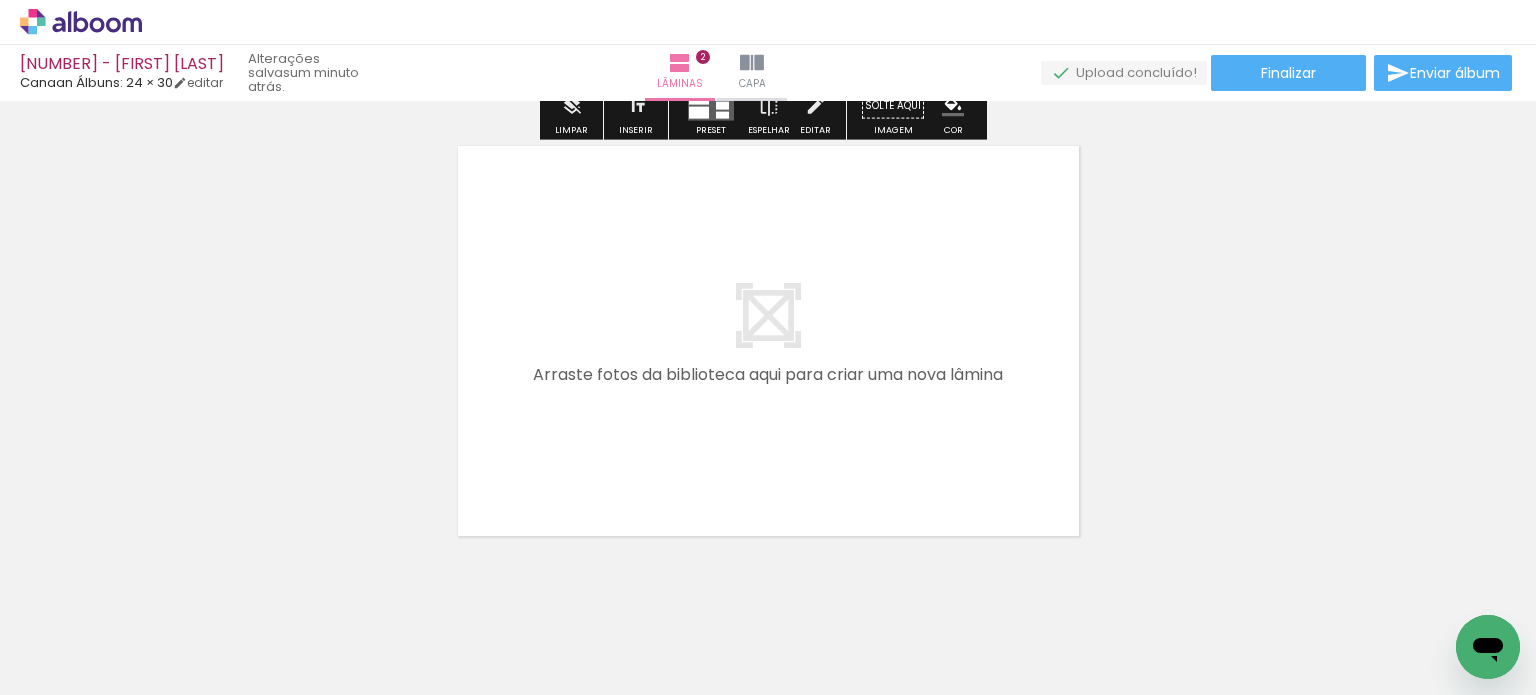 scroll, scrollTop: 970, scrollLeft: 0, axis: vertical 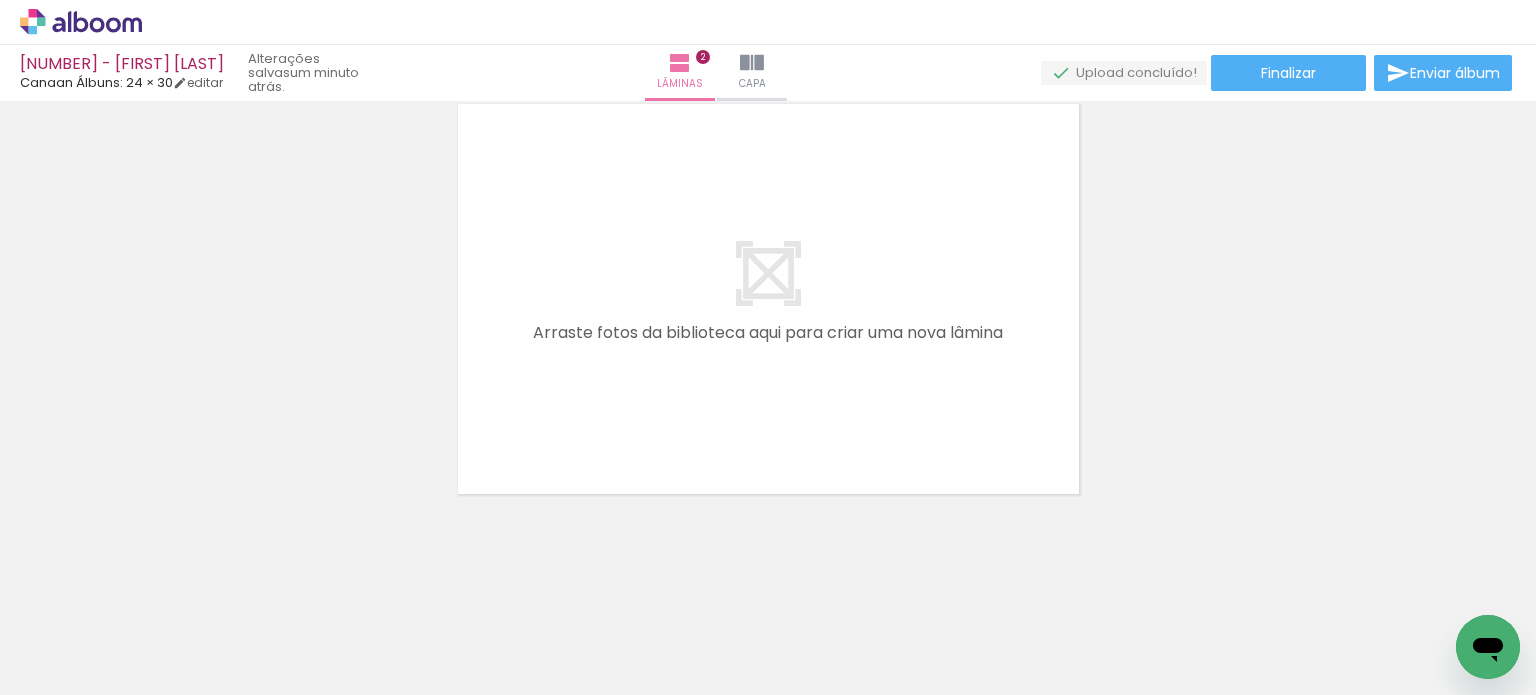 drag, startPoint x: 528, startPoint y: 635, endPoint x: 575, endPoint y: 303, distance: 335.3103 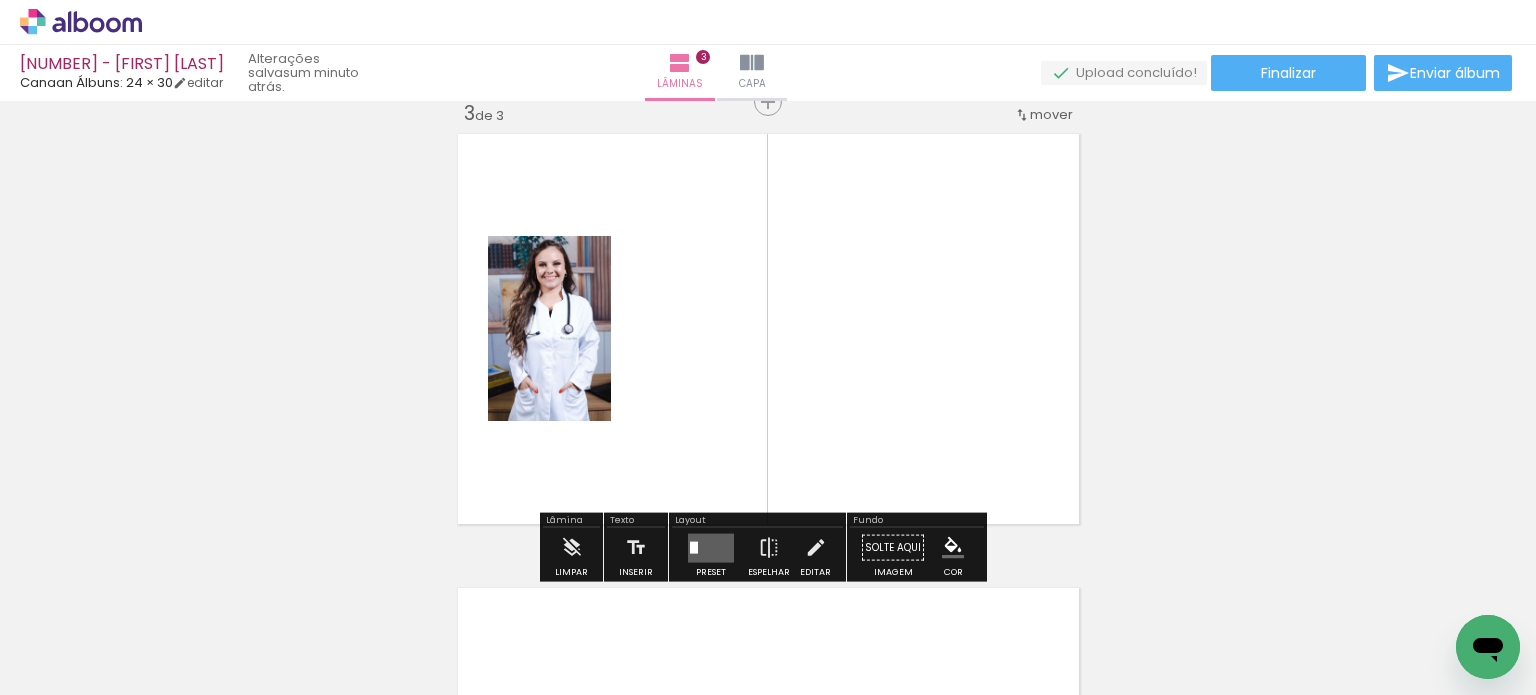 scroll, scrollTop: 933, scrollLeft: 0, axis: vertical 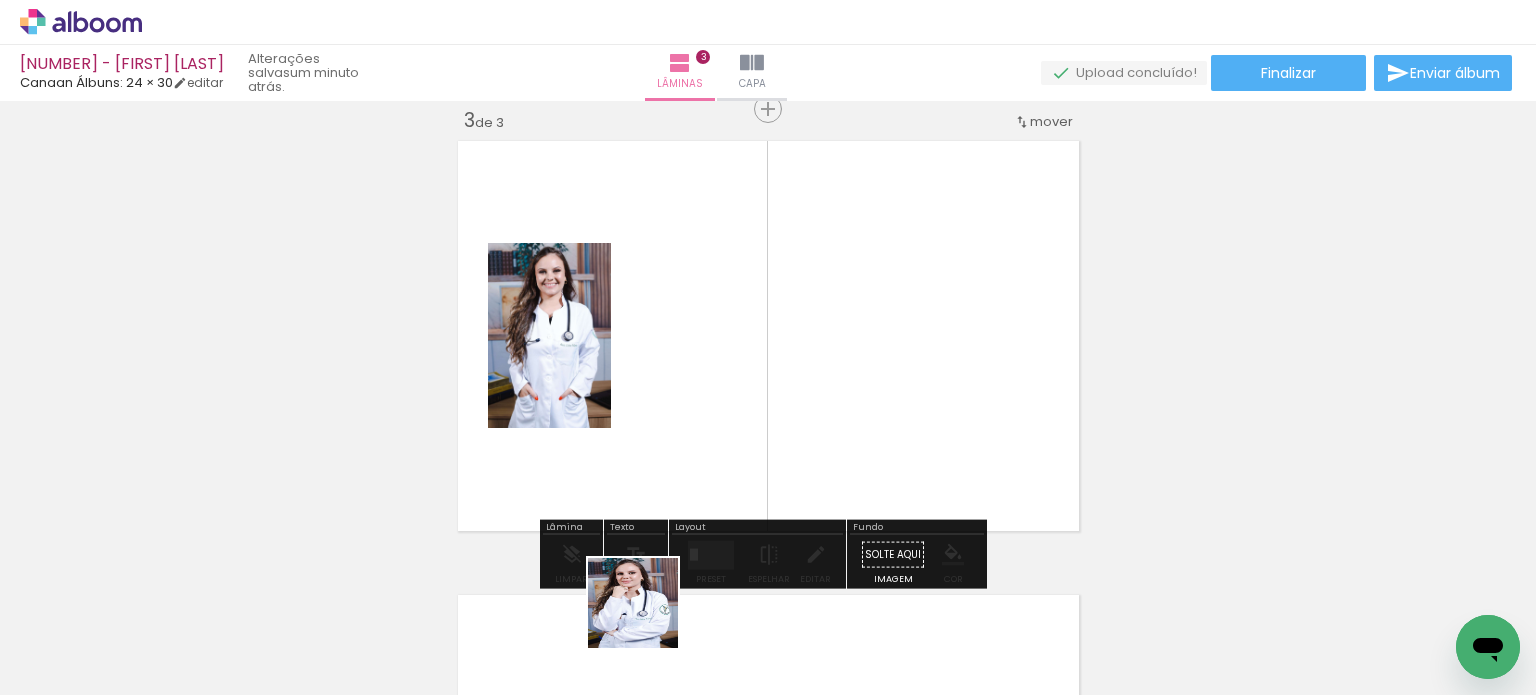drag, startPoint x: 648, startPoint y: 623, endPoint x: 685, endPoint y: 519, distance: 110.38569 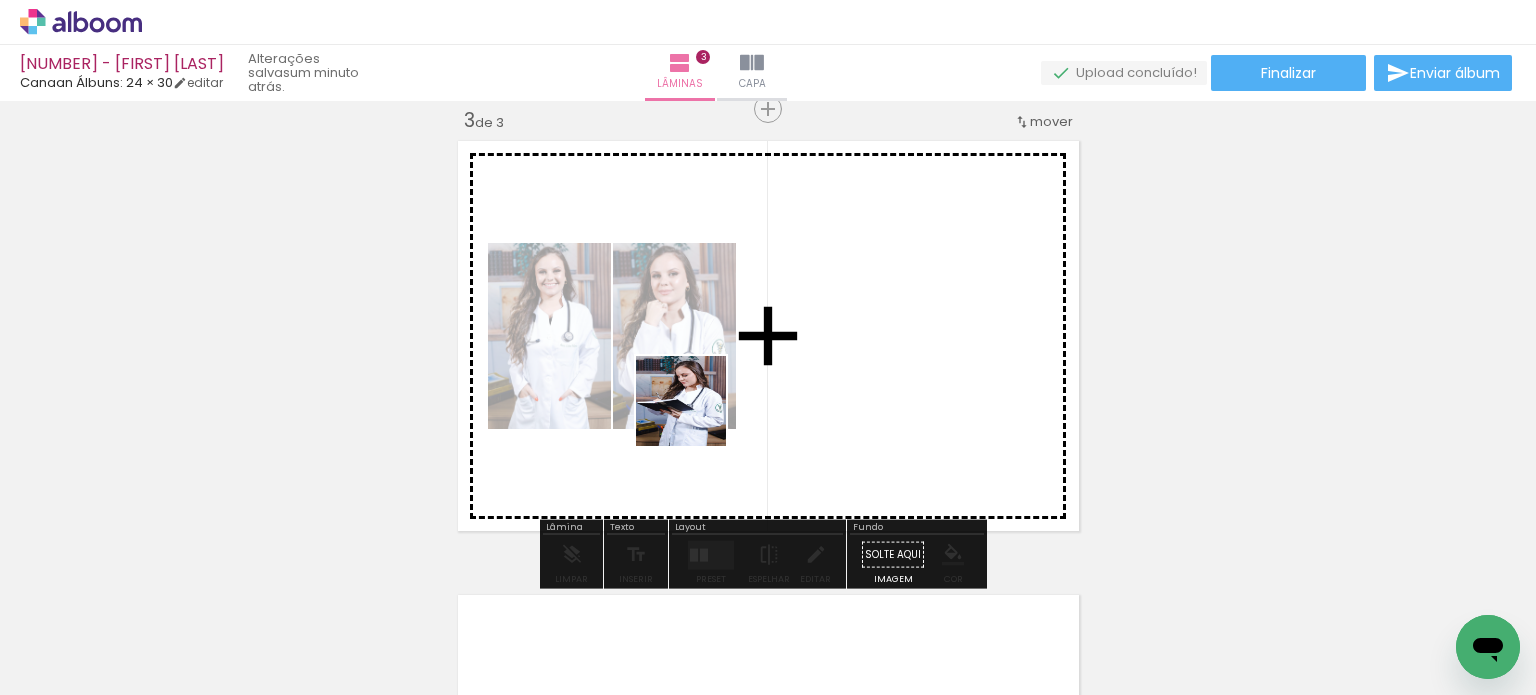 drag, startPoint x: 654, startPoint y: 609, endPoint x: 696, endPoint y: 416, distance: 197.51709 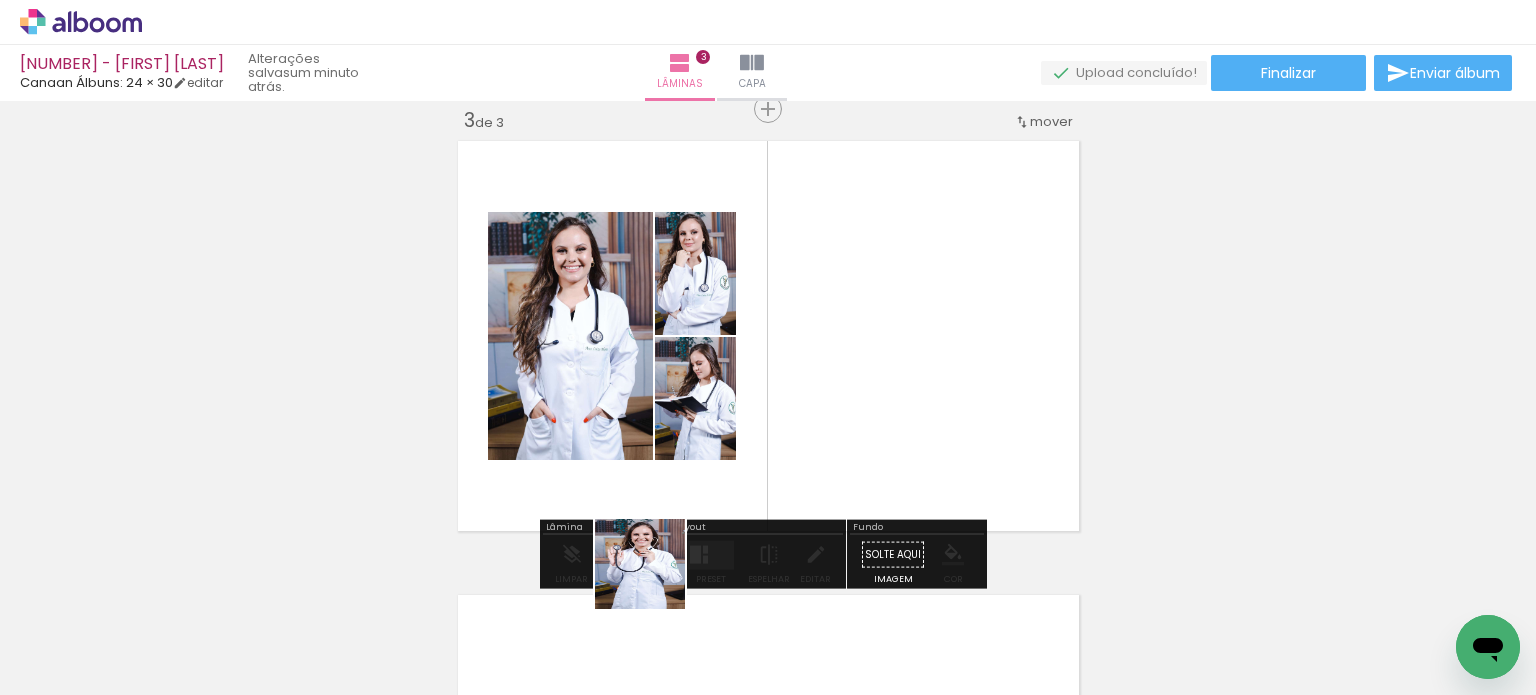 drag, startPoint x: 648, startPoint y: 611, endPoint x: 696, endPoint y: 399, distance: 217.36604 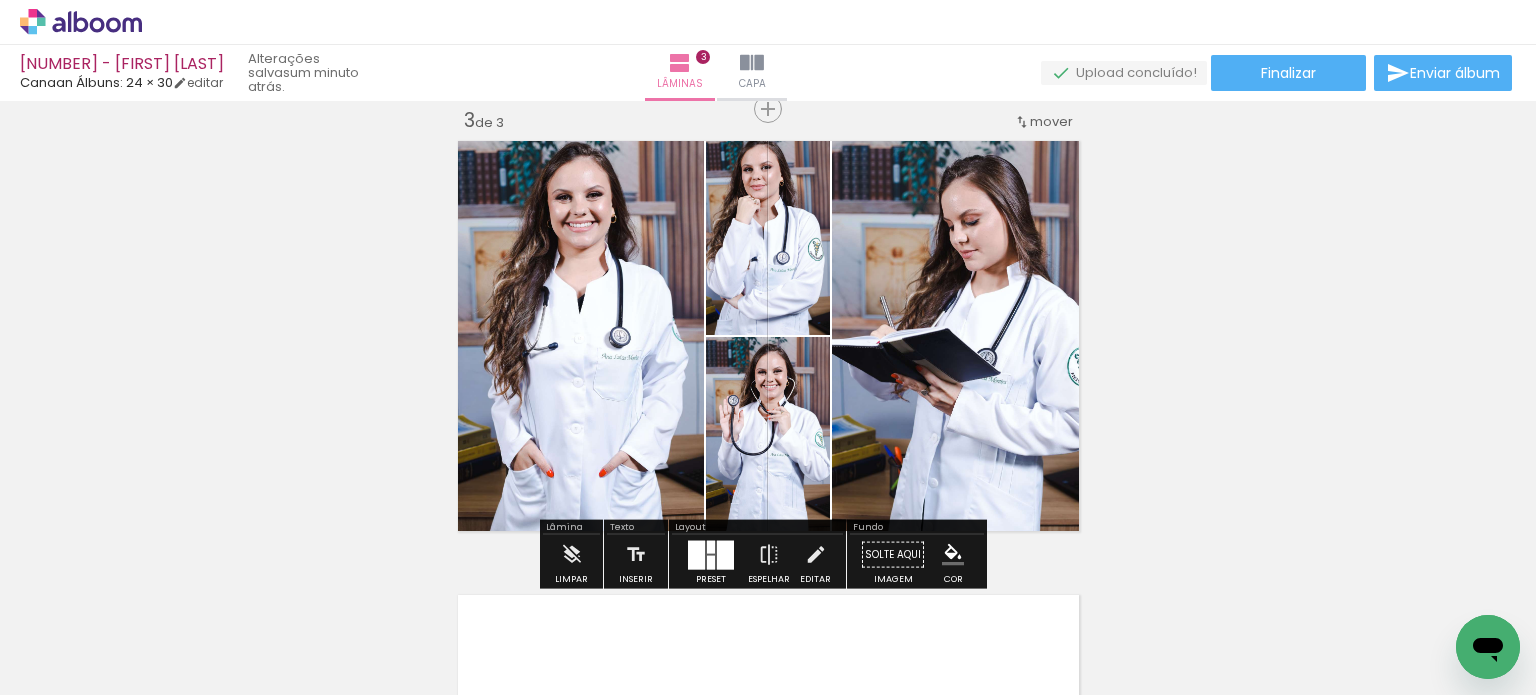 click at bounding box center (696, 554) 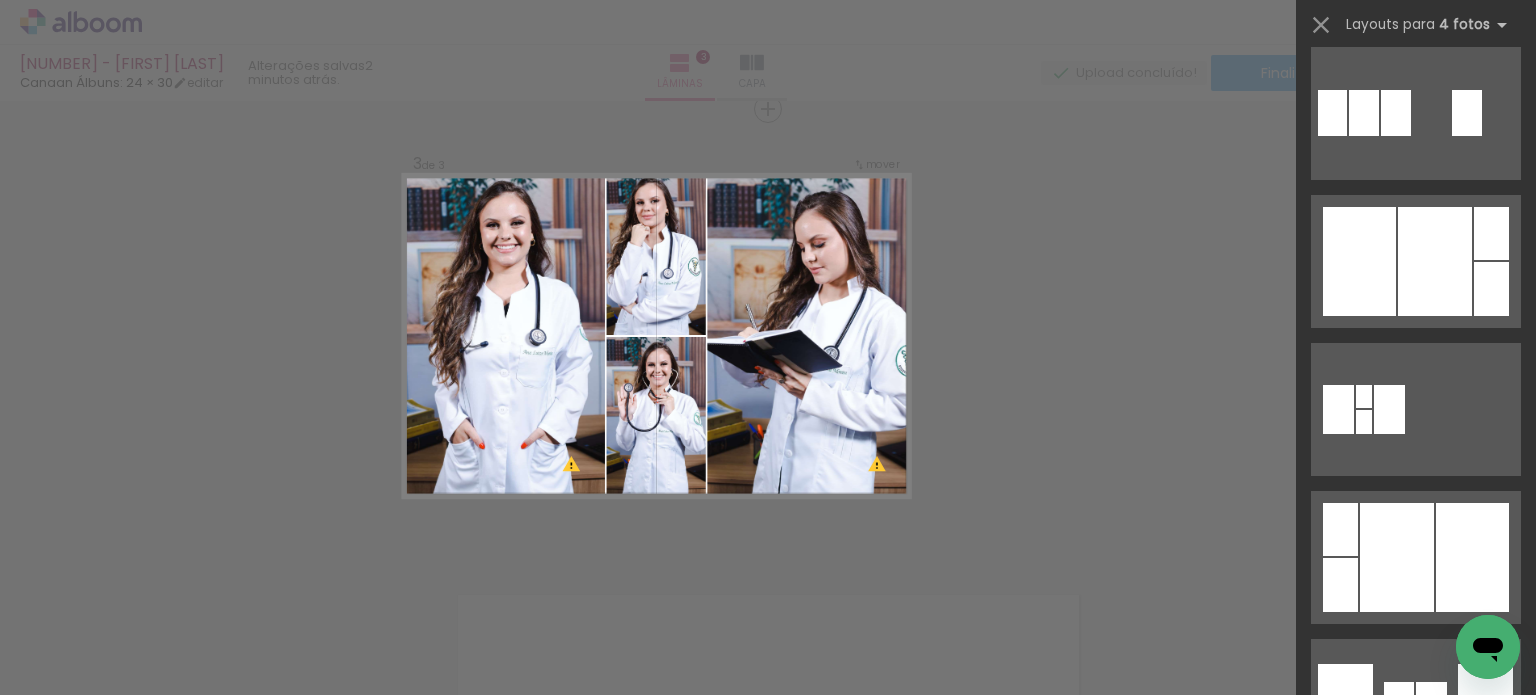 scroll, scrollTop: 4300, scrollLeft: 0, axis: vertical 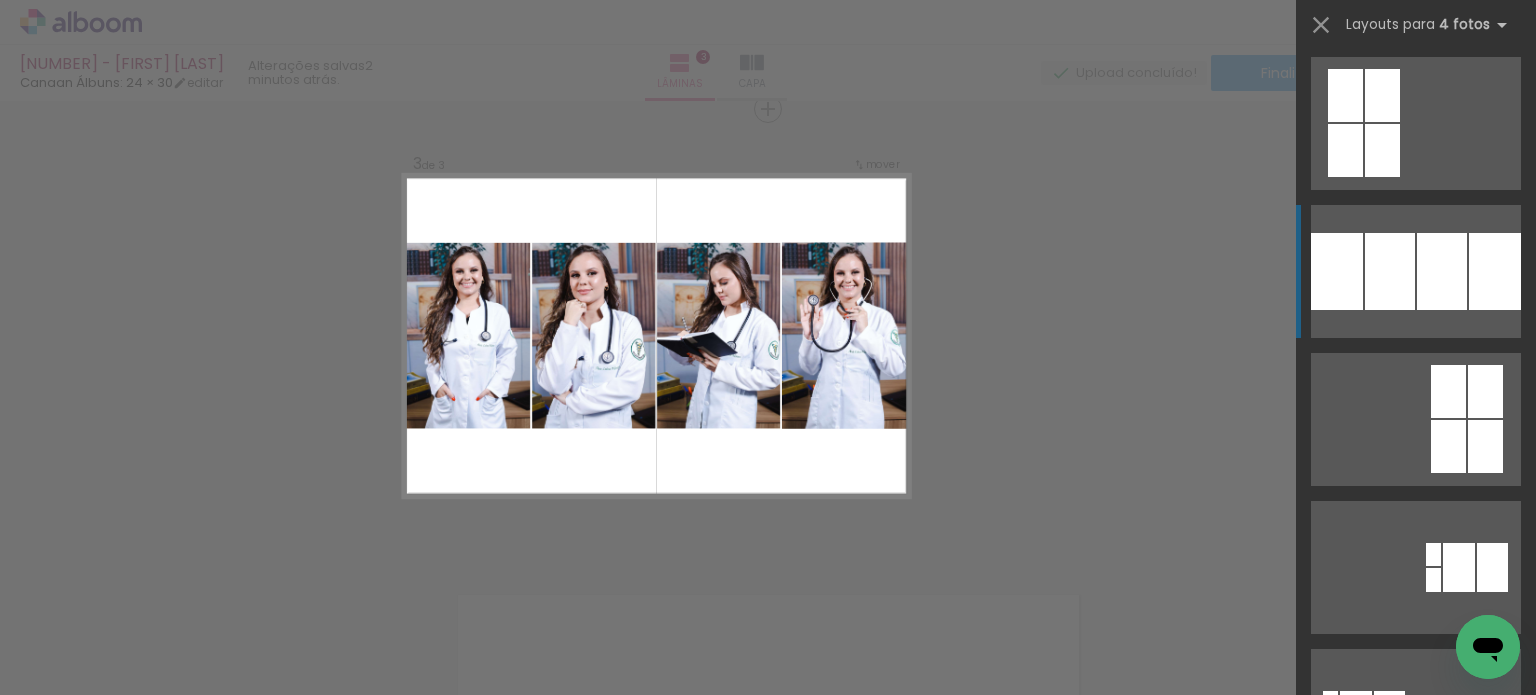 click at bounding box center (1495, 271) 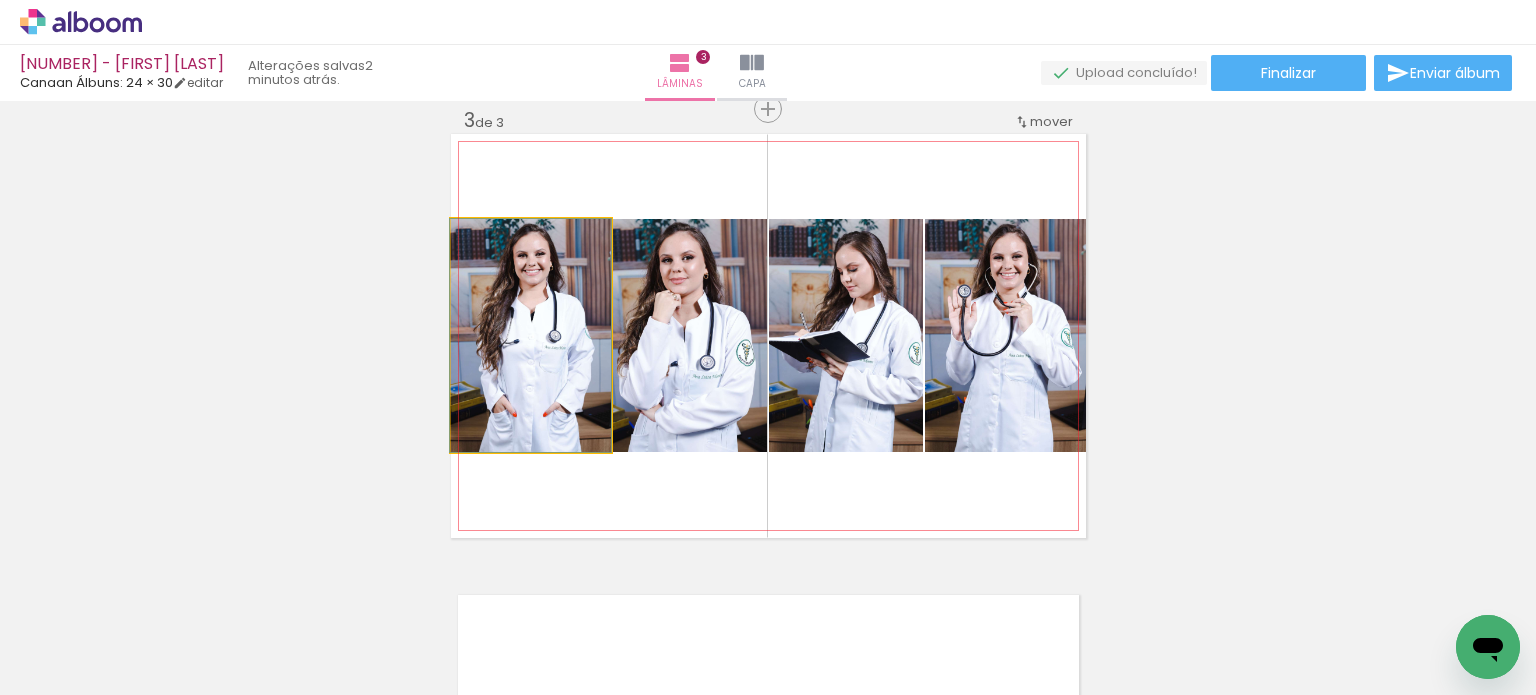 drag, startPoint x: 555, startPoint y: 359, endPoint x: 544, endPoint y: 354, distance: 12.083046 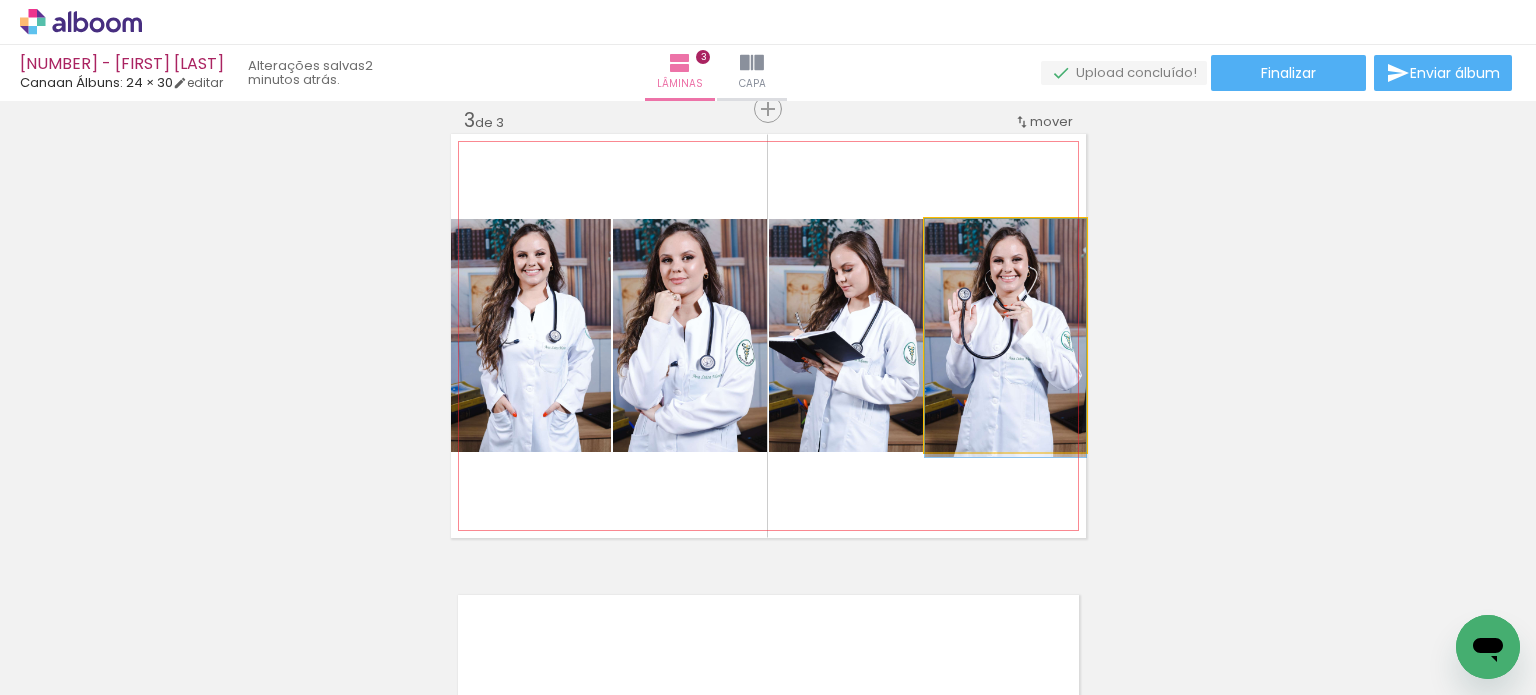 drag, startPoint x: 1005, startPoint y: 299, endPoint x: 990, endPoint y: 302, distance: 15.297058 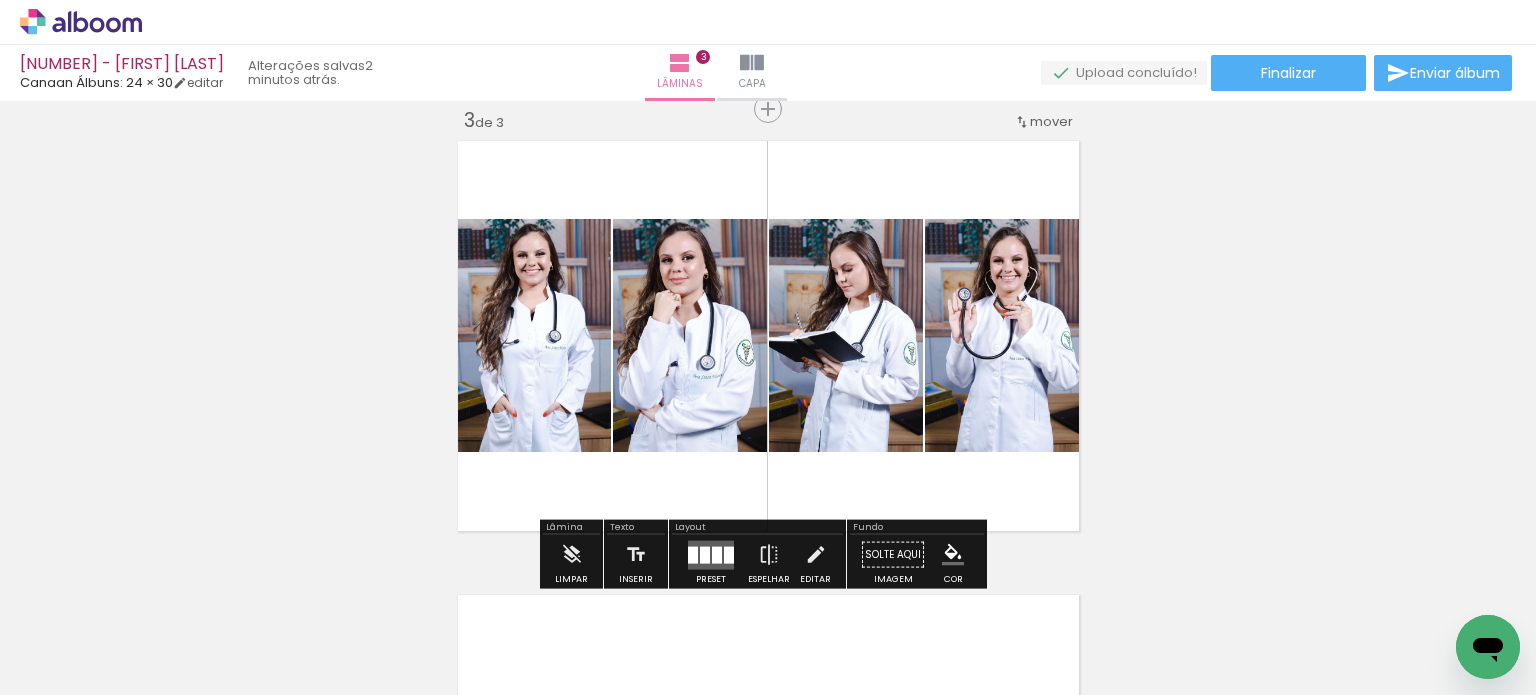 click on "Inserir lâmina 1  de 3  Inserir lâmina 2  de 3  Inserir lâmina 3  de 3 O Designbox precisará aumentar a sua imagem em 248% para exportar para impressão. O Designbox precisará aumentar a sua imagem em 176% para exportar para impressão. O Designbox precisará aumentar a sua imagem em 167% para exportar para impressão. O Designbox precisará aumentar a sua imagem em 167% para exportar para impressão. O Designbox precisará aumentar a sua imagem em 167% para exportar para impressão." at bounding box center (768, 83) 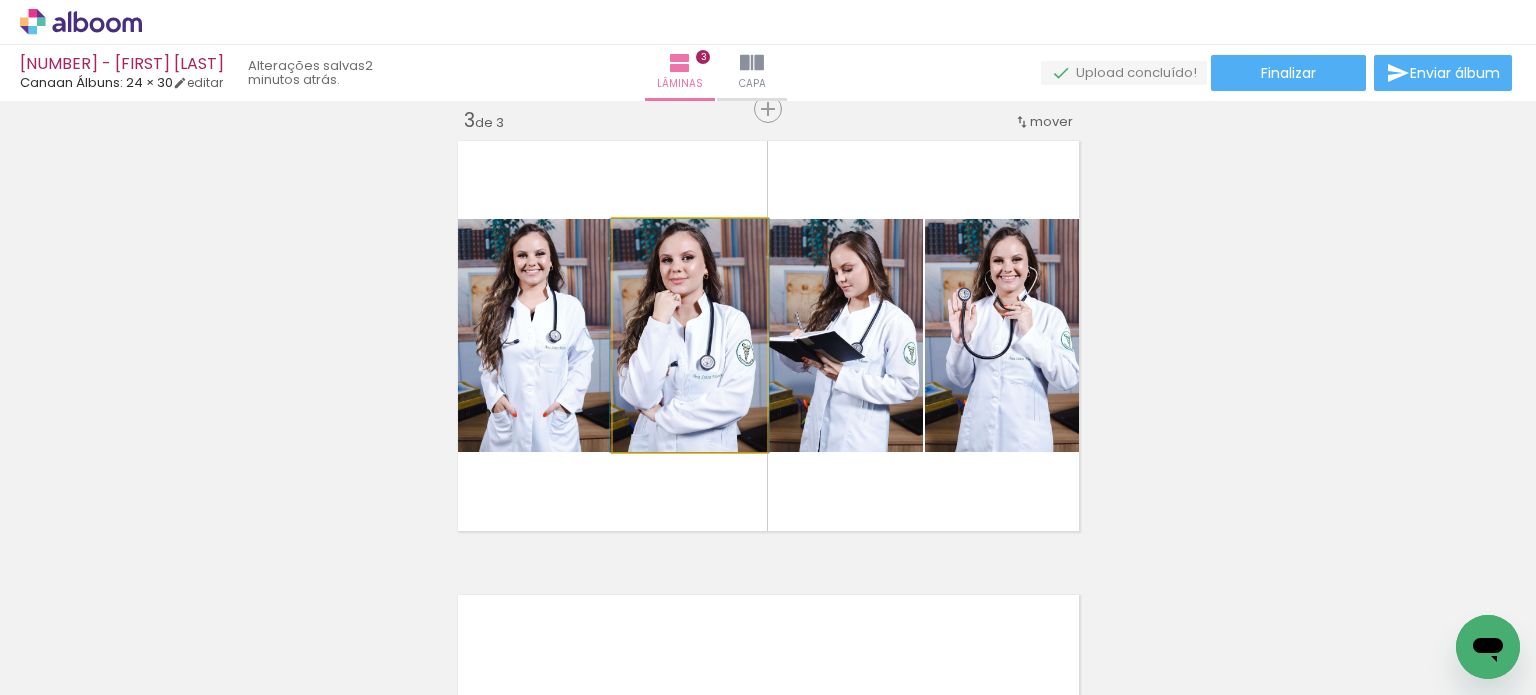 drag, startPoint x: 720, startPoint y: 297, endPoint x: 720, endPoint y: 313, distance: 16 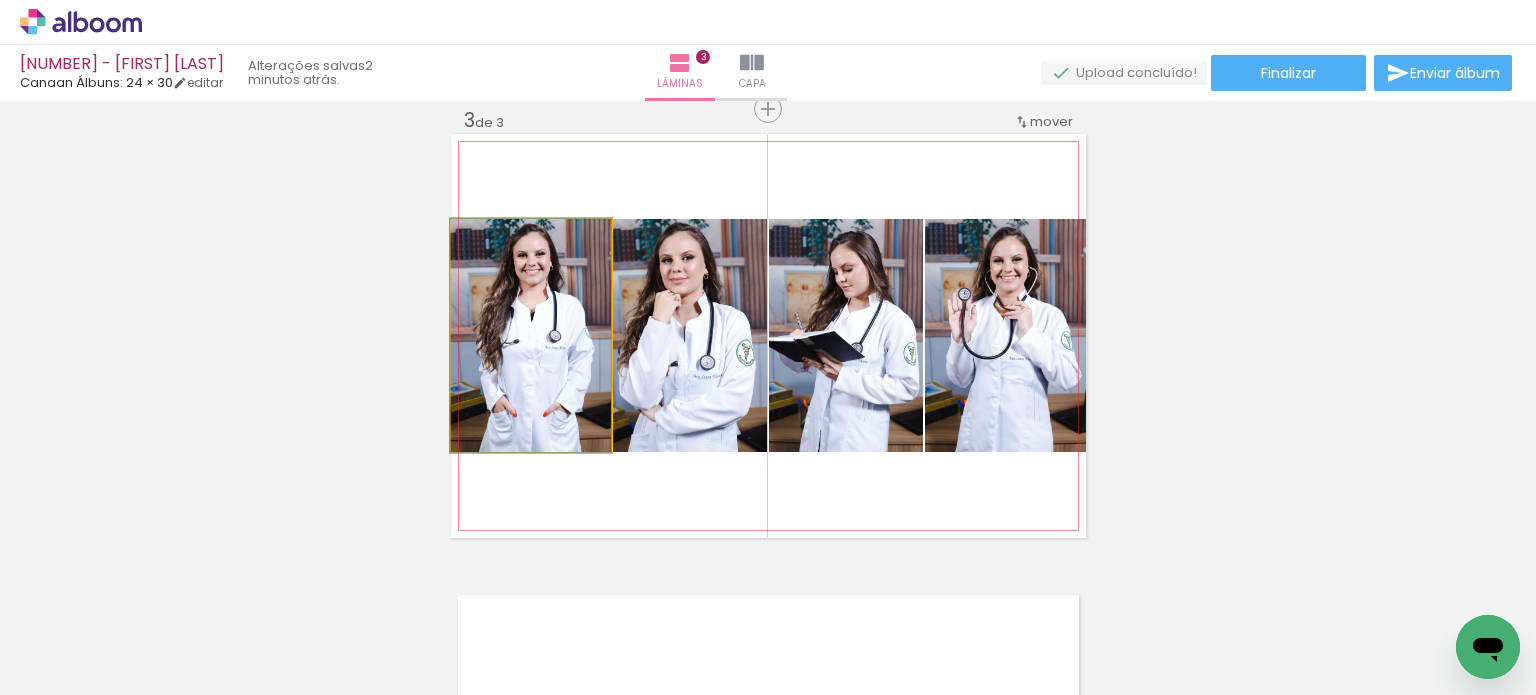 drag, startPoint x: 534, startPoint y: 308, endPoint x: 529, endPoint y: 331, distance: 23.537205 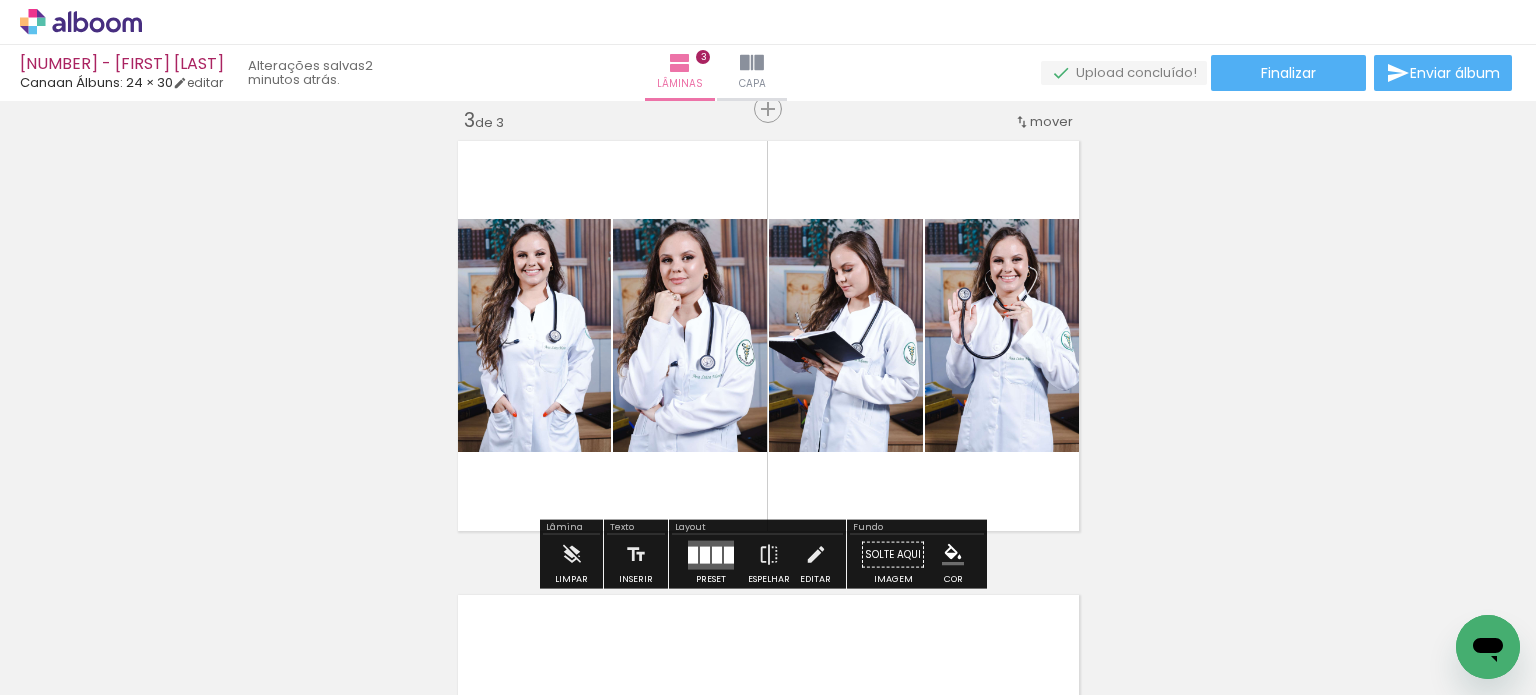 click on "Inserir lâmina 1  de 3  Inserir lâmina 2  de 3  Inserir lâmina 3  de 3 O Designbox precisará aumentar a sua imagem em 248% para exportar para impressão. O Designbox precisará aumentar a sua imagem em 176% para exportar para impressão. O Designbox precisará aumentar a sua imagem em 167% para exportar para impressão. O Designbox precisará aumentar a sua imagem em 167% para exportar para impressão. O Designbox precisará aumentar a sua imagem em 167% para exportar para impressão." at bounding box center (768, 83) 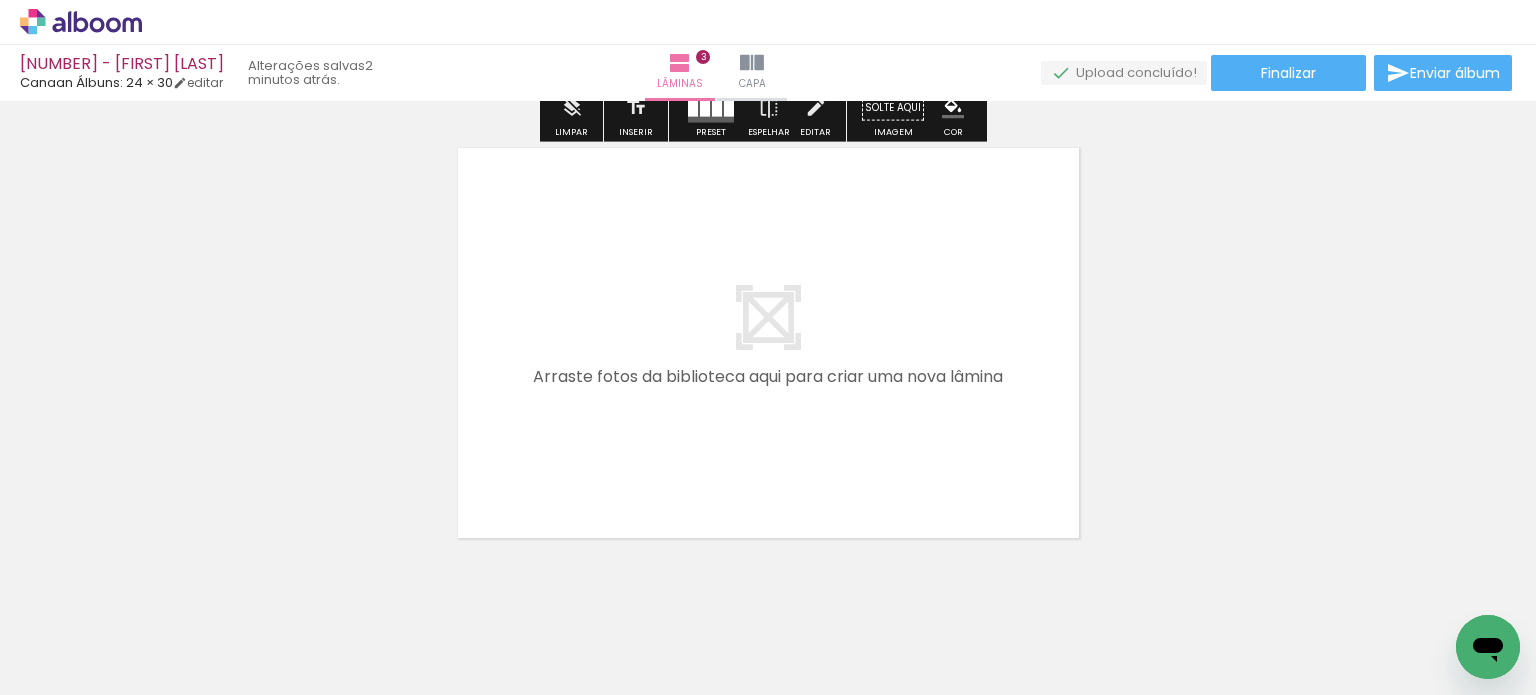 scroll, scrollTop: 1424, scrollLeft: 0, axis: vertical 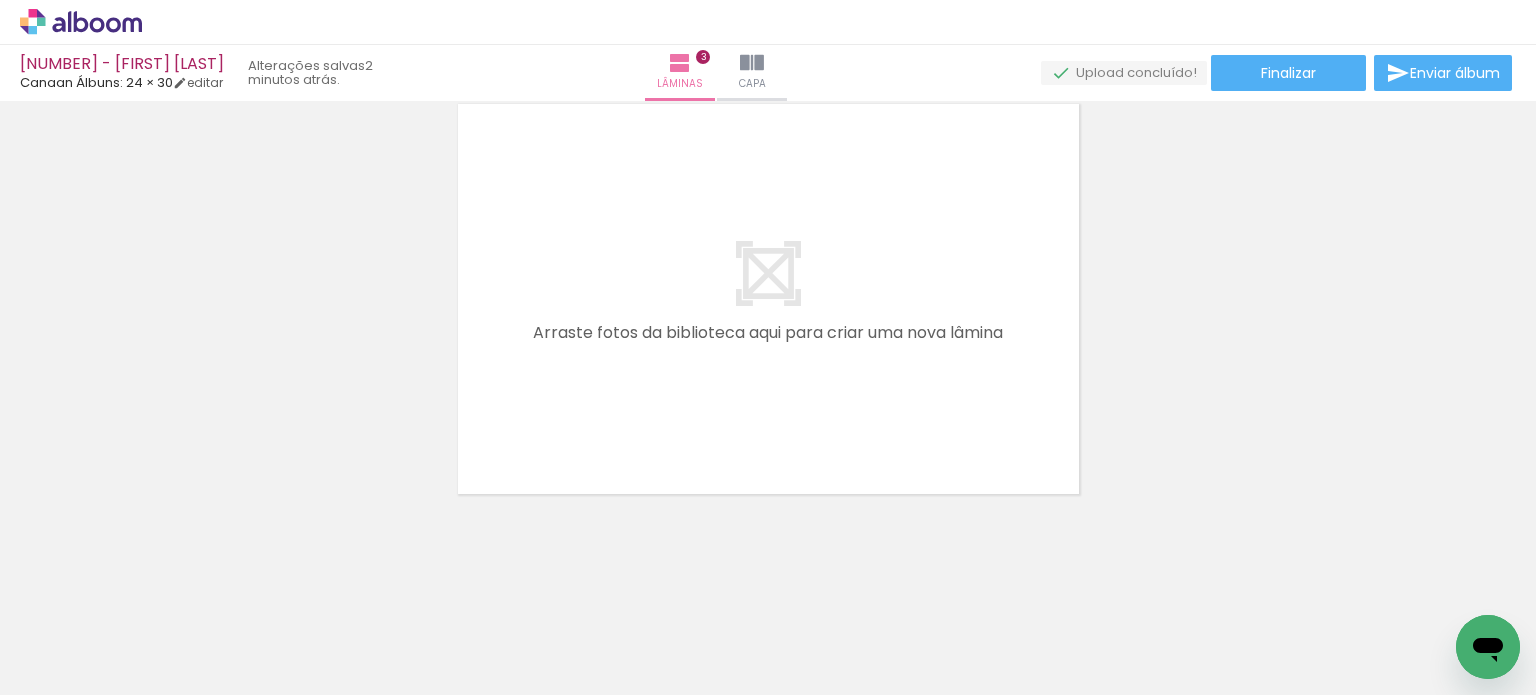 click at bounding box center (255, 587) 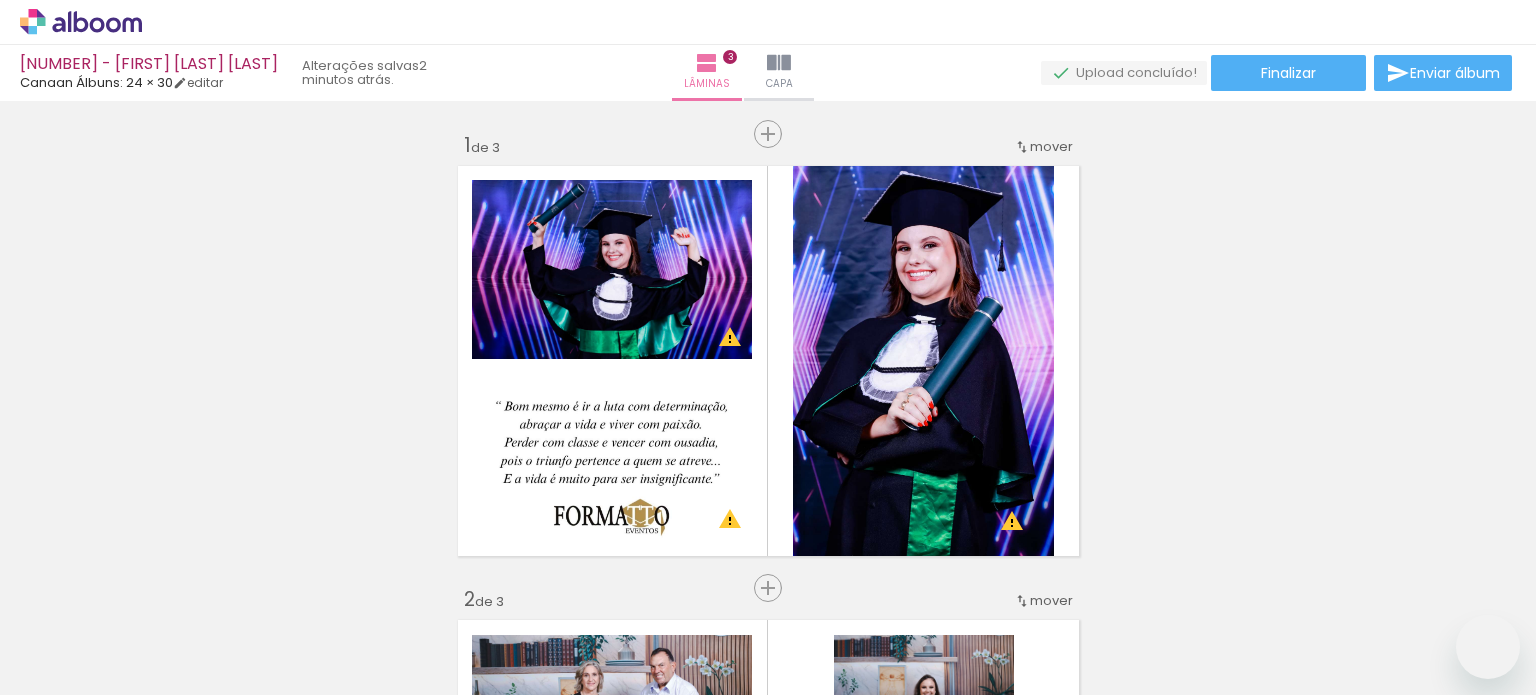 click at bounding box center [268, 587] 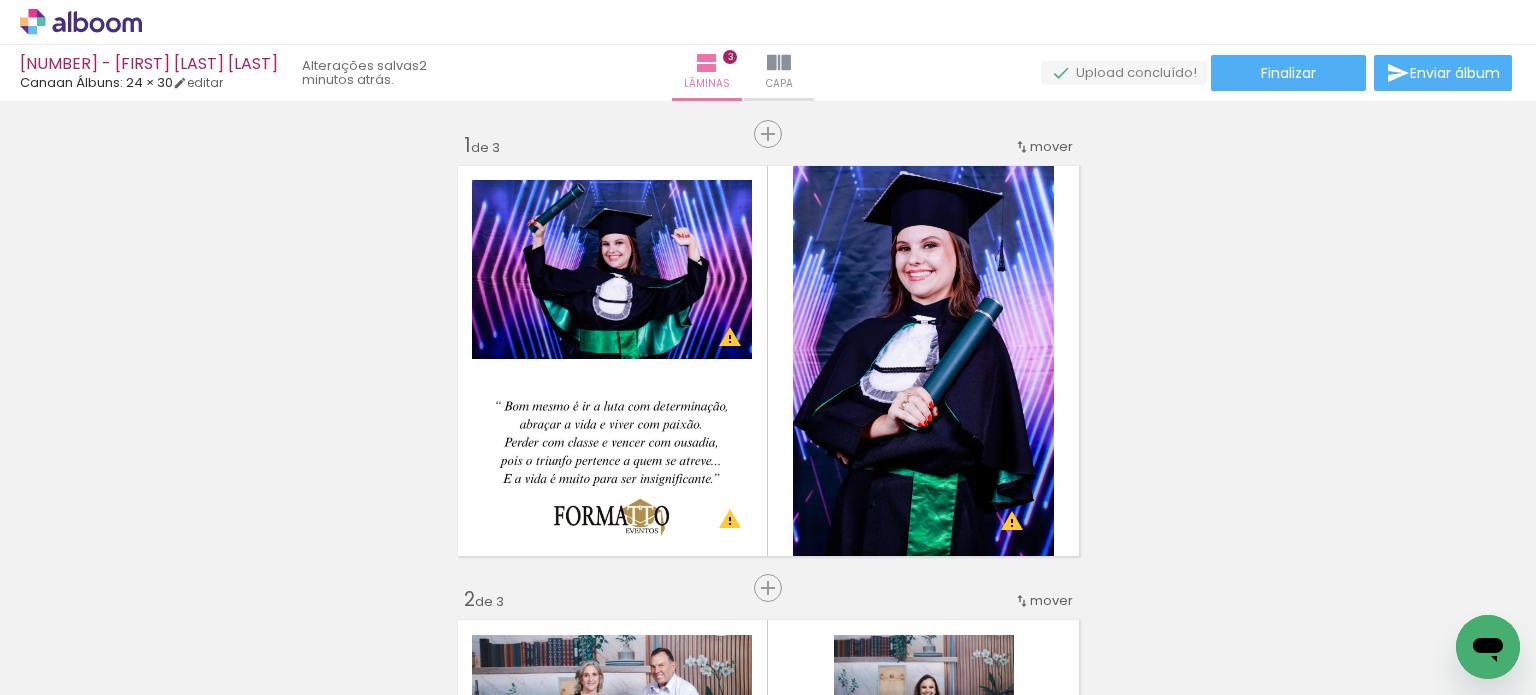 scroll, scrollTop: 1424, scrollLeft: 0, axis: vertical 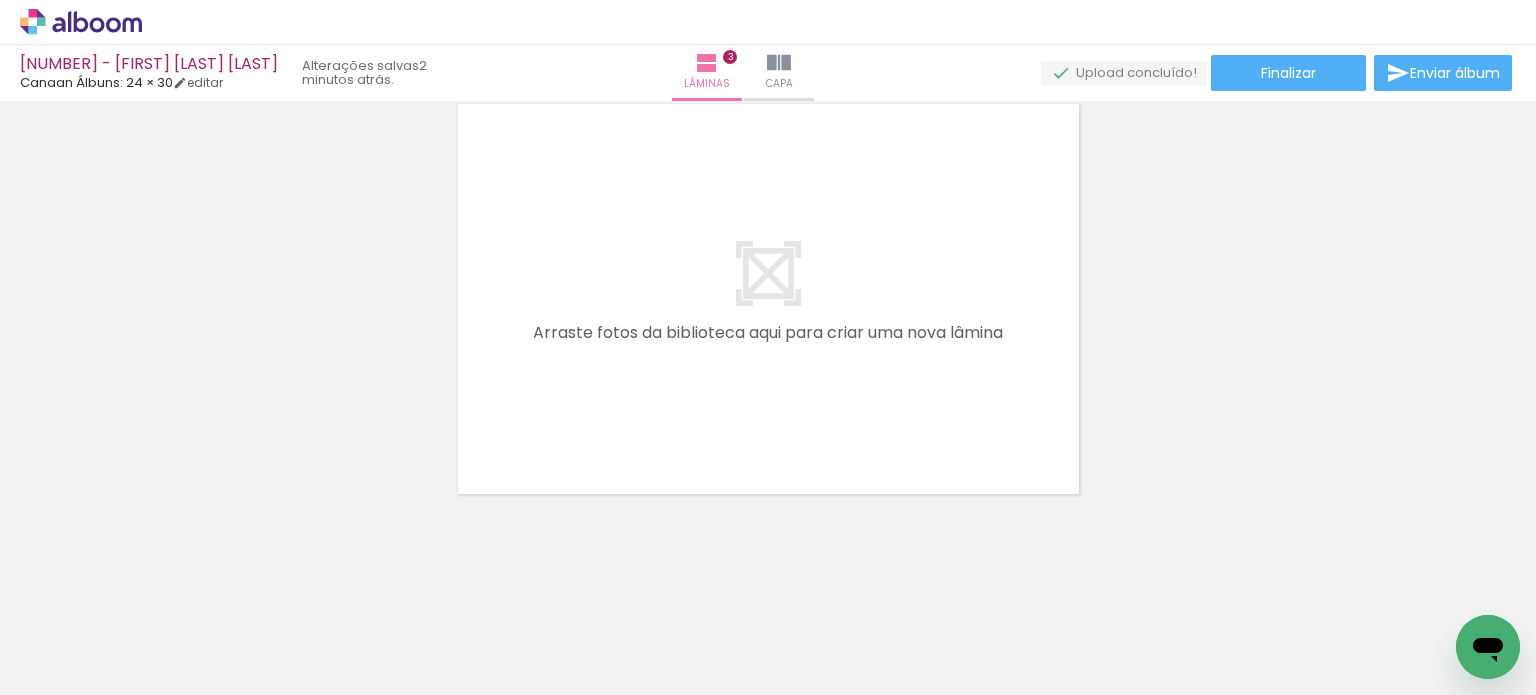 click on "Adicionar
Fotos" at bounding box center [71, 684] 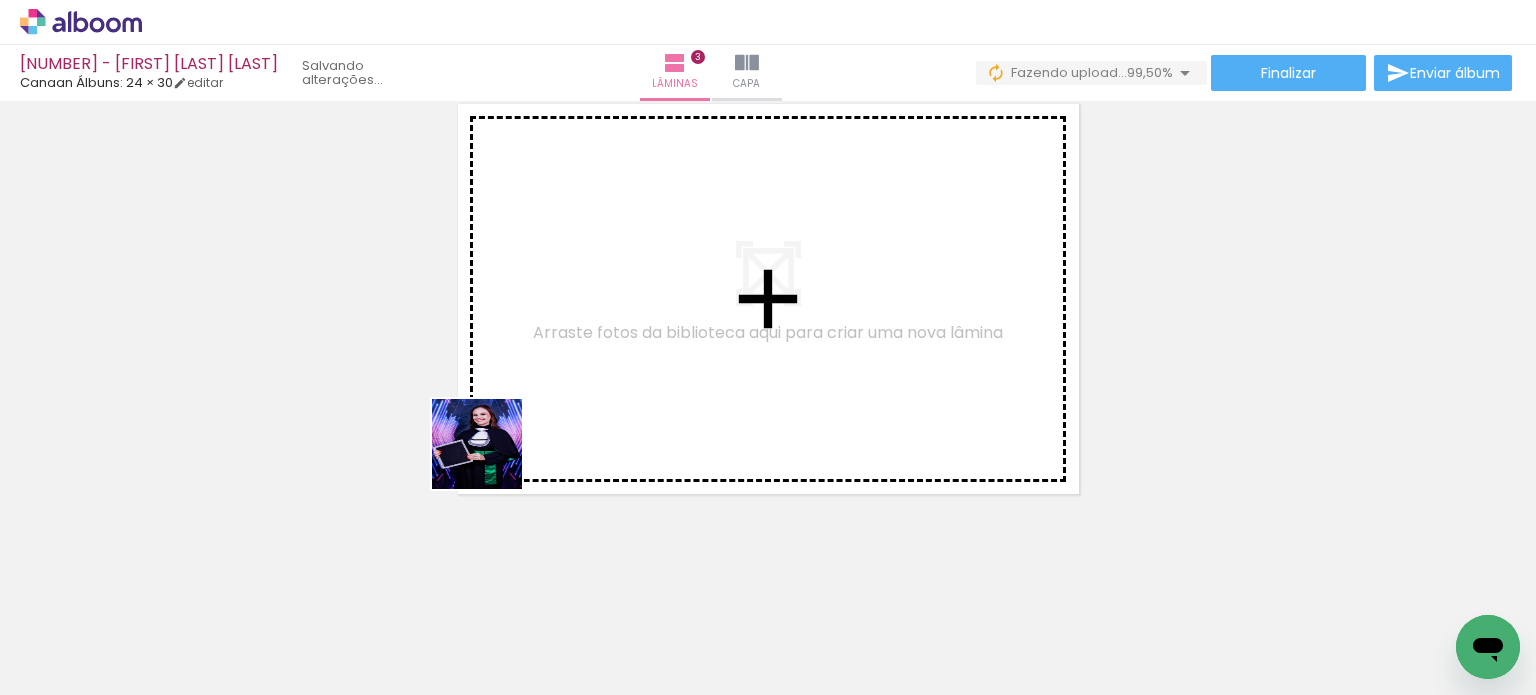 drag, startPoint x: 208, startPoint y: 651, endPoint x: 300, endPoint y: 584, distance: 113.81125 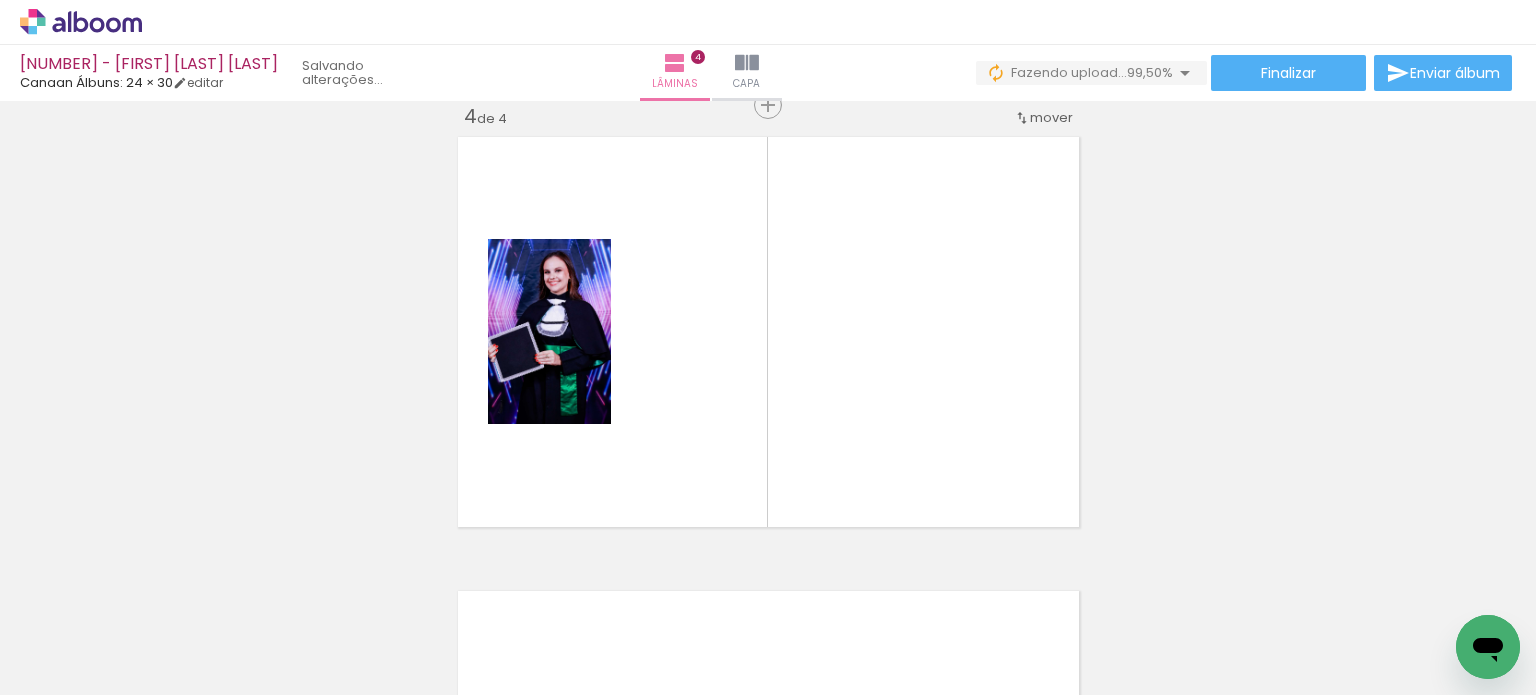 scroll, scrollTop: 1387, scrollLeft: 0, axis: vertical 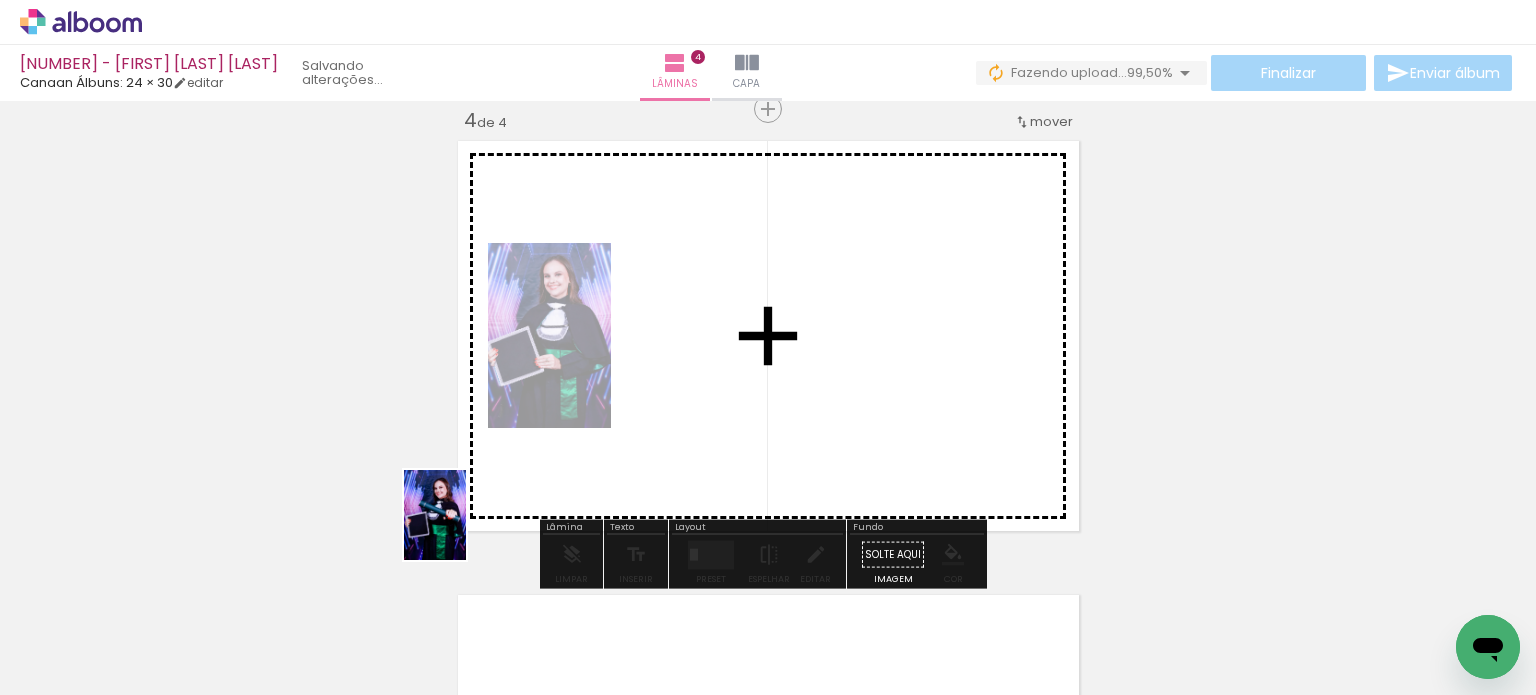 drag, startPoint x: 226, startPoint y: 623, endPoint x: 301, endPoint y: 641, distance: 77.12976 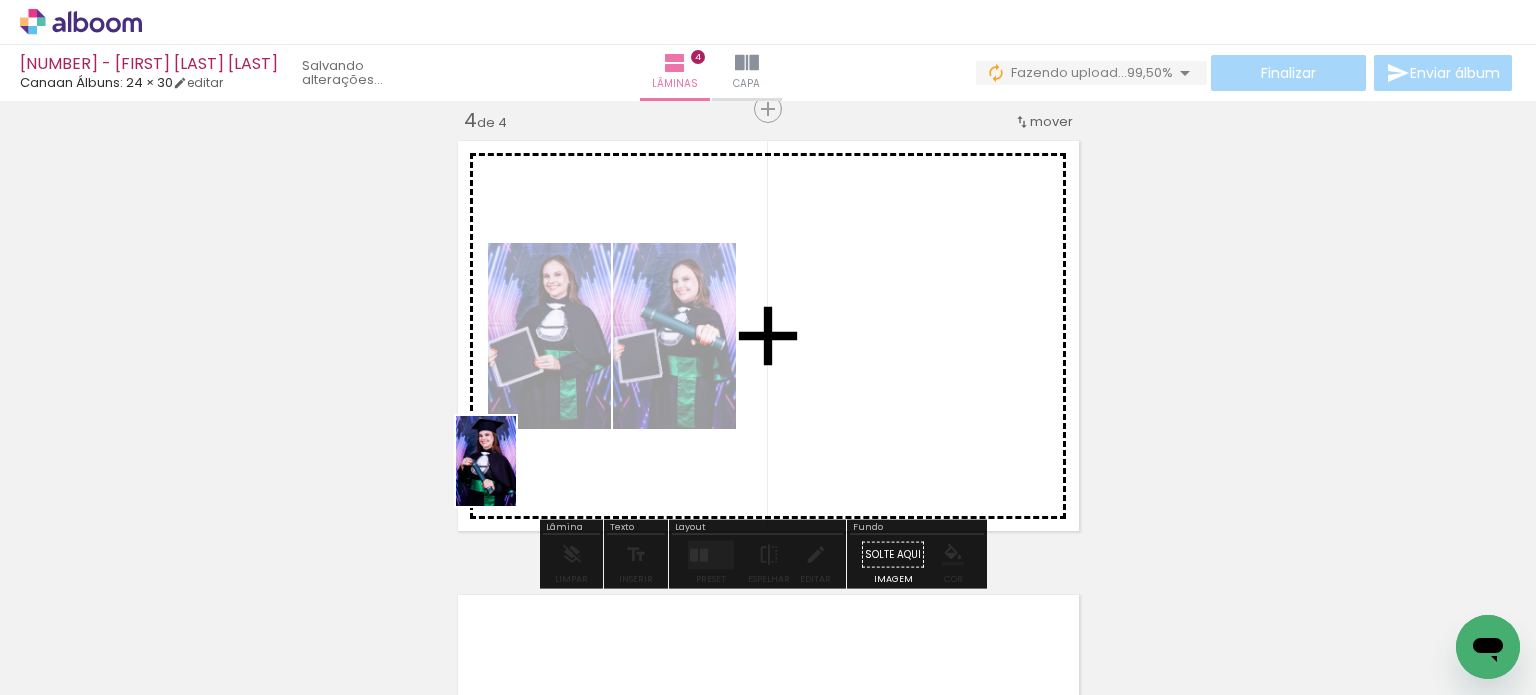 drag, startPoint x: 206, startPoint y: 638, endPoint x: 516, endPoint y: 476, distance: 349.77707 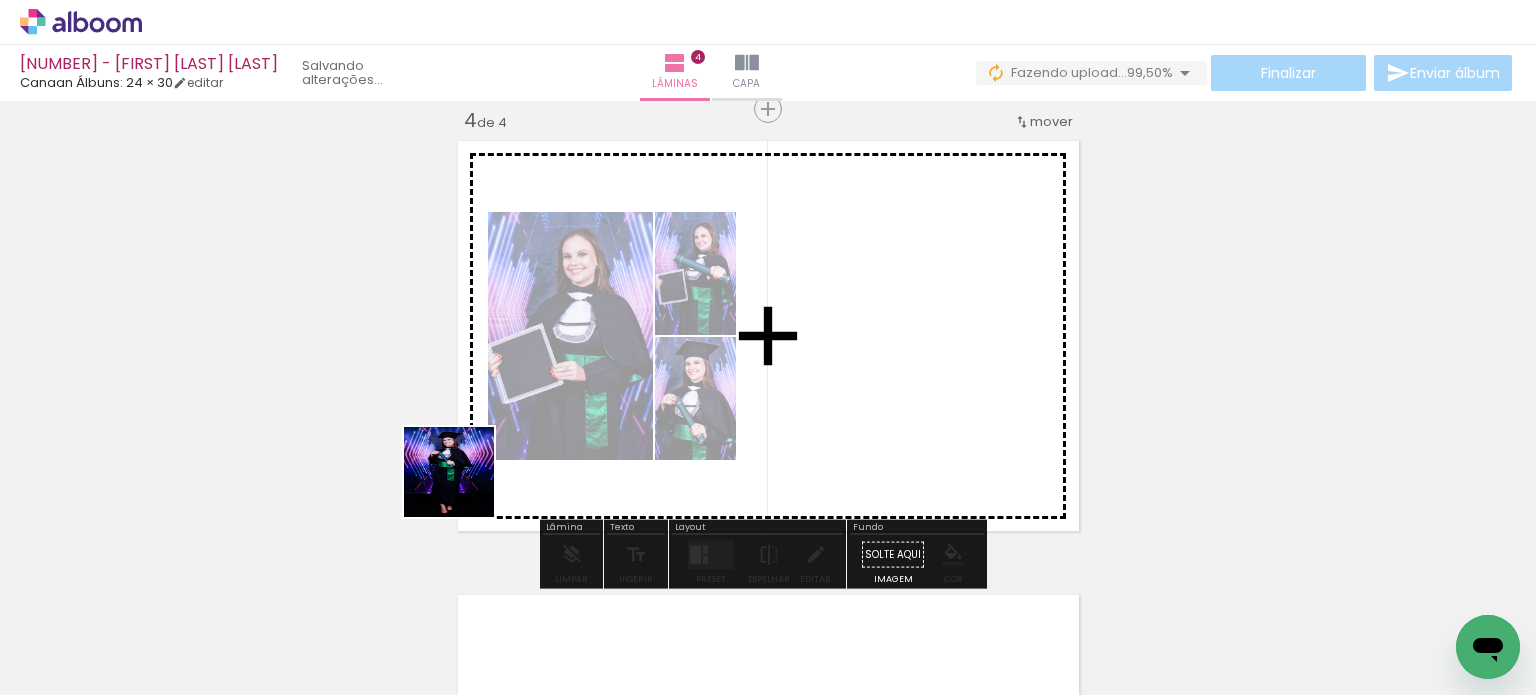 drag, startPoint x: 216, startPoint y: 629, endPoint x: 503, endPoint y: 463, distance: 331.5494 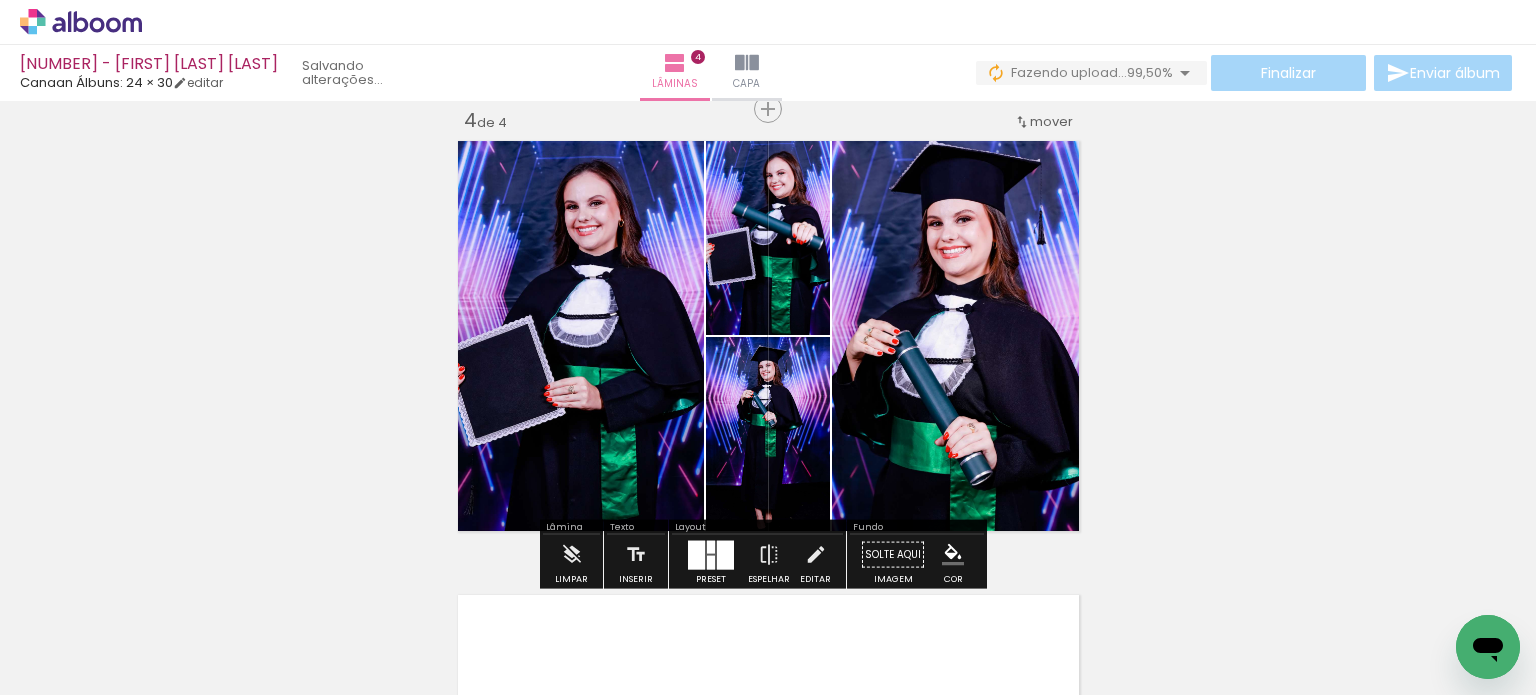 click at bounding box center (725, 554) 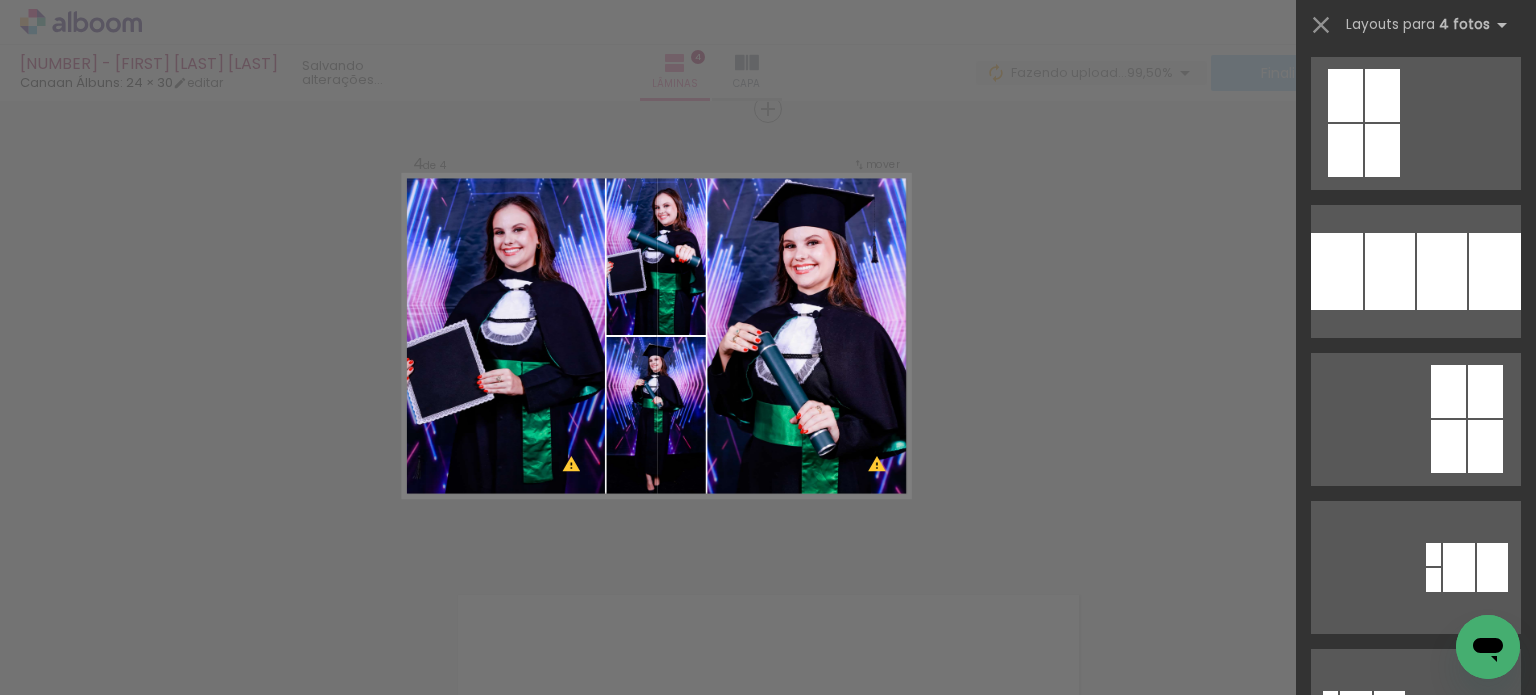 scroll, scrollTop: 0, scrollLeft: 0, axis: both 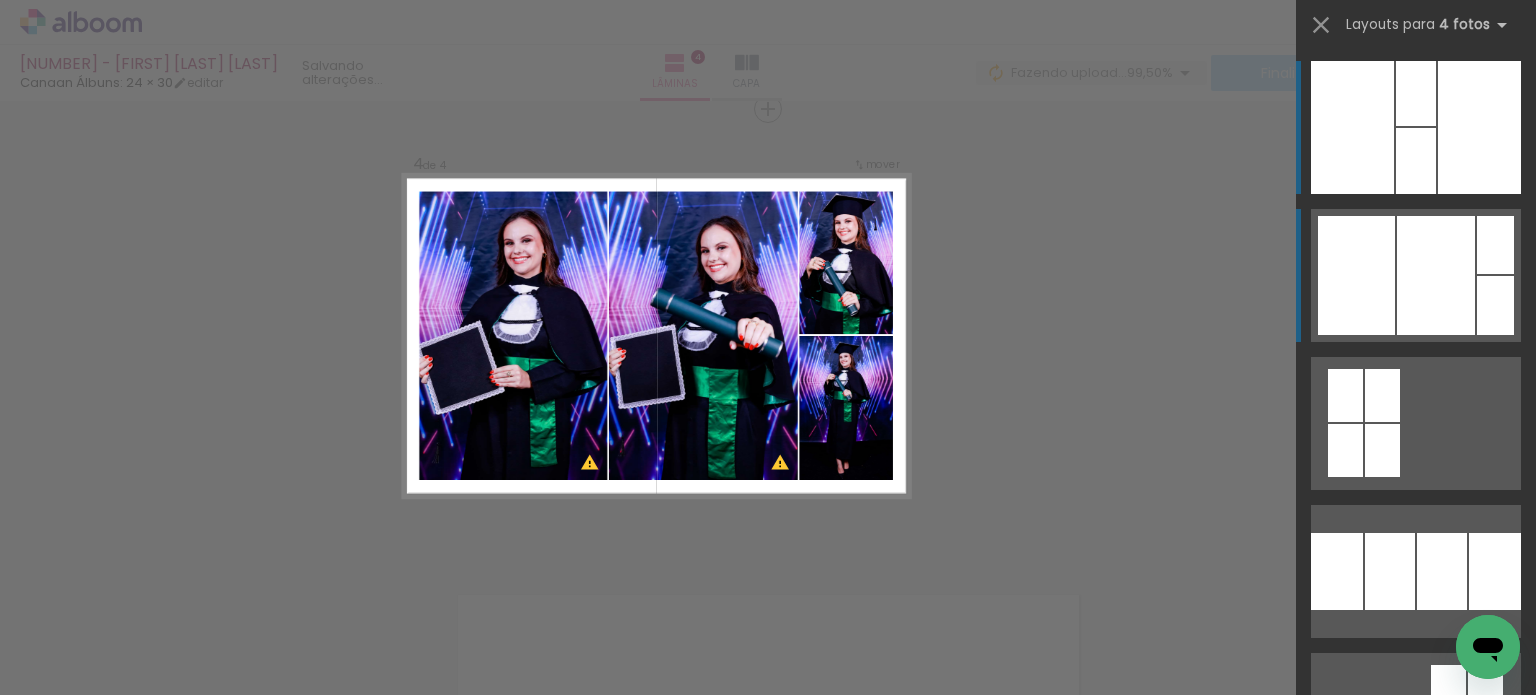 click at bounding box center [1495, 305] 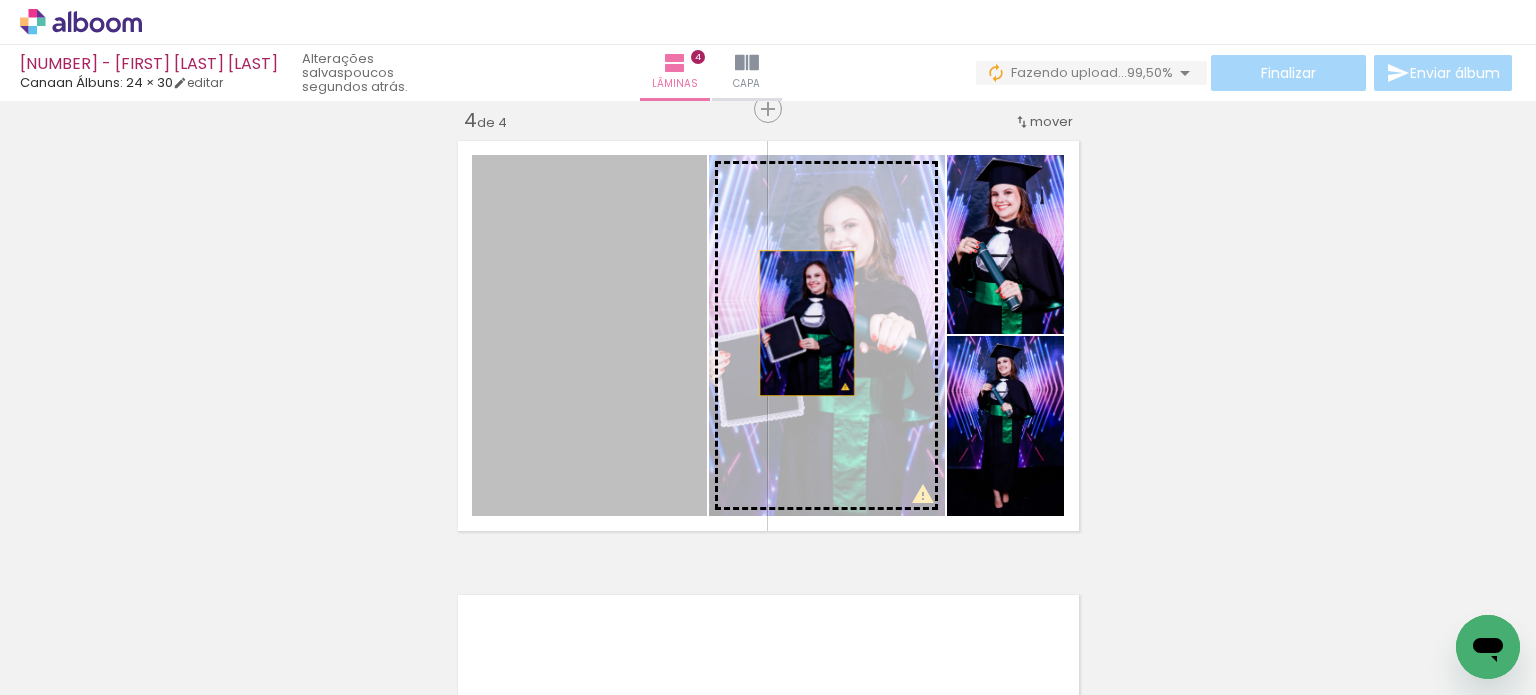 drag, startPoint x: 649, startPoint y: 326, endPoint x: 814, endPoint y: 319, distance: 165.14842 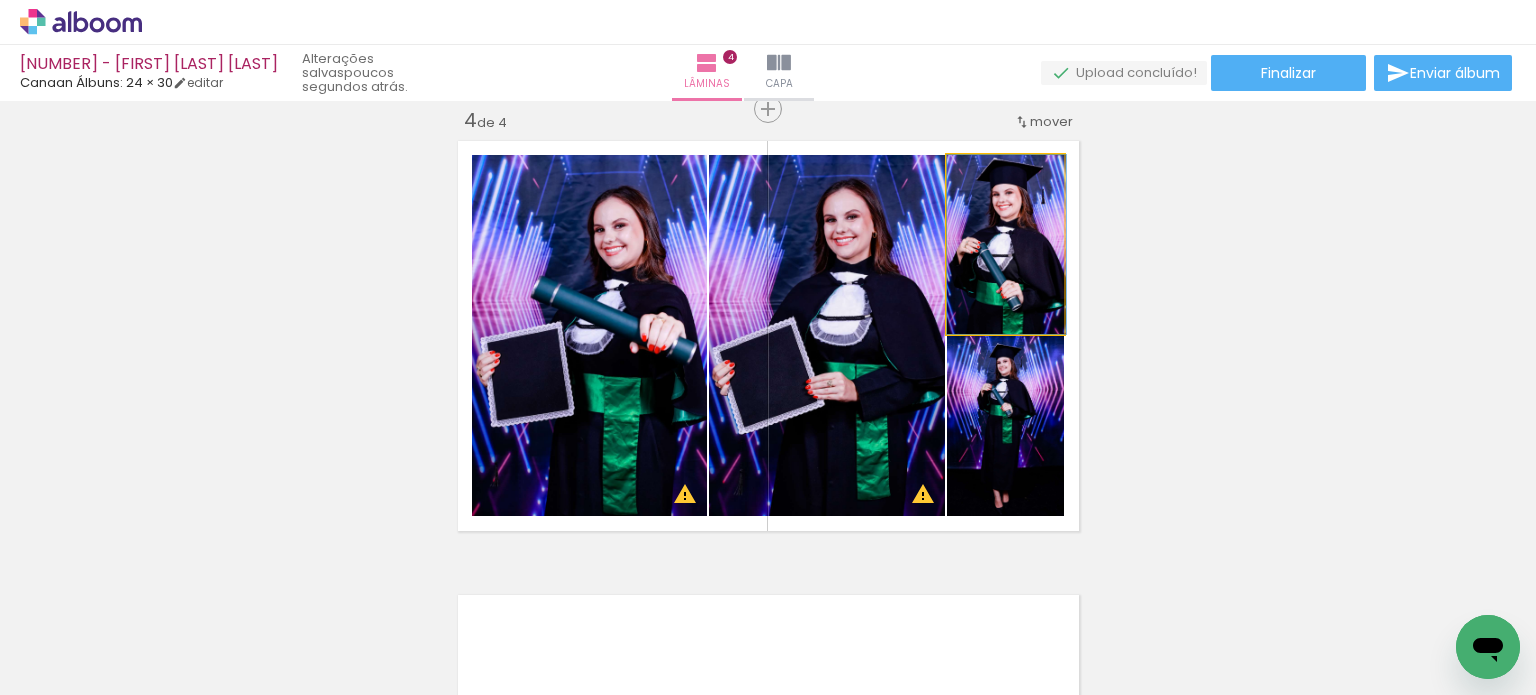 drag, startPoint x: 996, startPoint y: 271, endPoint x: 1011, endPoint y: 279, distance: 17 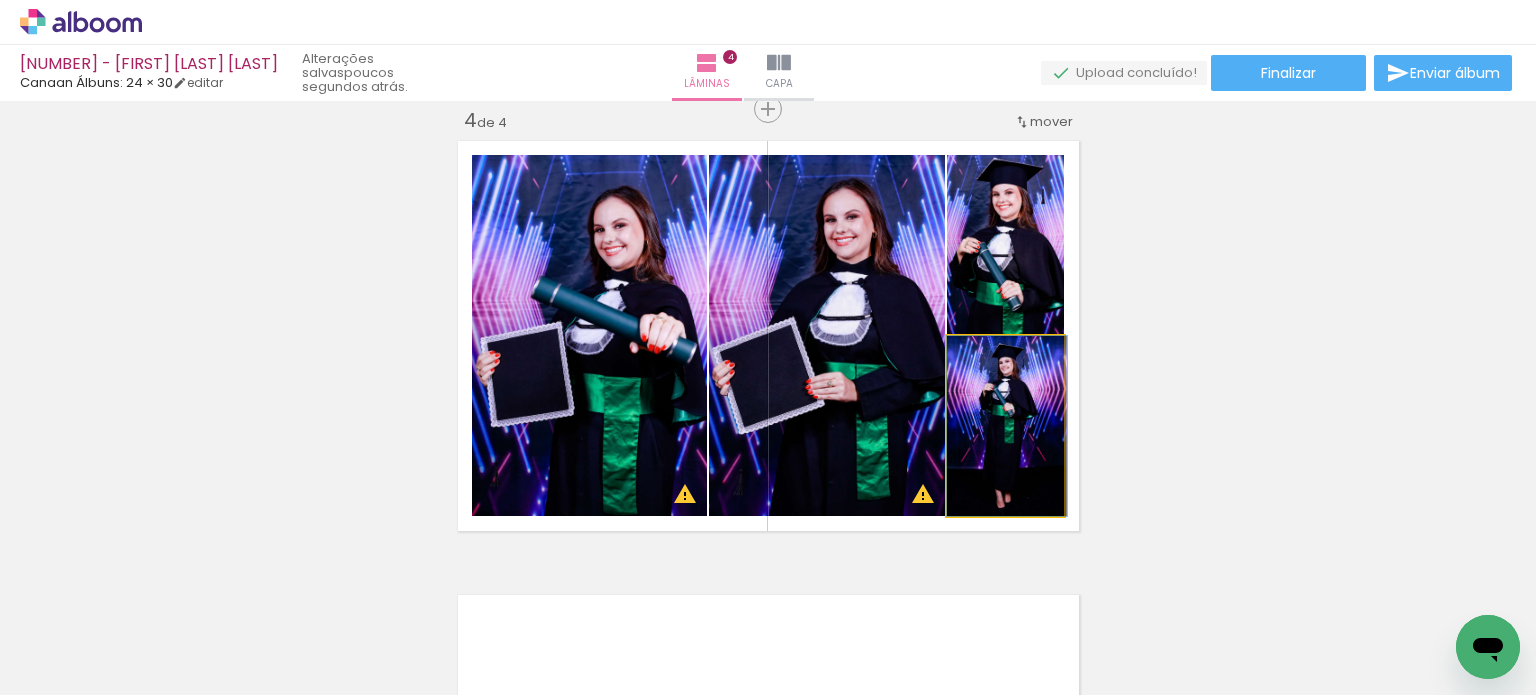 drag, startPoint x: 1043, startPoint y: 423, endPoint x: 1054, endPoint y: 423, distance: 11 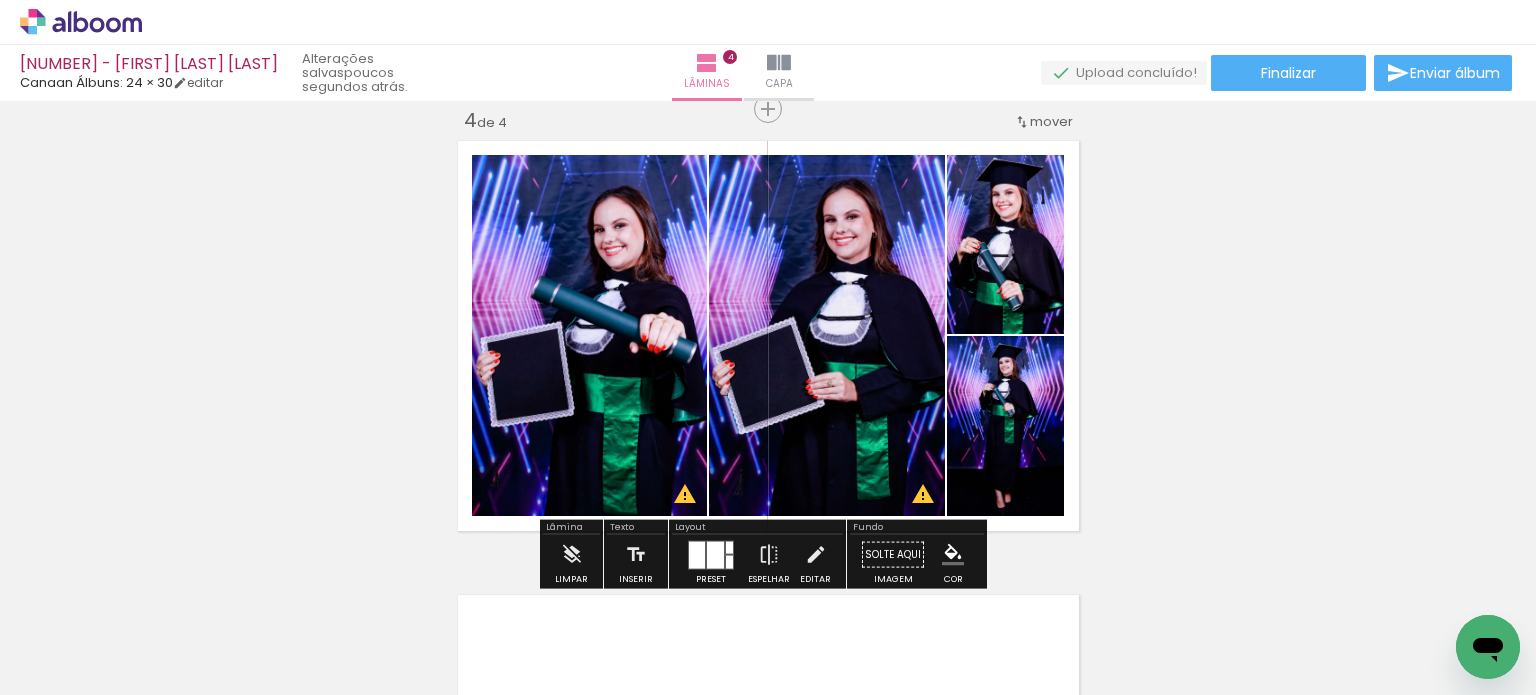 click on "Inserir lâmina 1  de 4  Inserir lâmina 2  de 4  Inserir lâmina 3  de 4  Inserir lâmina 4  de 4 O Designbox precisará aumentar a sua imagem em 248% para exportar para impressão. O Designbox precisará aumentar a sua imagem em 176% para exportar para impressão. O Designbox precisará aumentar a sua imagem em 167% para exportar para impressão. O Designbox precisará aumentar a sua imagem em 167% para exportar para impressão. O Designbox precisará aumentar a sua imagem em 167% para exportar para impressão. O Designbox precisará aumentar a sua imagem em 157% para exportar para impressão. O Designbox precisará aumentar a sua imagem em 158% para exportar para impressão." at bounding box center (768, -144) 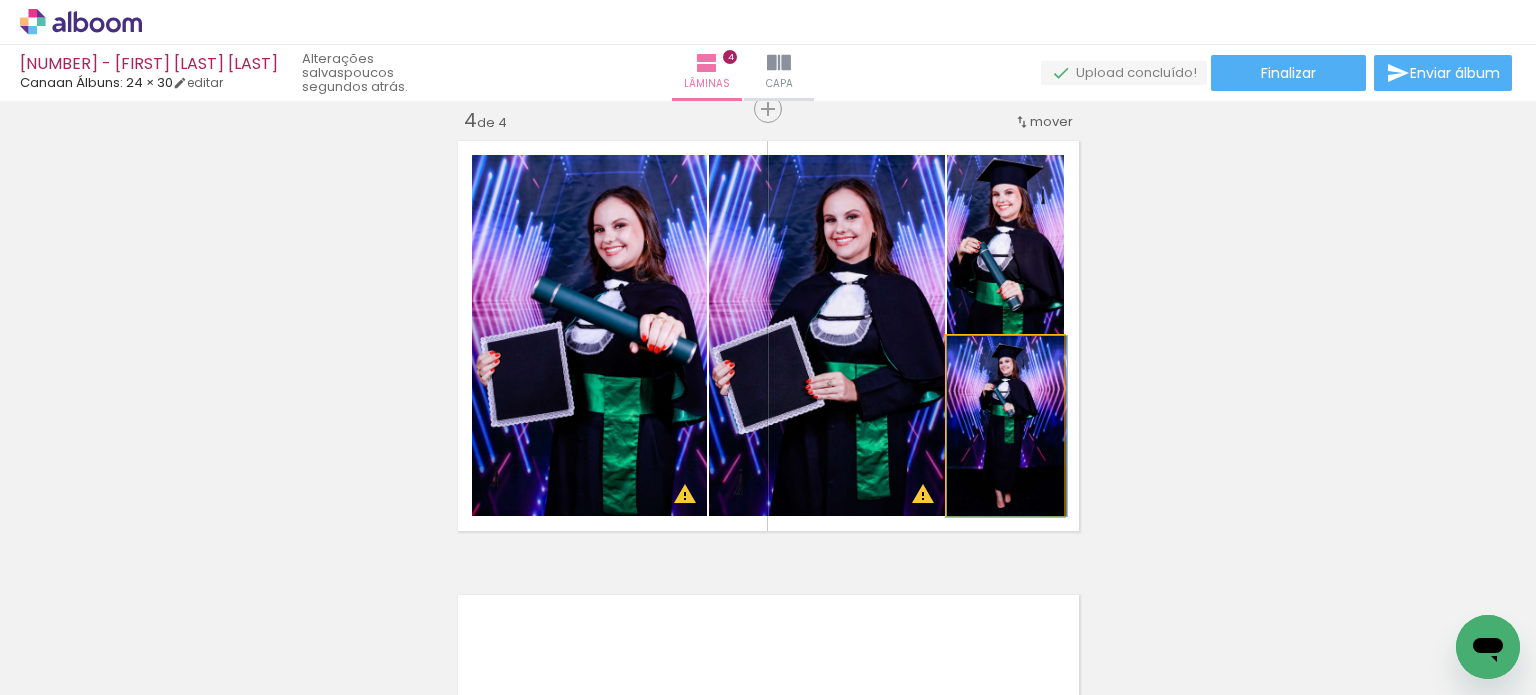 drag, startPoint x: 1038, startPoint y: 453, endPoint x: 1056, endPoint y: 421, distance: 36.71512 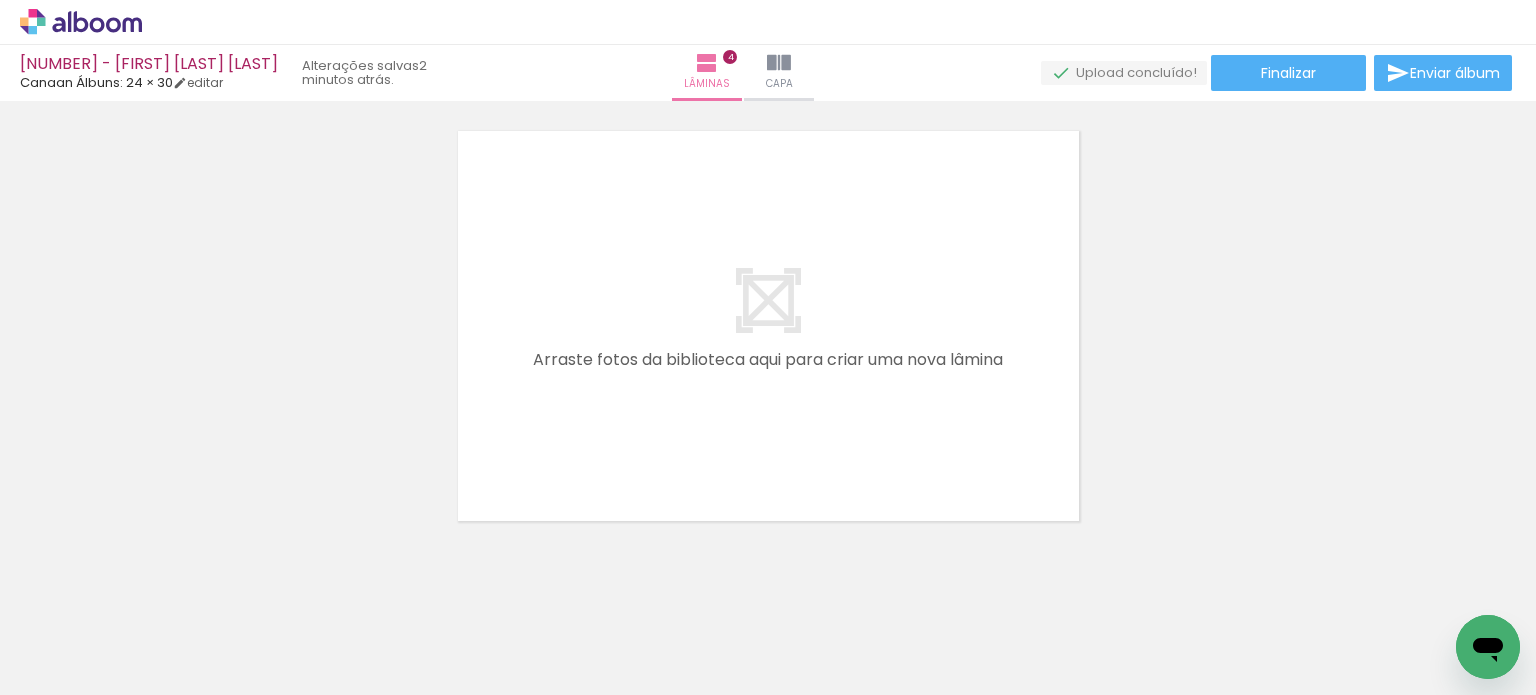 scroll, scrollTop: 1878, scrollLeft: 0, axis: vertical 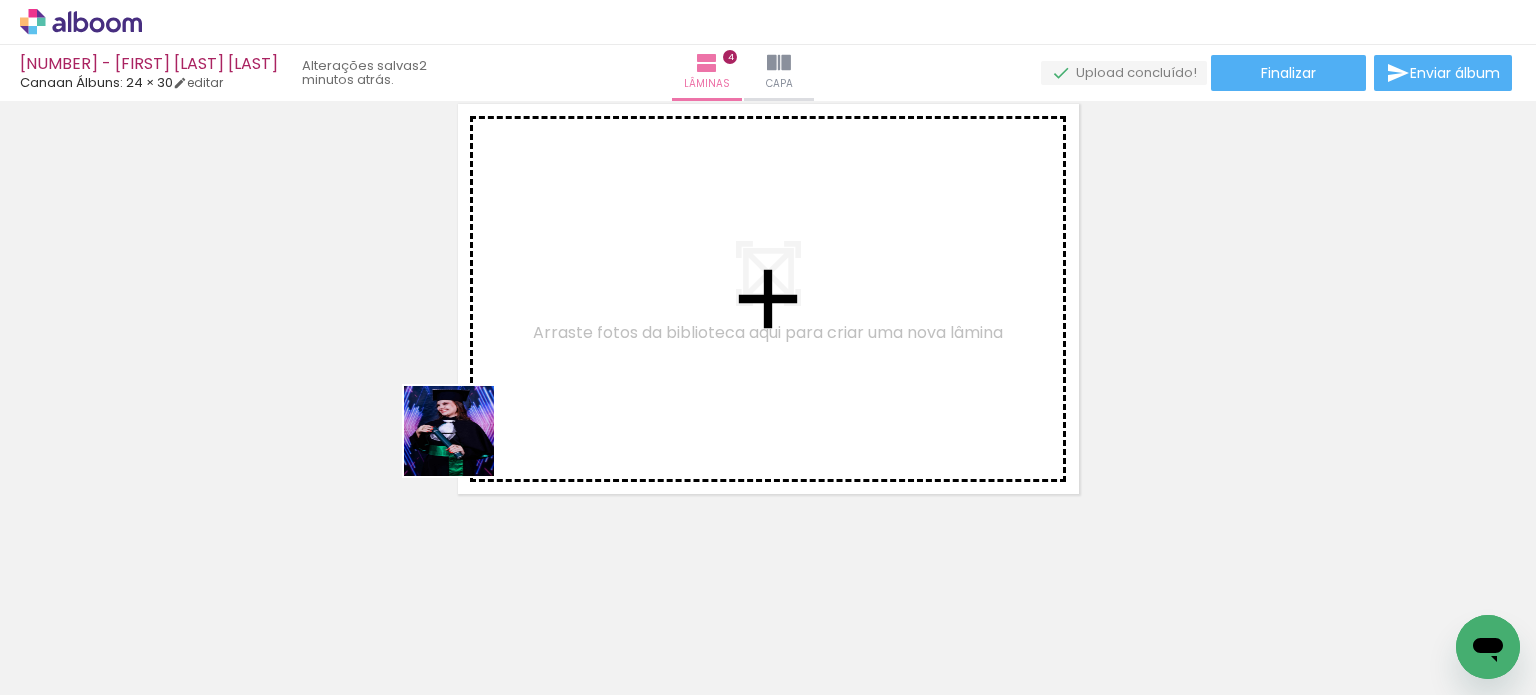 drag, startPoint x: 199, startPoint y: 623, endPoint x: 222, endPoint y: 596, distance: 35.468296 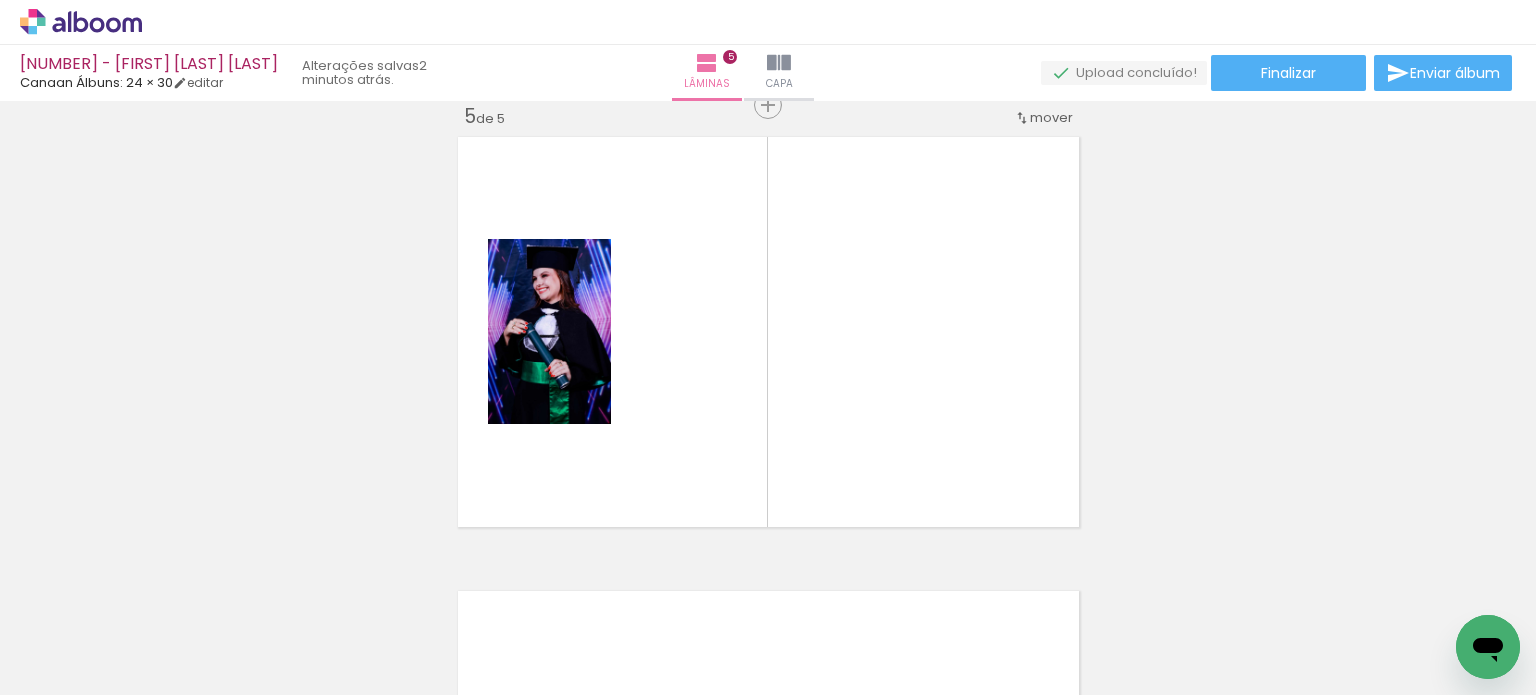 scroll, scrollTop: 1841, scrollLeft: 0, axis: vertical 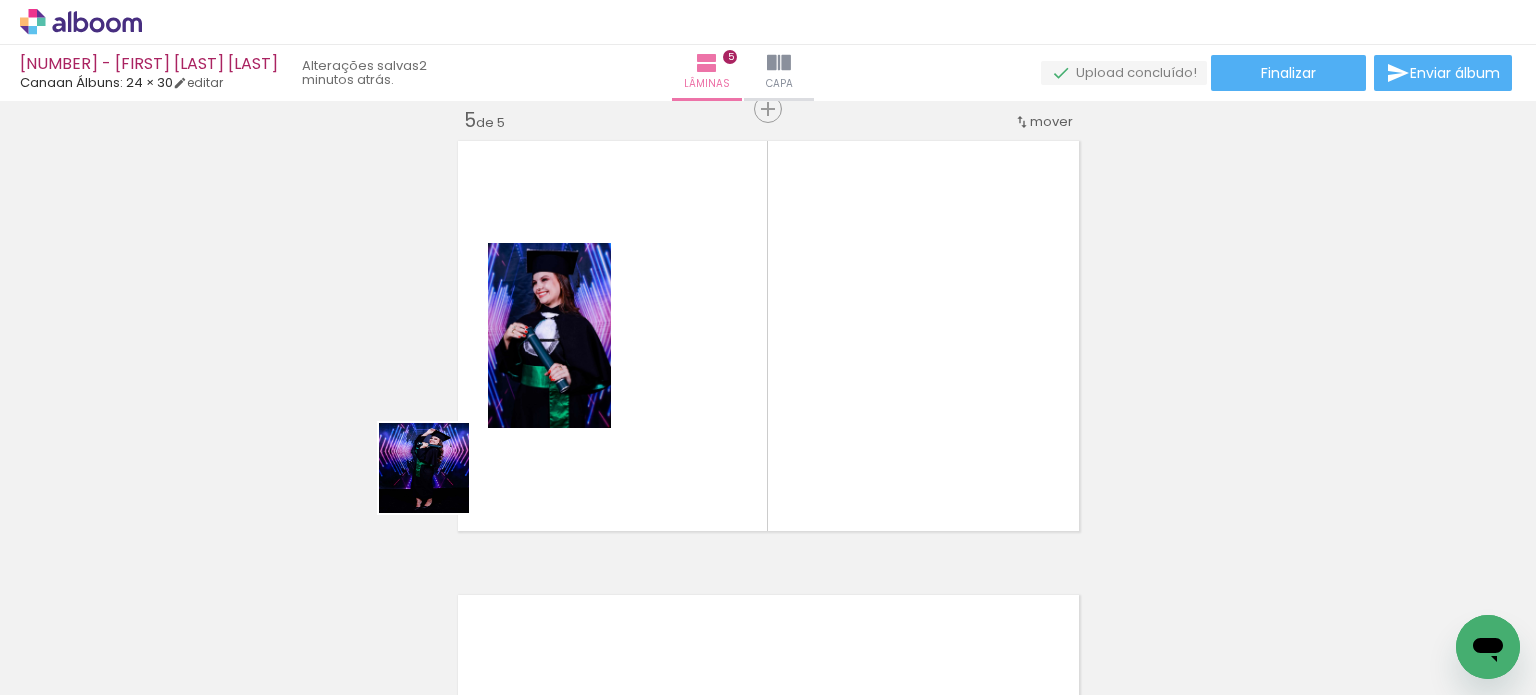 drag, startPoint x: 206, startPoint y: 612, endPoint x: 340, endPoint y: 581, distance: 137.53908 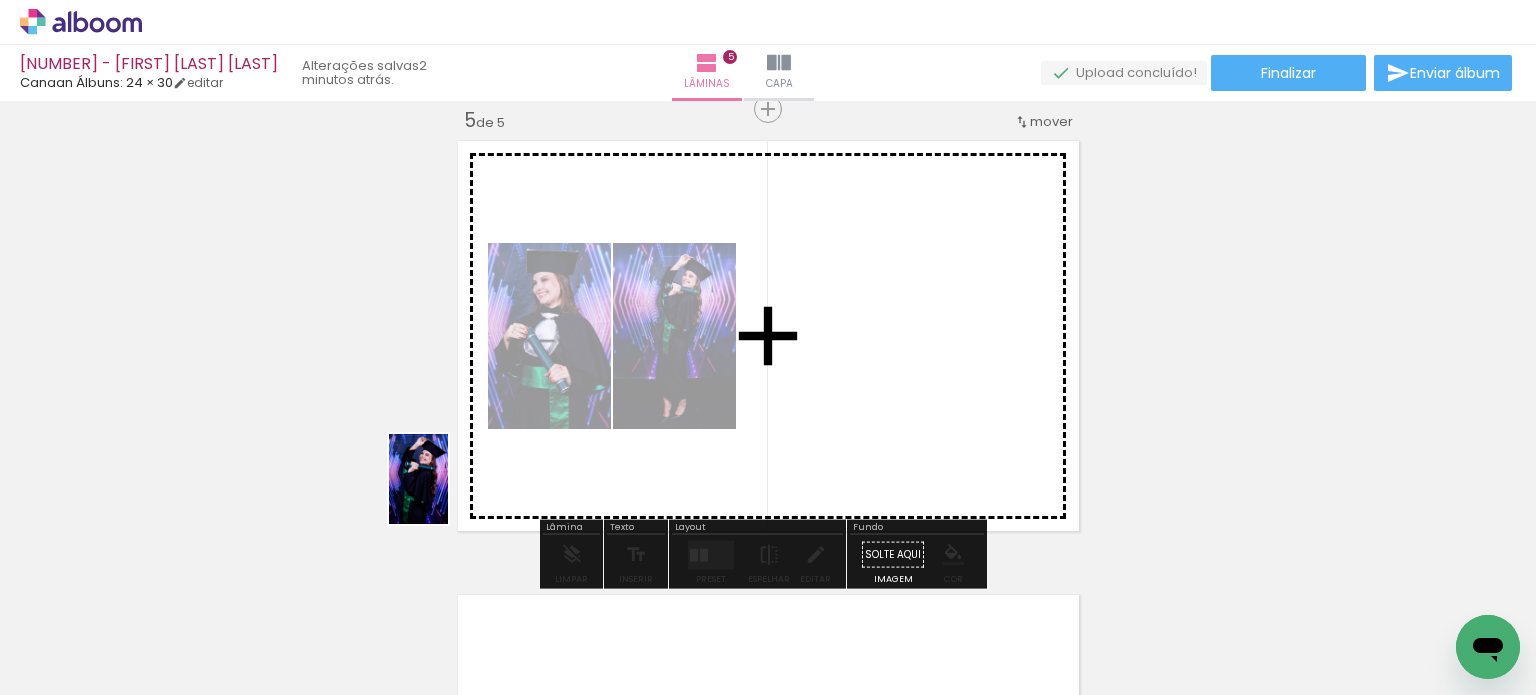 drag, startPoint x: 212, startPoint y: 612, endPoint x: 229, endPoint y: 624, distance: 20.808653 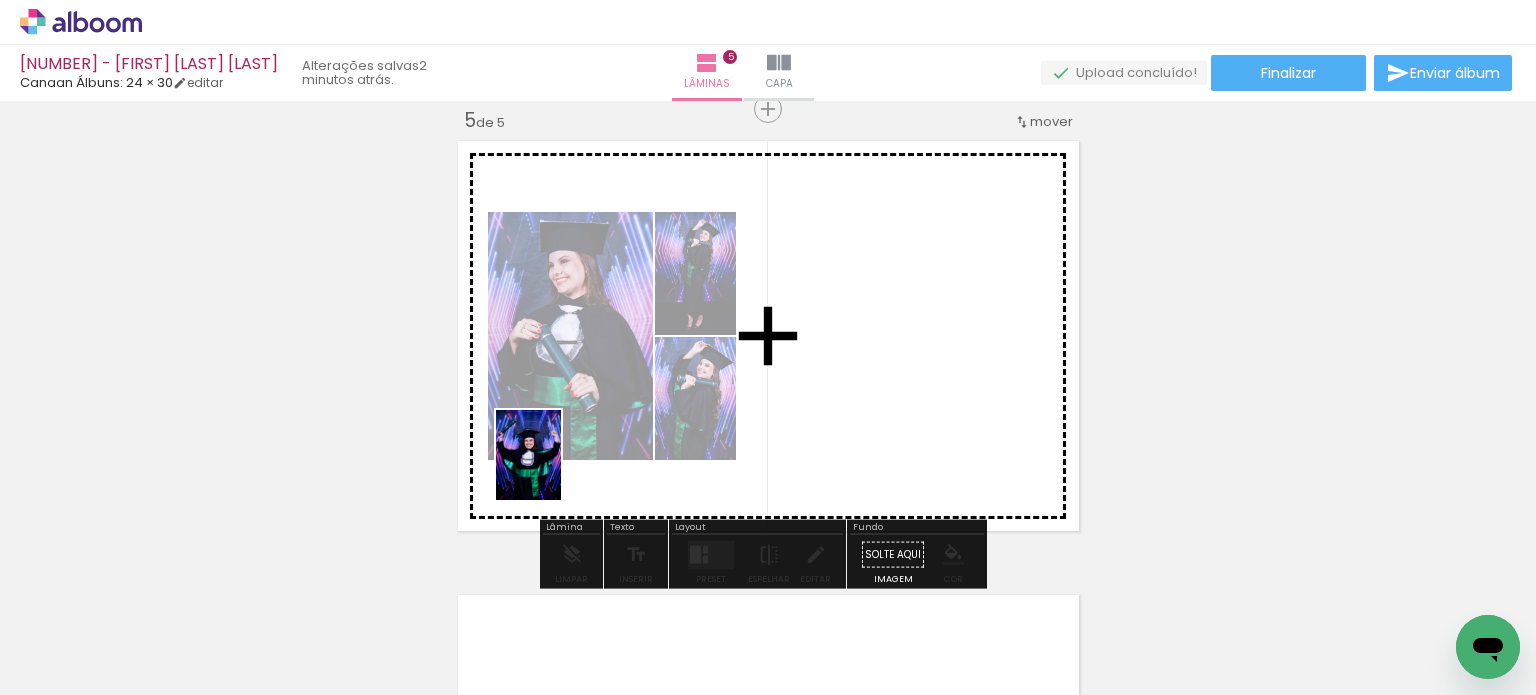 drag, startPoint x: 190, startPoint y: 631, endPoint x: 556, endPoint y: 468, distance: 400.6557 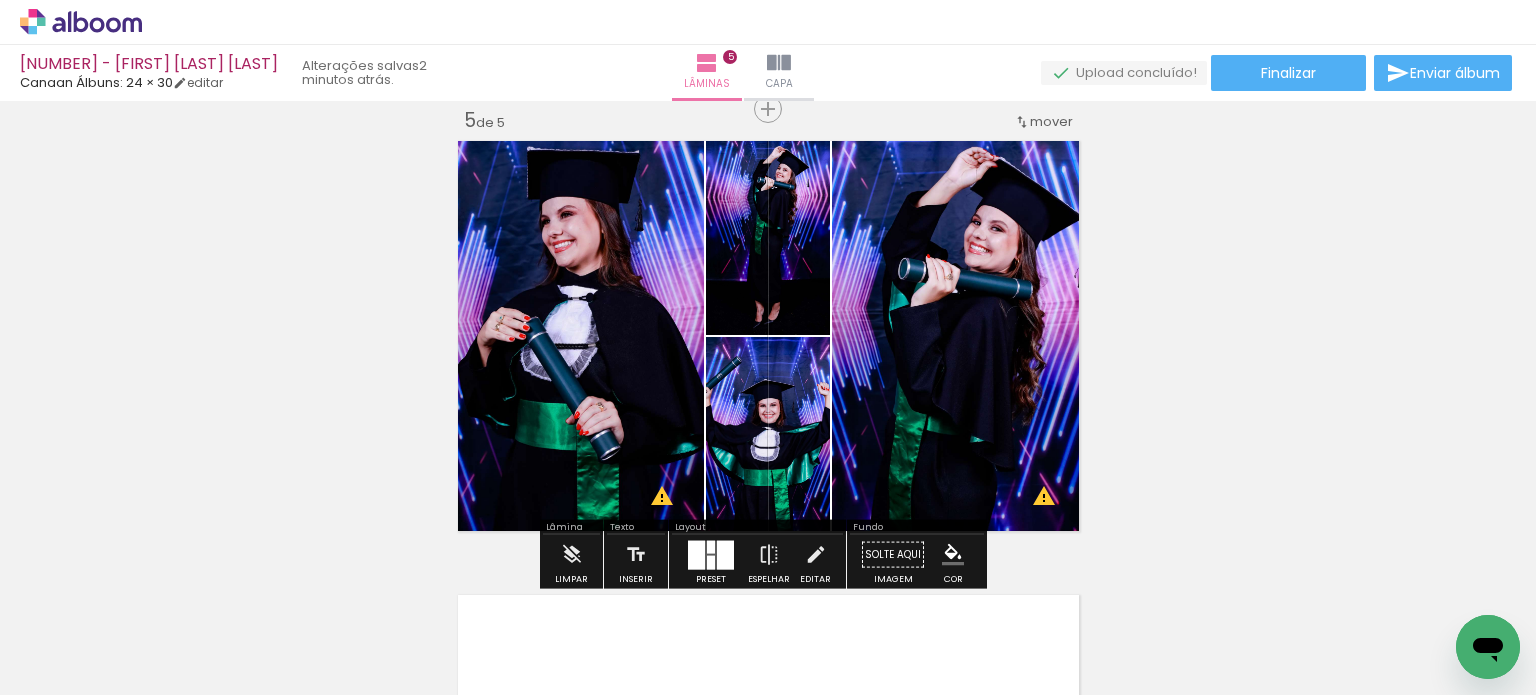 click at bounding box center [725, 554] 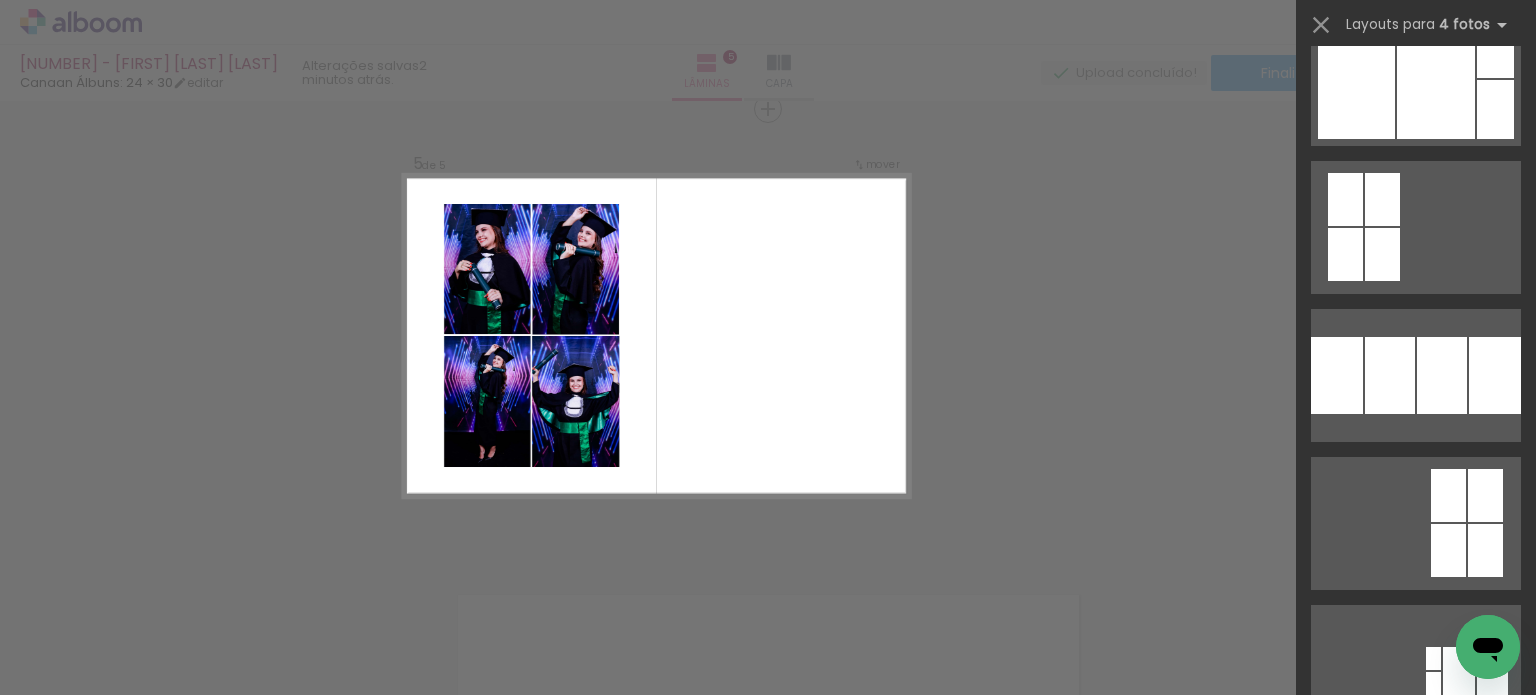 scroll, scrollTop: 200, scrollLeft: 0, axis: vertical 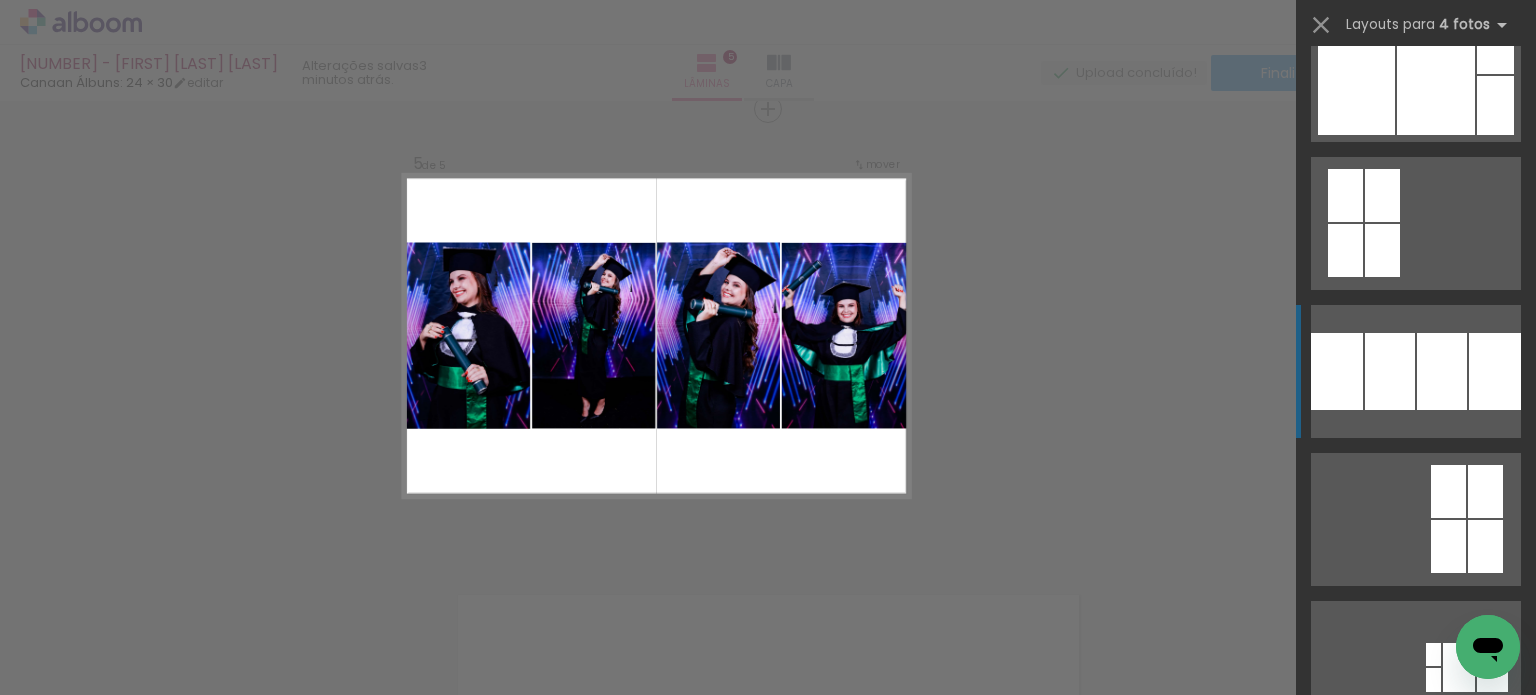 click at bounding box center [1495, 45] 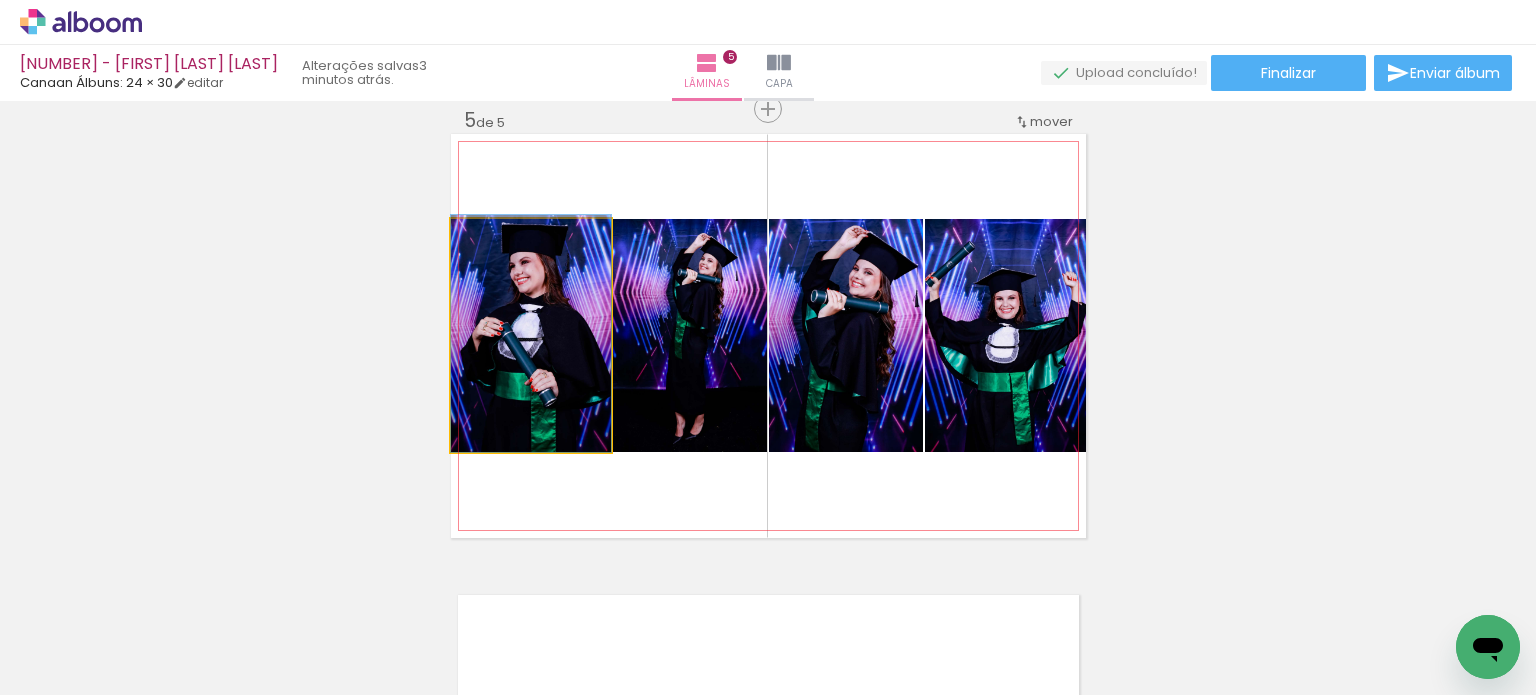 drag, startPoint x: 543, startPoint y: 355, endPoint x: 526, endPoint y: 316, distance: 42.544094 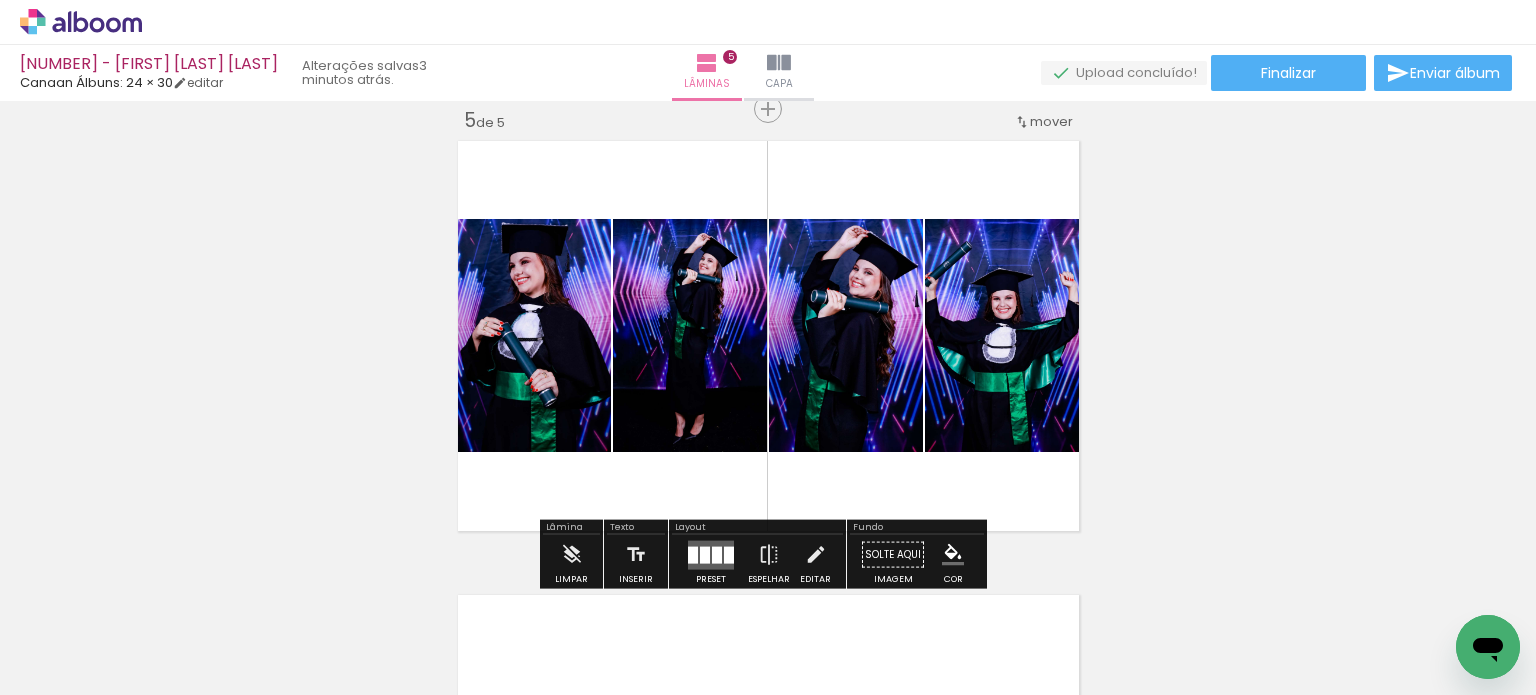 click on "Inserir lâmina 1  de 5  Inserir lâmina 2  de 5  Inserir lâmina 3  de 5  Inserir lâmina 4  de 5  Inserir lâmina 5  de 5 O Designbox precisará aumentar a sua imagem em 248% para exportar para impressão. O Designbox precisará aumentar a sua imagem em 176% para exportar para impressão. O Designbox precisará aumentar a sua imagem em 167% para exportar para impressão. O Designbox precisará aumentar a sua imagem em 167% para exportar para impressão. O Designbox precisará aumentar a sua imagem em 167% para exportar para impressão. O Designbox precisará aumentar a sua imagem em 157% para exportar para impressão. O Designbox precisará aumentar a sua imagem em 158% para exportar para impressão." at bounding box center [768, -371] 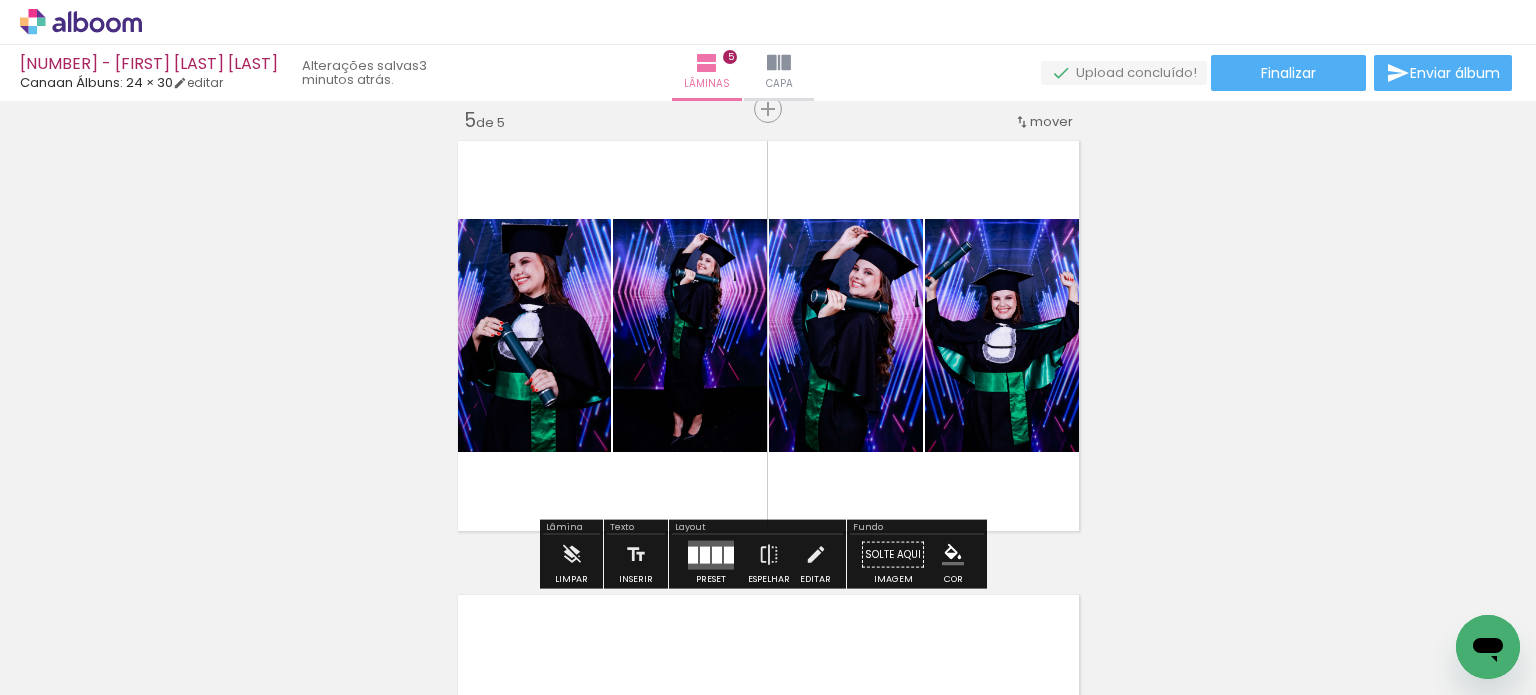 click on "Inserir lâmina 1  de 5  Inserir lâmina 2  de 5  Inserir lâmina 3  de 5  Inserir lâmina 4  de 5  Inserir lâmina 5  de 5 O Designbox precisará aumentar a sua imagem em 248% para exportar para impressão. O Designbox precisará aumentar a sua imagem em 176% para exportar para impressão. O Designbox precisará aumentar a sua imagem em 167% para exportar para impressão. O Designbox precisará aumentar a sua imagem em 167% para exportar para impressão. O Designbox precisará aumentar a sua imagem em 167% para exportar para impressão. O Designbox precisará aumentar a sua imagem em 157% para exportar para impressão. O Designbox precisará aumentar a sua imagem em 158% para exportar para impressão." at bounding box center [768, -371] 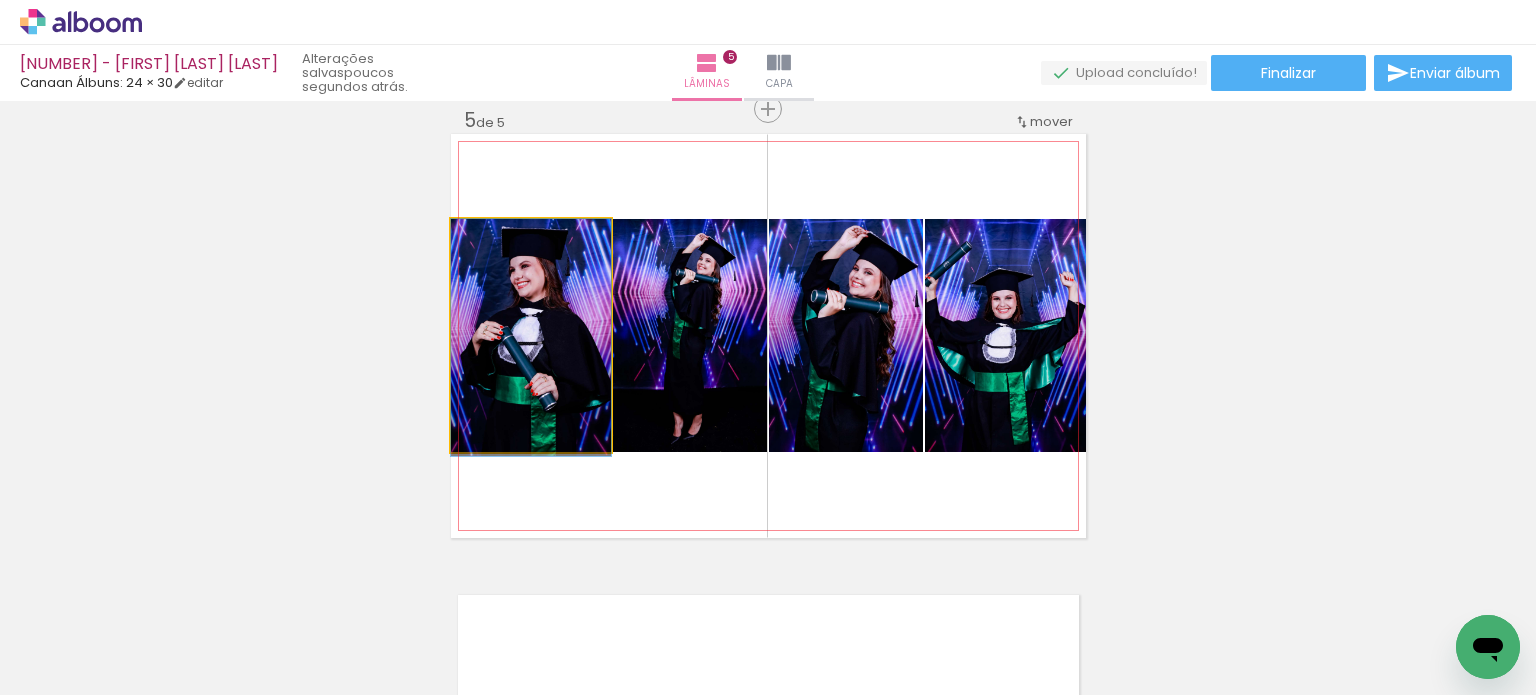drag, startPoint x: 555, startPoint y: 375, endPoint x: 553, endPoint y: 395, distance: 20.09975 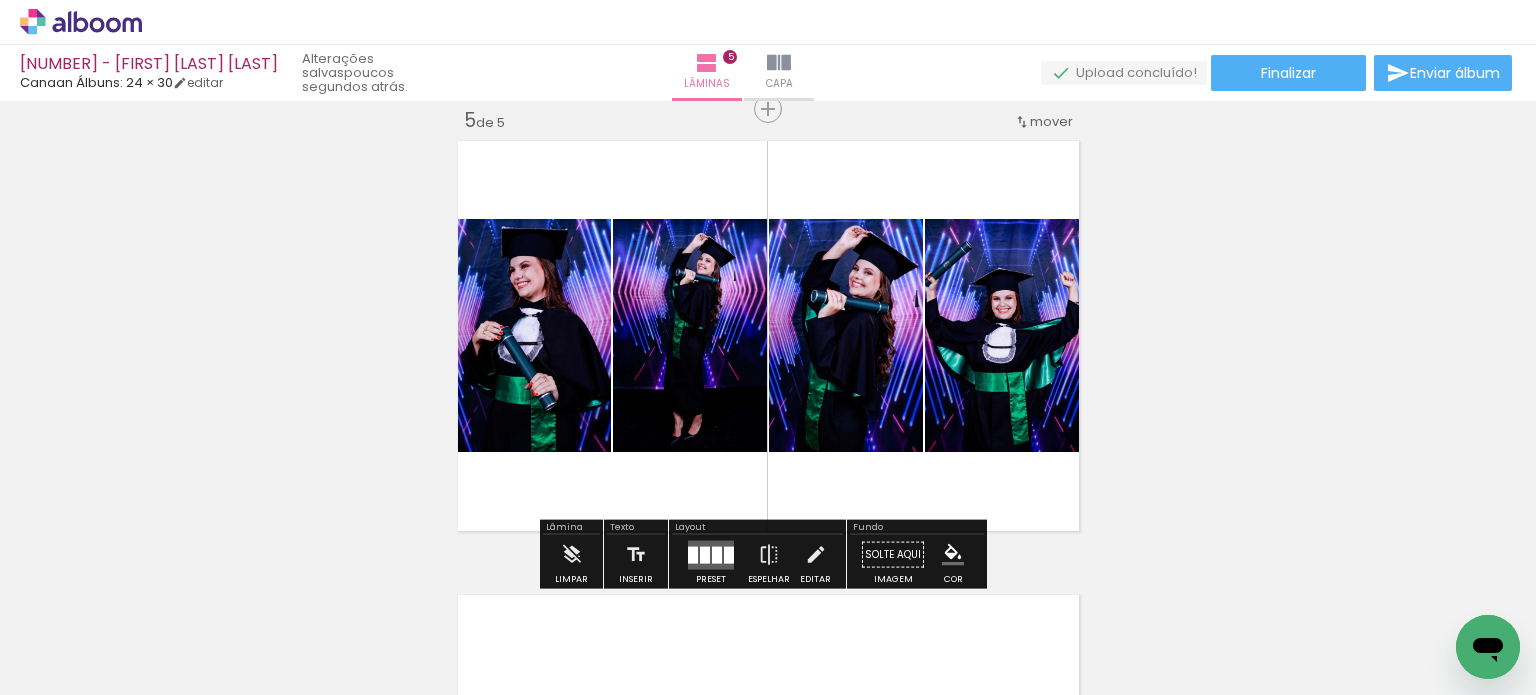 click on "Inserir lâmina 1  de 5  Inserir lâmina 2  de 5  Inserir lâmina 3  de 5  Inserir lâmina 4  de 5  Inserir lâmina 5  de 5 O Designbox precisará aumentar a sua imagem em 248% para exportar para impressão. O Designbox precisará aumentar a sua imagem em 176% para exportar para impressão. O Designbox precisará aumentar a sua imagem em 167% para exportar para impressão. O Designbox precisará aumentar a sua imagem em 167% para exportar para impressão. O Designbox precisará aumentar a sua imagem em 167% para exportar para impressão. O Designbox precisará aumentar a sua imagem em 157% para exportar para impressão. O Designbox precisará aumentar a sua imagem em 158% para exportar para impressão." at bounding box center [768, -371] 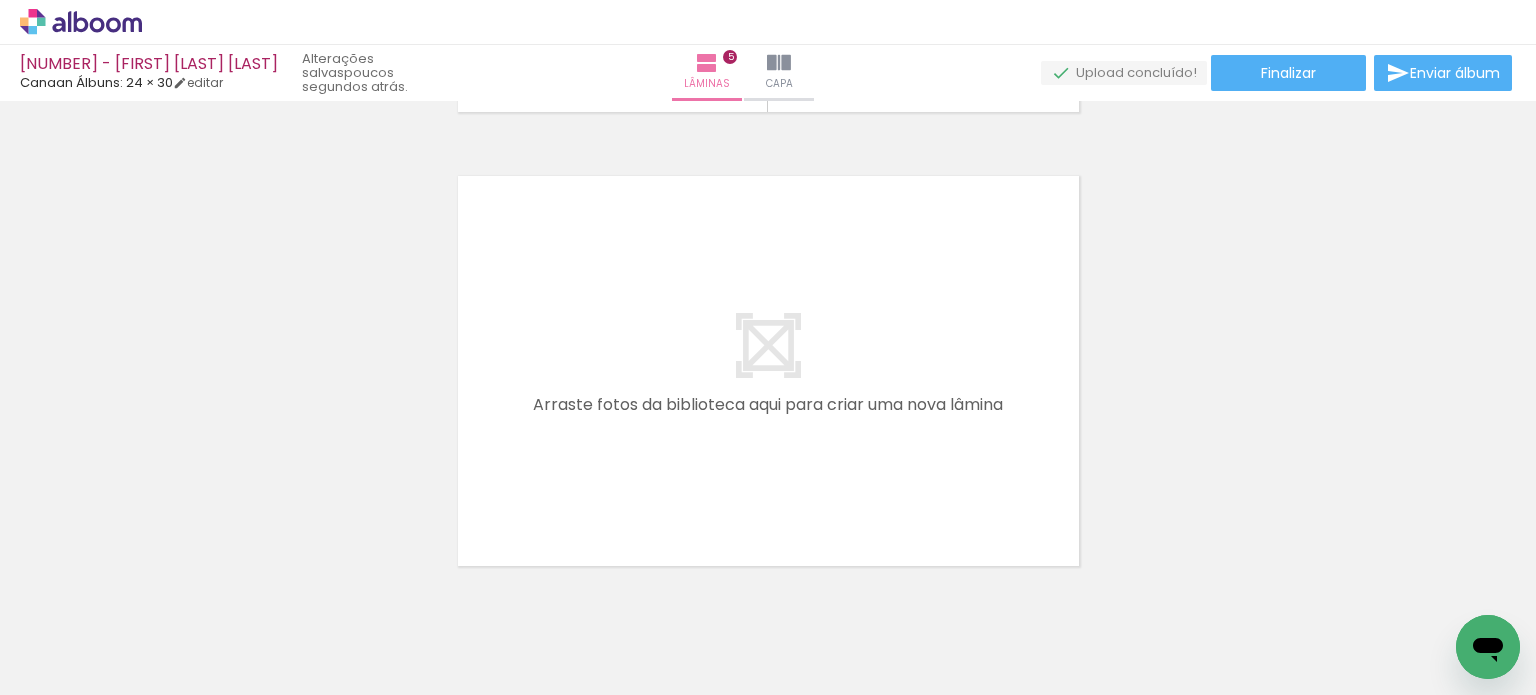 scroll, scrollTop: 2332, scrollLeft: 0, axis: vertical 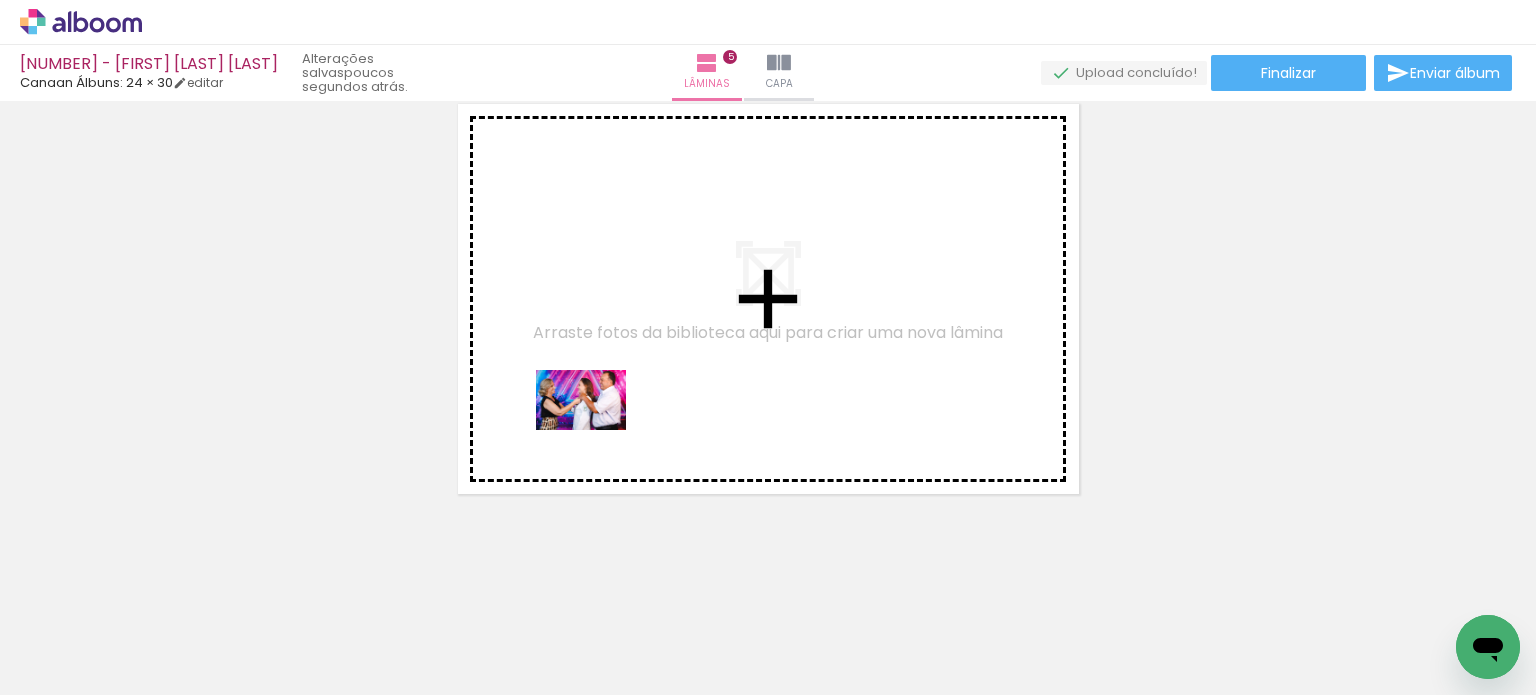 drag, startPoint x: 279, startPoint y: 622, endPoint x: 603, endPoint y: 427, distance: 378.15472 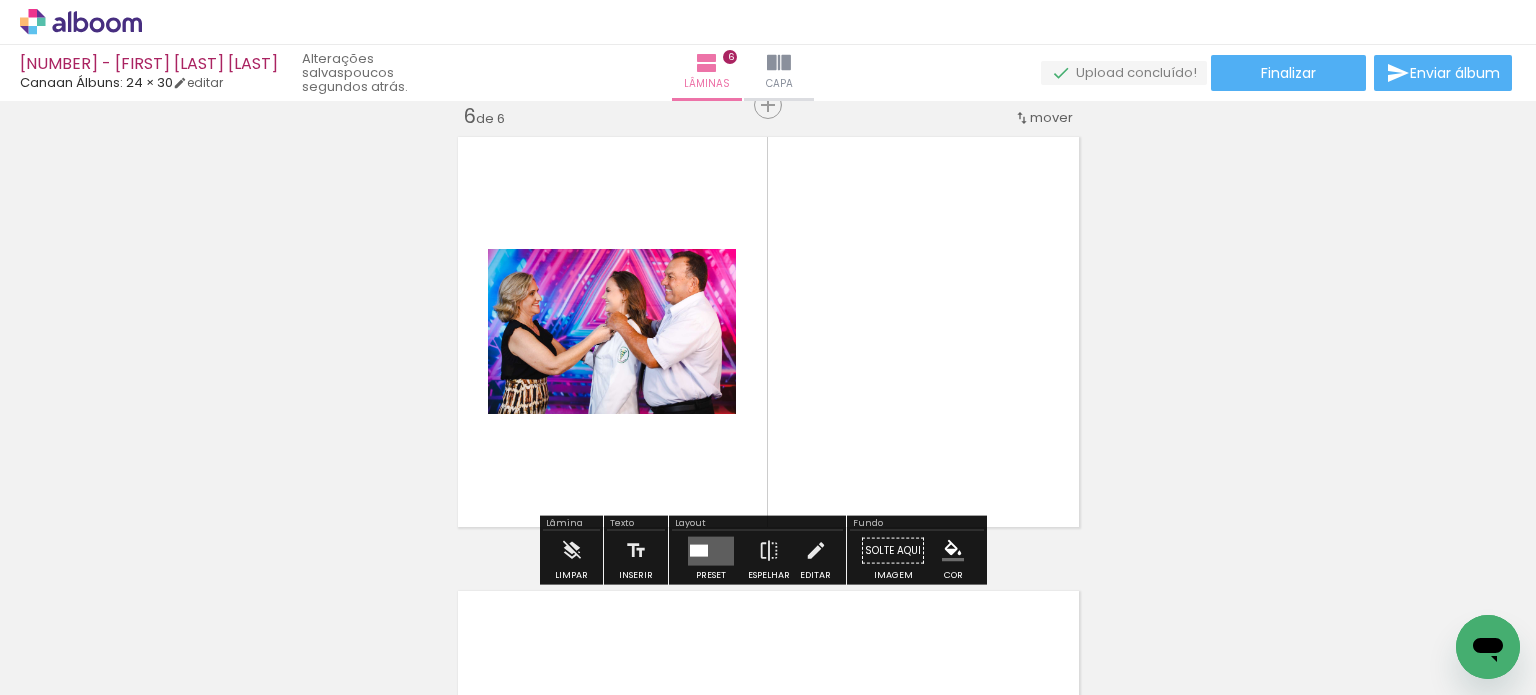 scroll, scrollTop: 2295, scrollLeft: 0, axis: vertical 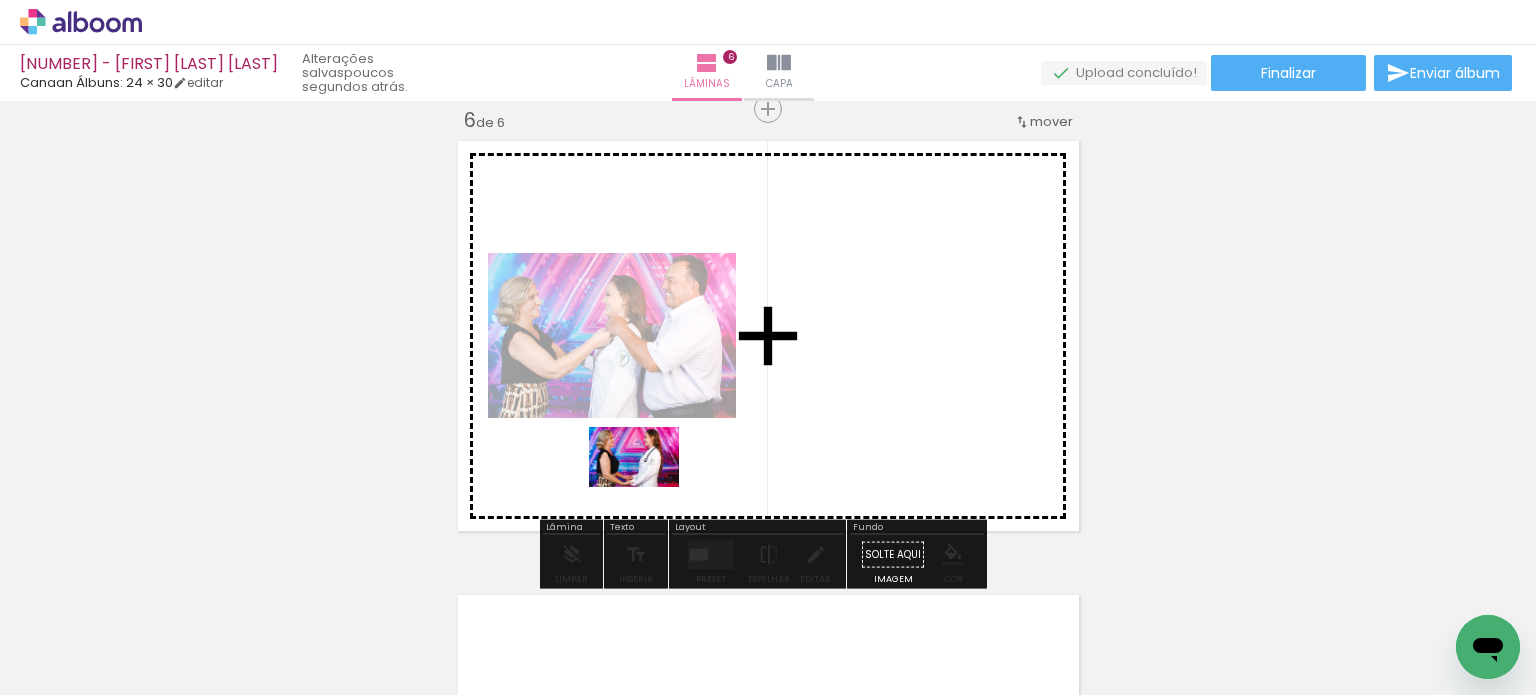drag, startPoint x: 591, startPoint y: 632, endPoint x: 663, endPoint y: 451, distance: 194.79477 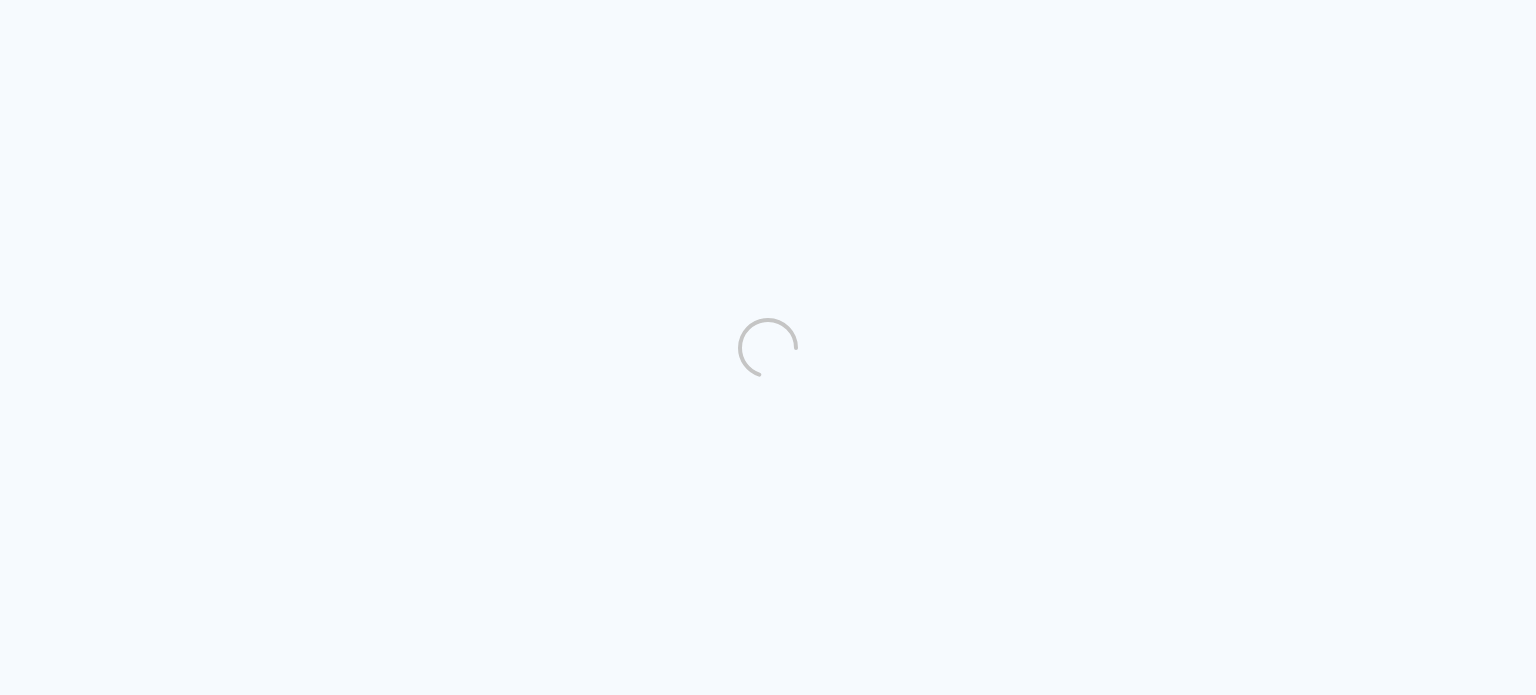scroll, scrollTop: 0, scrollLeft: 0, axis: both 